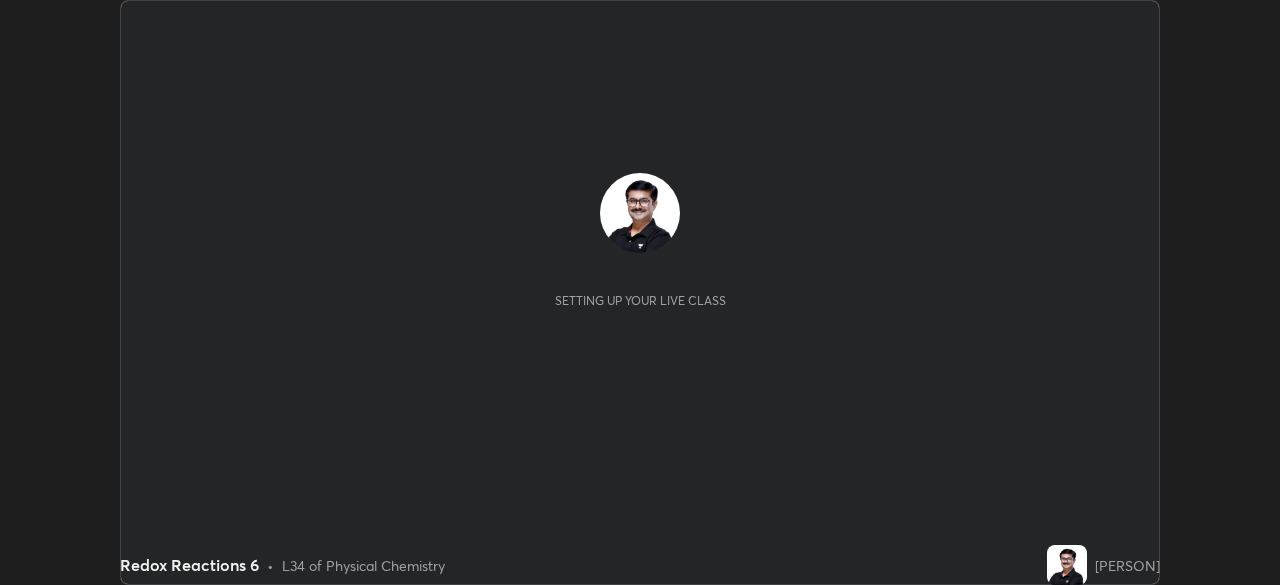 scroll, scrollTop: 0, scrollLeft: 0, axis: both 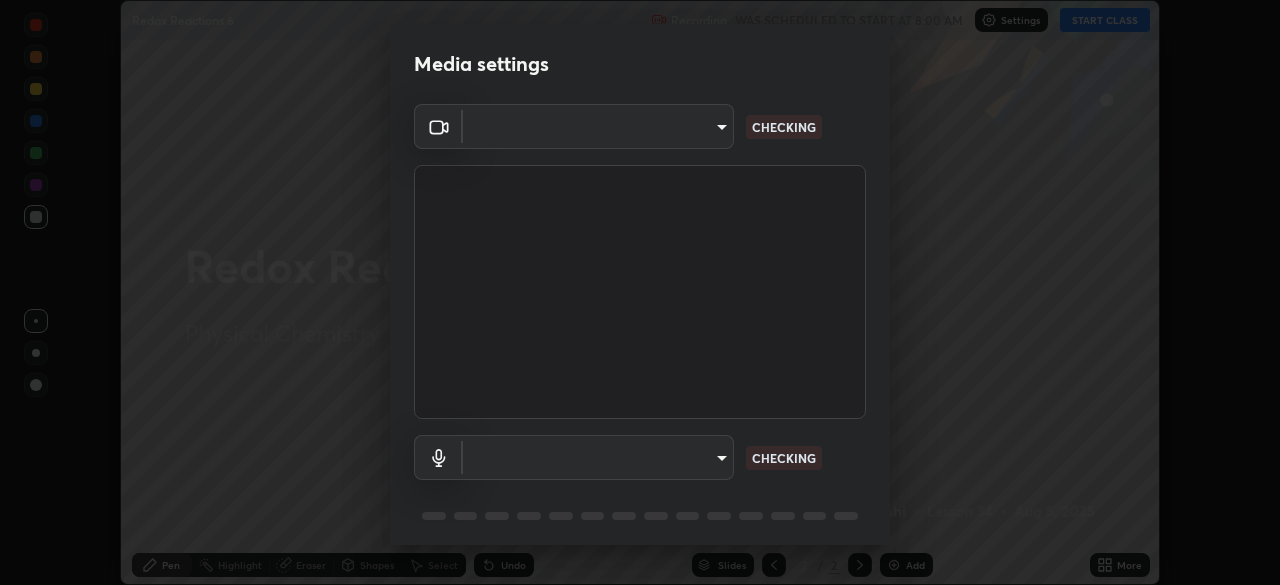 click on "Erase all Redox Reactions 6 Recording WAS SCHEDULED TO START AT  8:00 AM Settings START CLASS Setting up your live class Redox Reactions 6 • L34 of Physical Chemistry [PERSON] Pen Highlight Eraser Shapes Select Undo Slides 2 / 2 Add More No doubts shared Encourage your learners to ask a doubt for better clarity Report an issue Reason for reporting Buffering Chat not working Audio - Video sync issue Educator video quality low ​ Attach an image Report Media settings ​ CHECKING ​ CHECKING 1 / 5 Next" at bounding box center [640, 292] 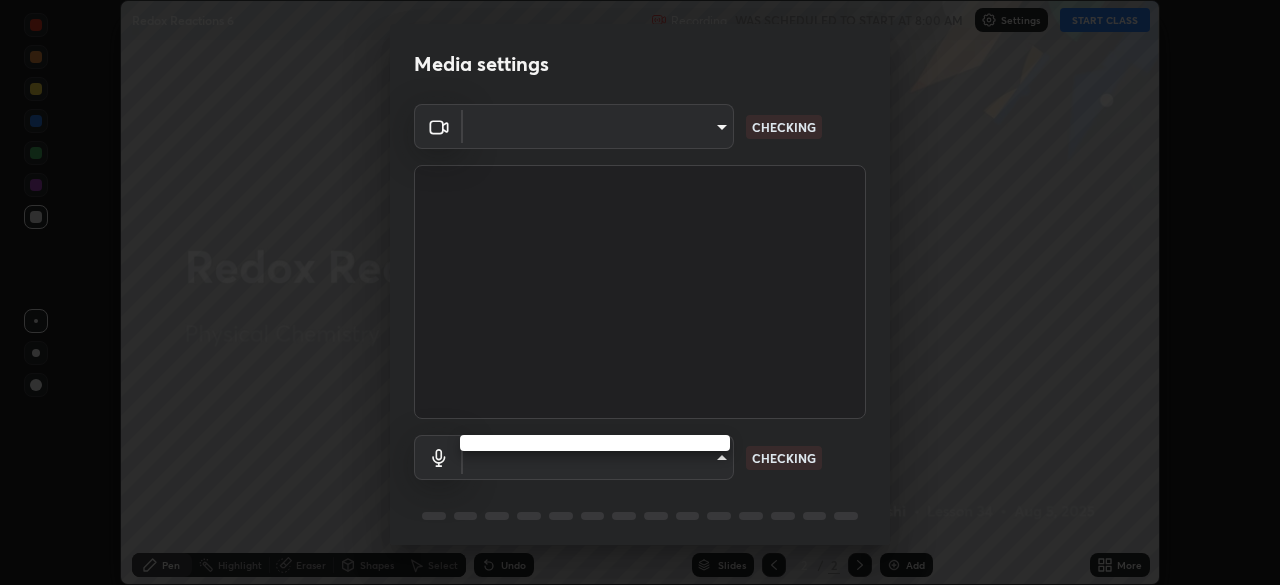 type on "26ea4645ce1167a88714ccf2a1c7b245e82c900ba769eb6e2bf526cec6792837" 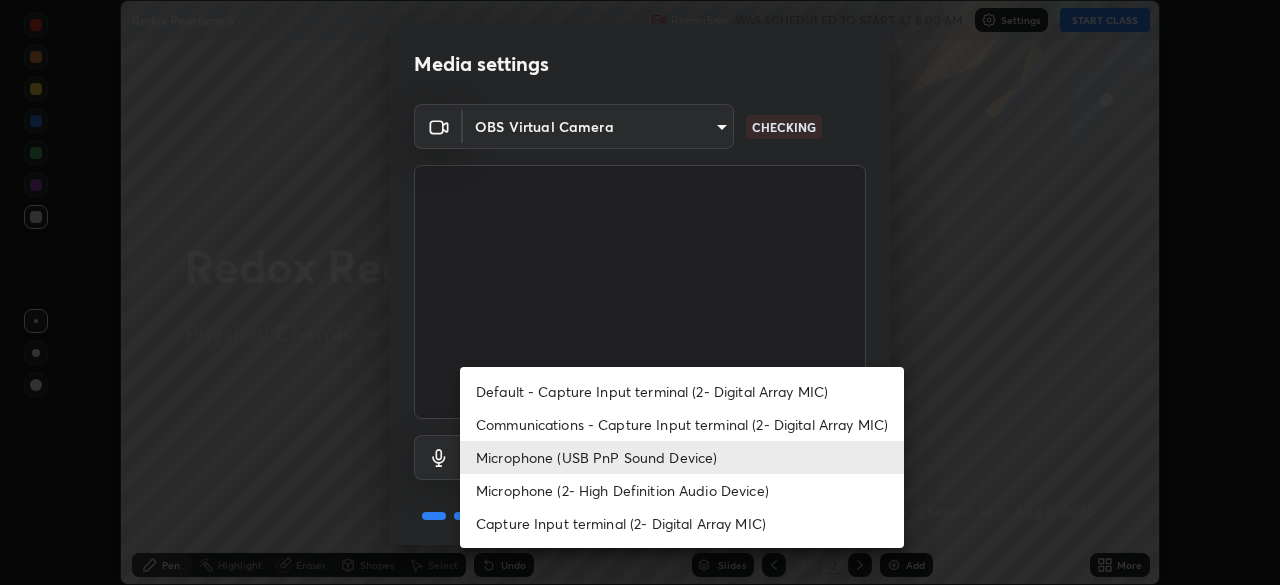 click on "Microphone (2- High Definition Audio Device)" at bounding box center (682, 490) 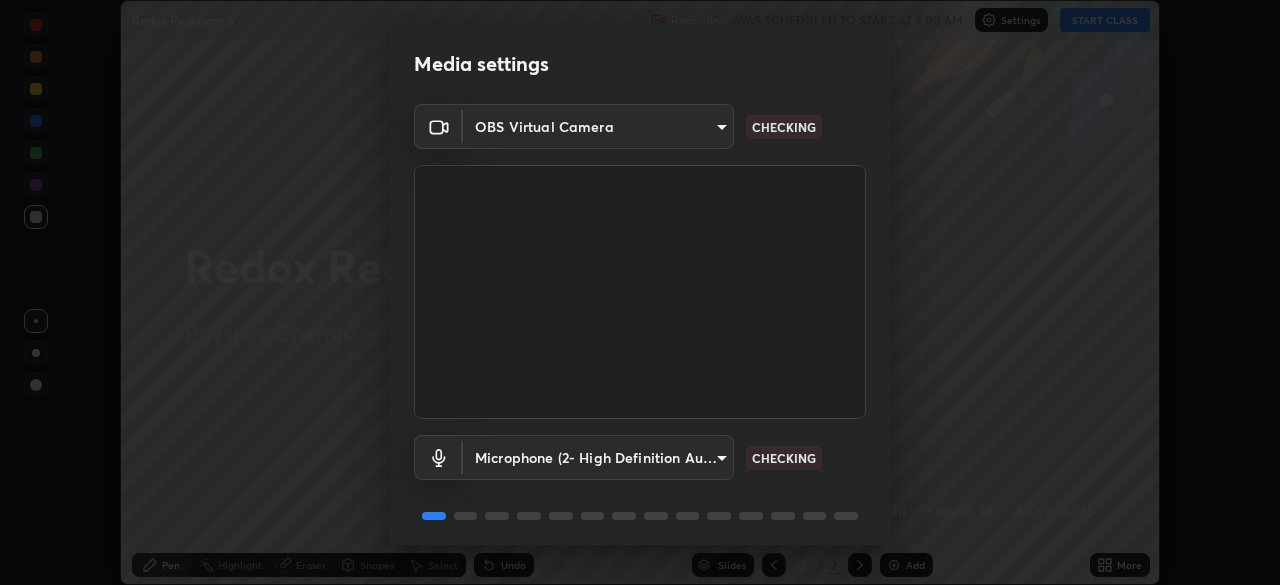 click on "Erase all Redox Reactions 6 Recording WAS SCHEDULED TO START AT  8:00 AM Settings START CLASS Setting up your live class Redox Reactions 6 • L34 of Physical Chemistry [PERSON] Pen Highlight Eraser Shapes Select Undo Slides 2 / 2 Add More No doubts shared Encourage your learners to ask a doubt for better clarity Report an issue Reason for reporting Buffering Chat not working Audio - Video sync issue Educator video quality low ​ Attach an image Report Media settings OBS Virtual Camera [HASH] CHECKING Microphone (2- High Definition Audio Device) [HASH] CHECKING 1 / 5 Next" at bounding box center (640, 292) 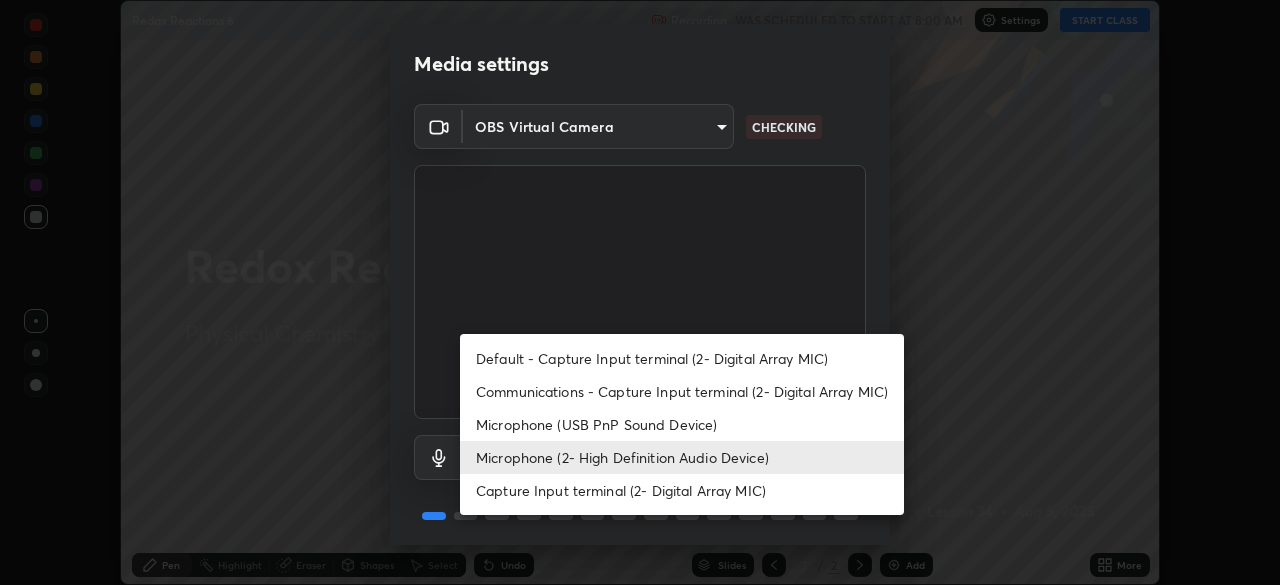 click on "Default - Capture Input terminal (2- Digital Array MIC)" at bounding box center [682, 358] 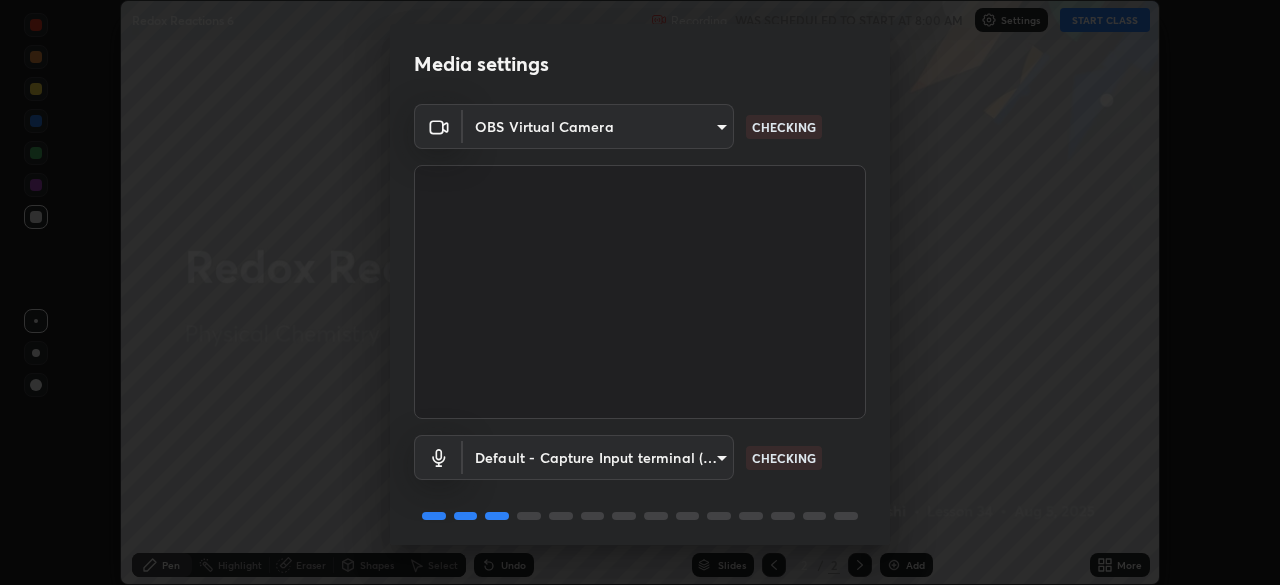 scroll, scrollTop: 71, scrollLeft: 0, axis: vertical 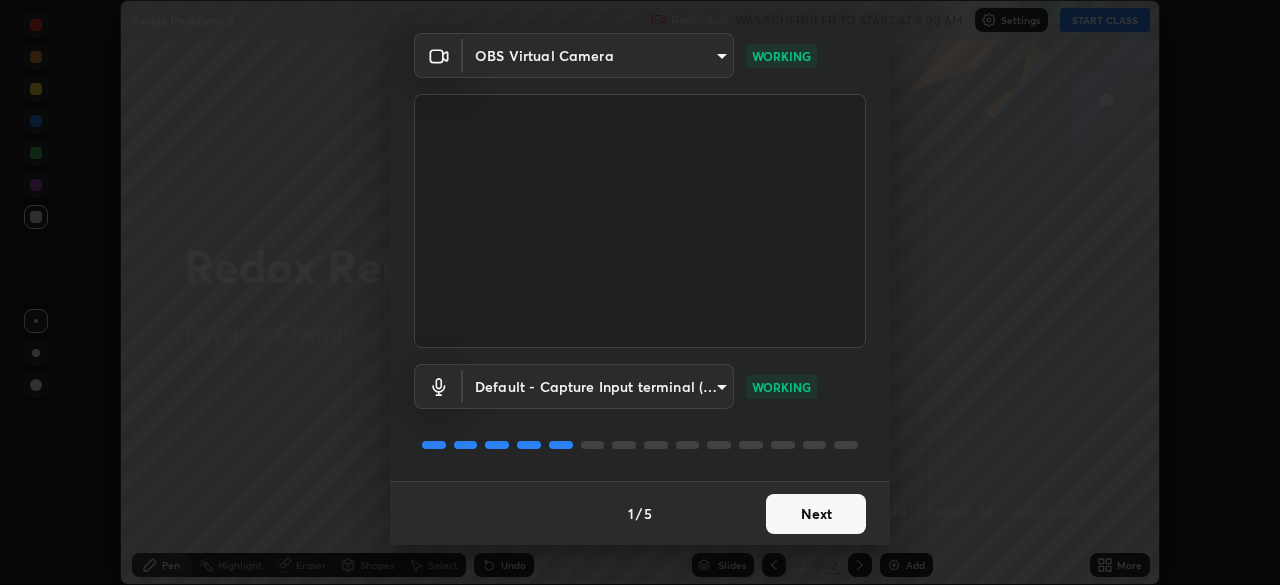 click on "Next" at bounding box center (816, 514) 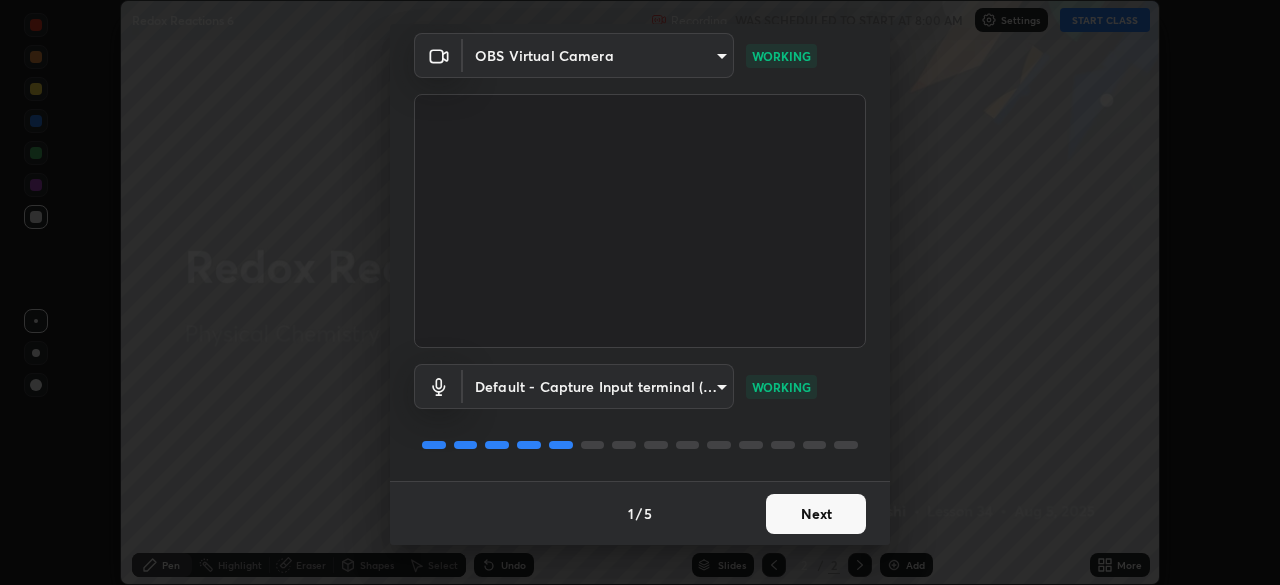 scroll, scrollTop: 0, scrollLeft: 0, axis: both 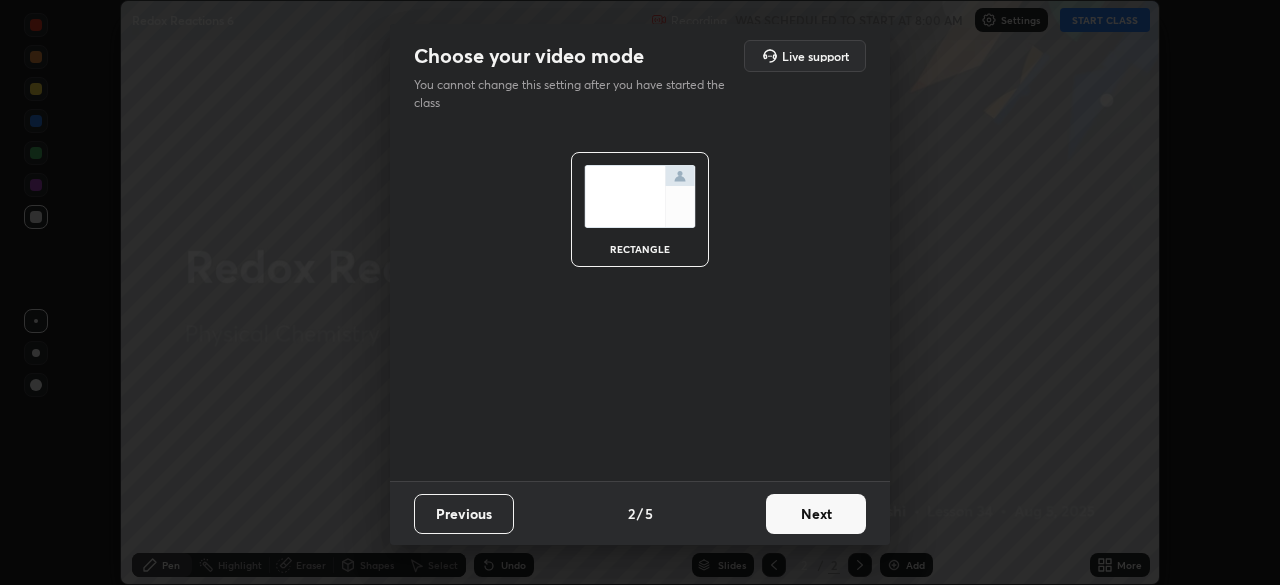 click on "Next" at bounding box center [816, 514] 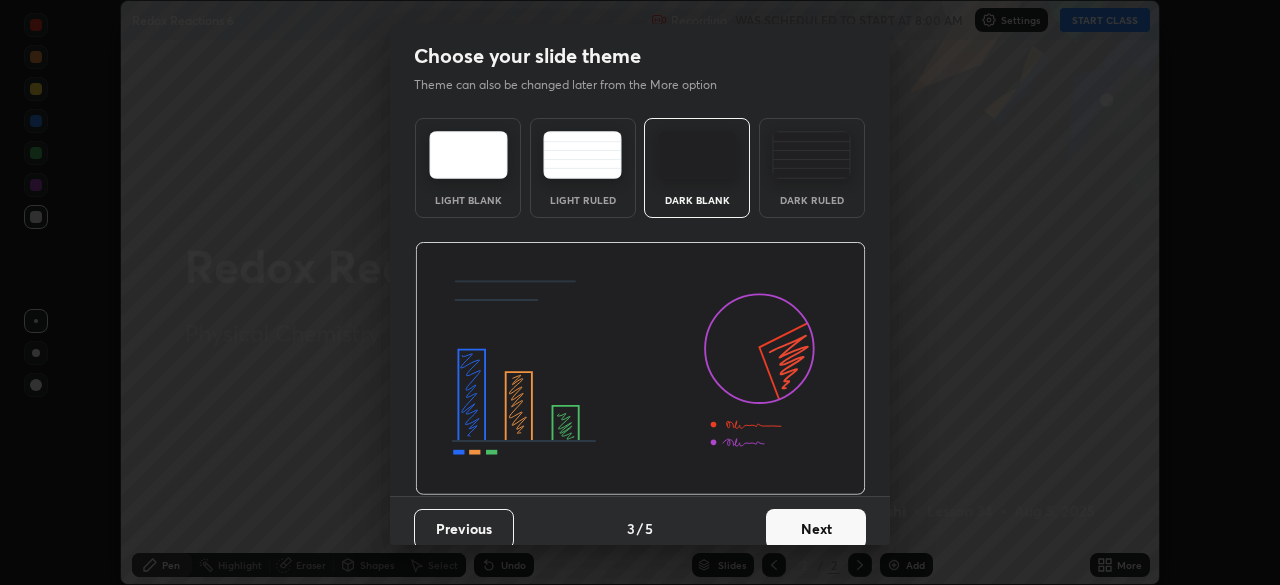 click on "Next" at bounding box center (816, 529) 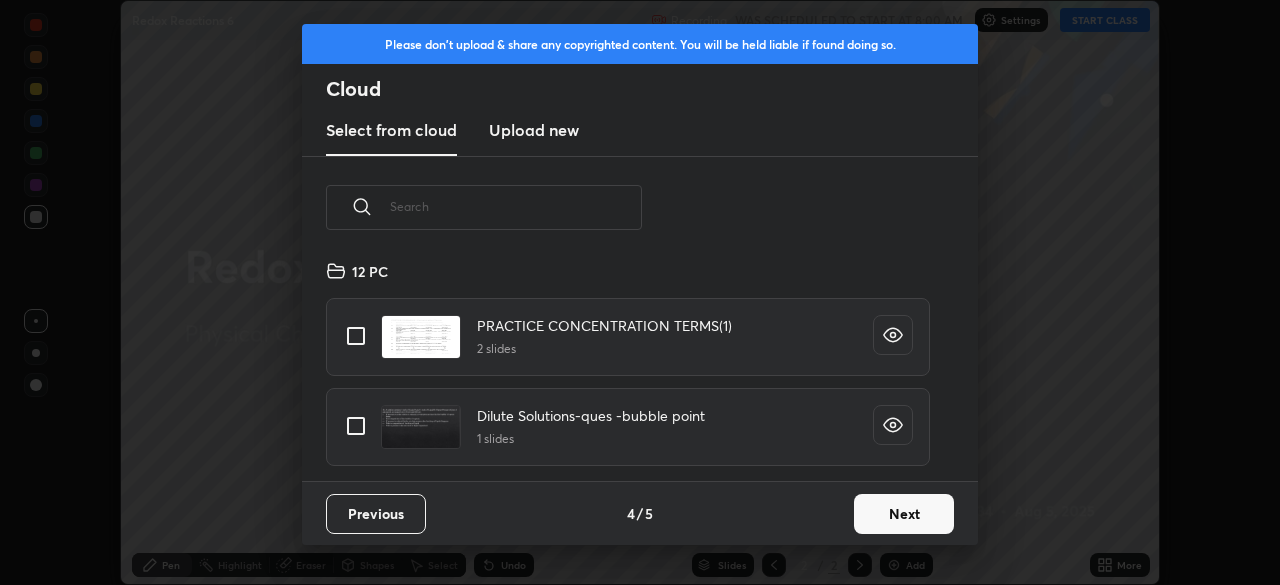scroll, scrollTop: 7, scrollLeft: 11, axis: both 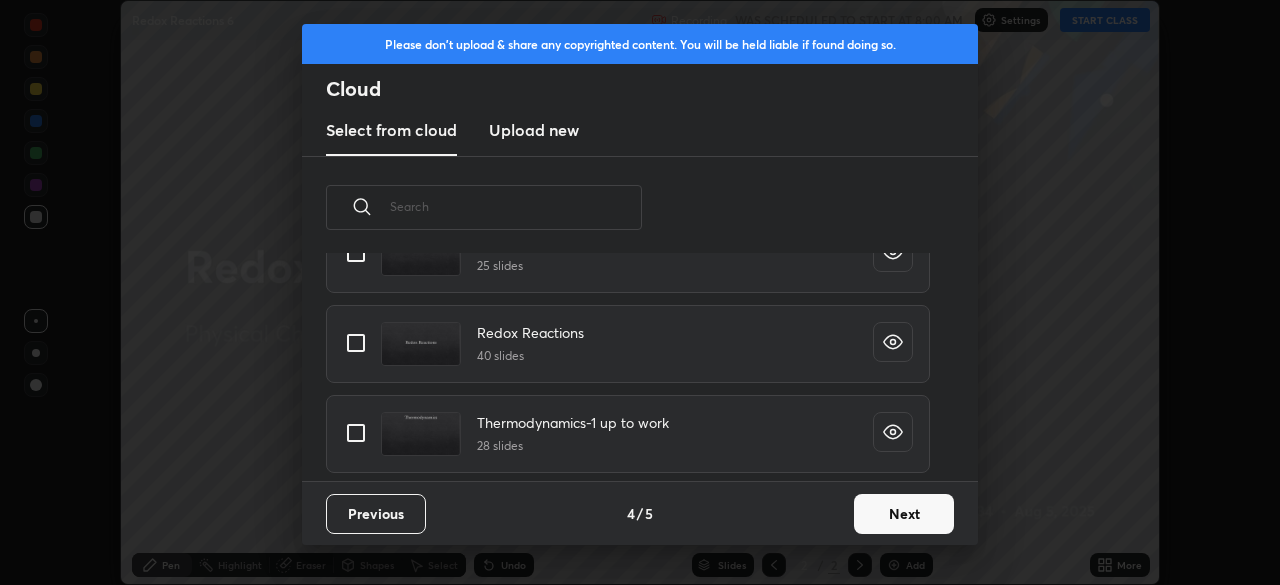 click at bounding box center [356, 343] 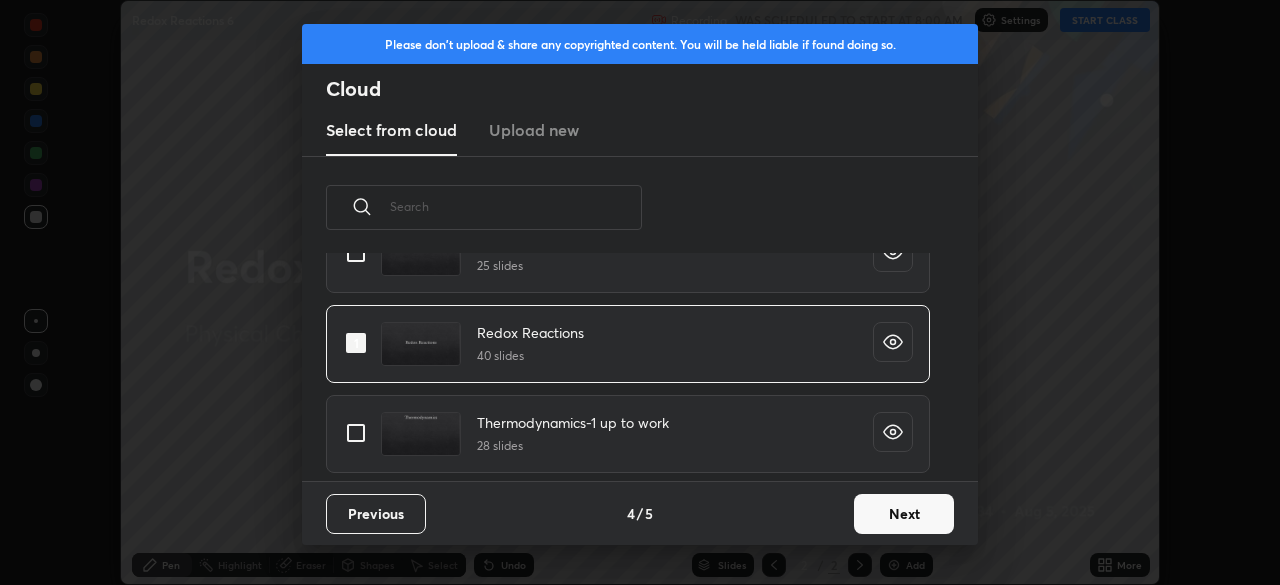 click on "Next" at bounding box center [904, 514] 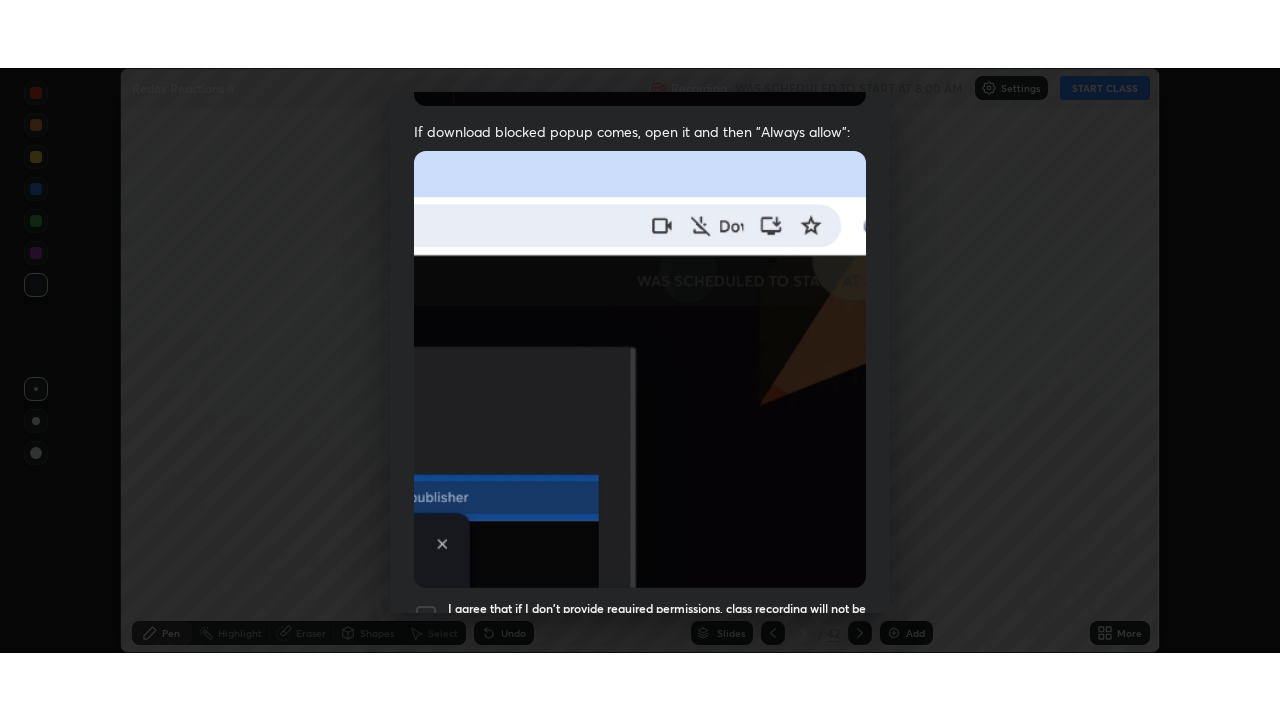 scroll, scrollTop: 479, scrollLeft: 0, axis: vertical 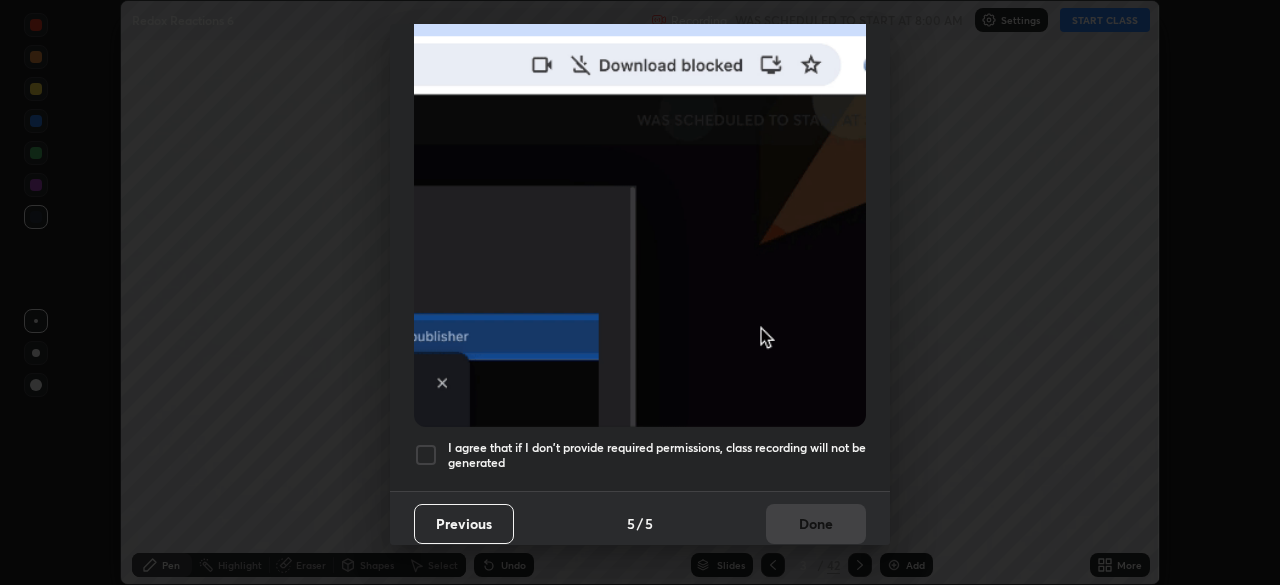 click at bounding box center (426, 455) 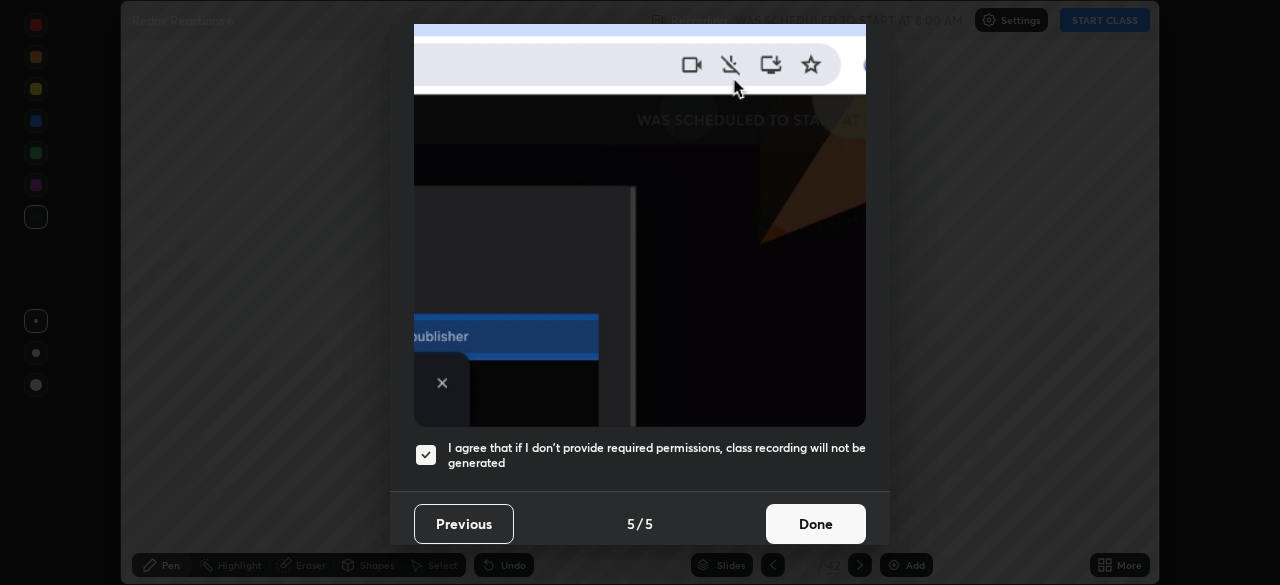 click on "Done" at bounding box center (816, 524) 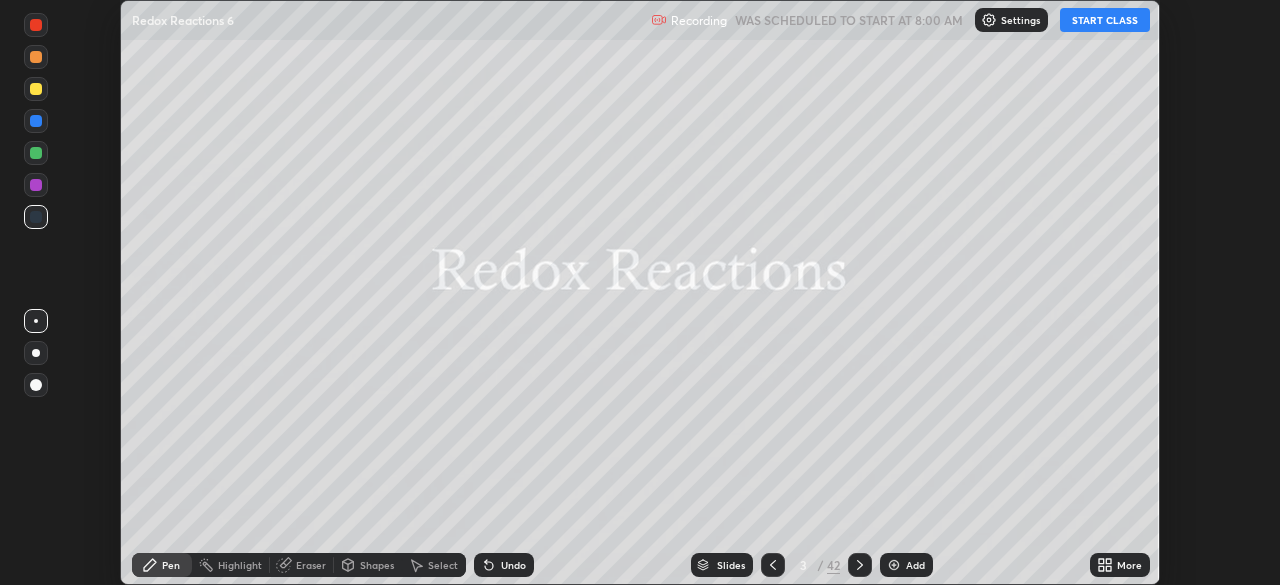 click 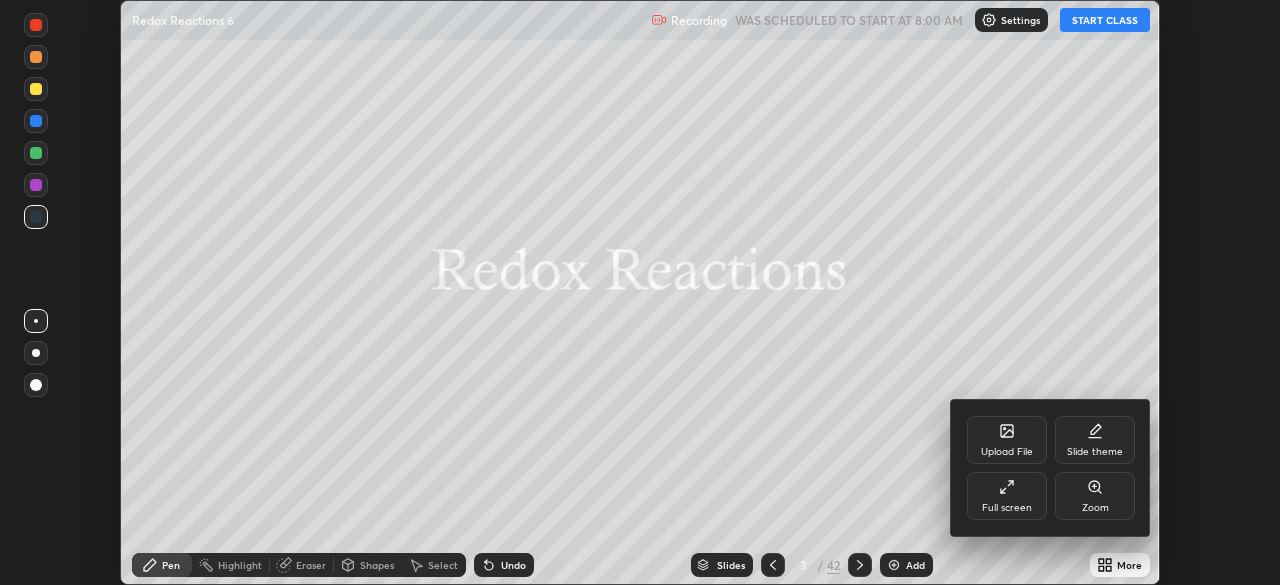 click on "Full screen" at bounding box center [1007, 496] 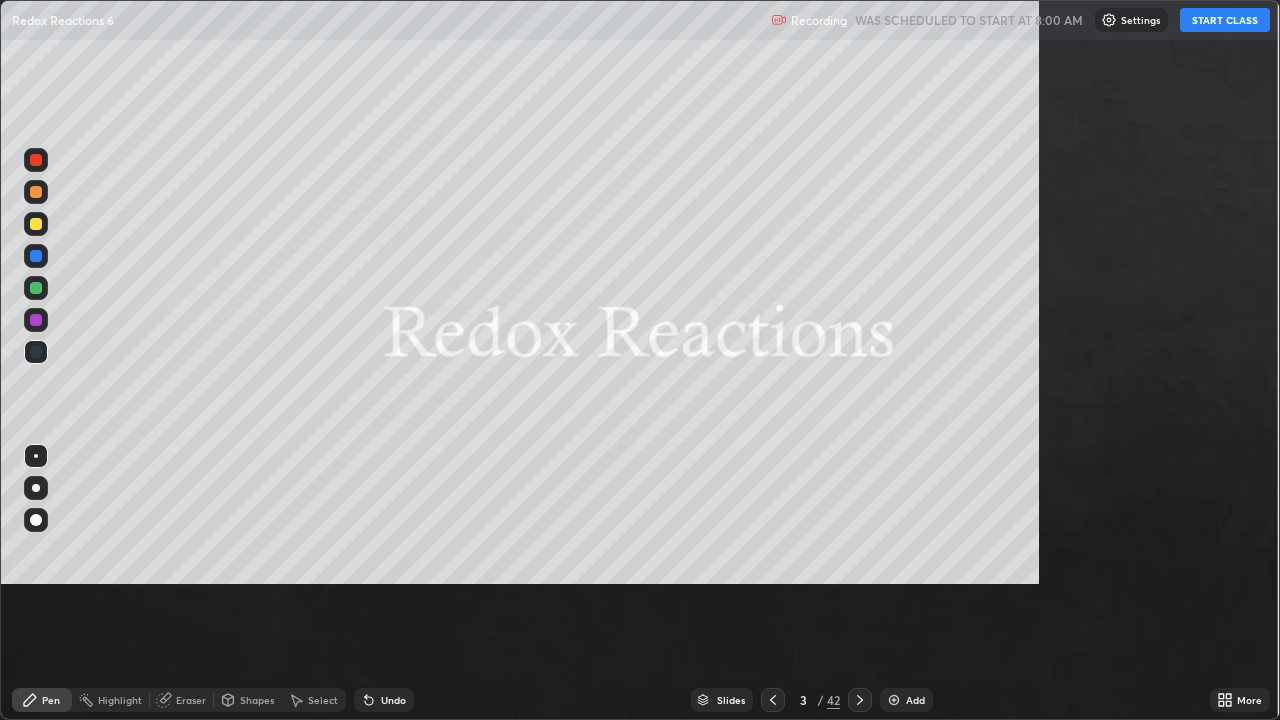scroll, scrollTop: 99280, scrollLeft: 98720, axis: both 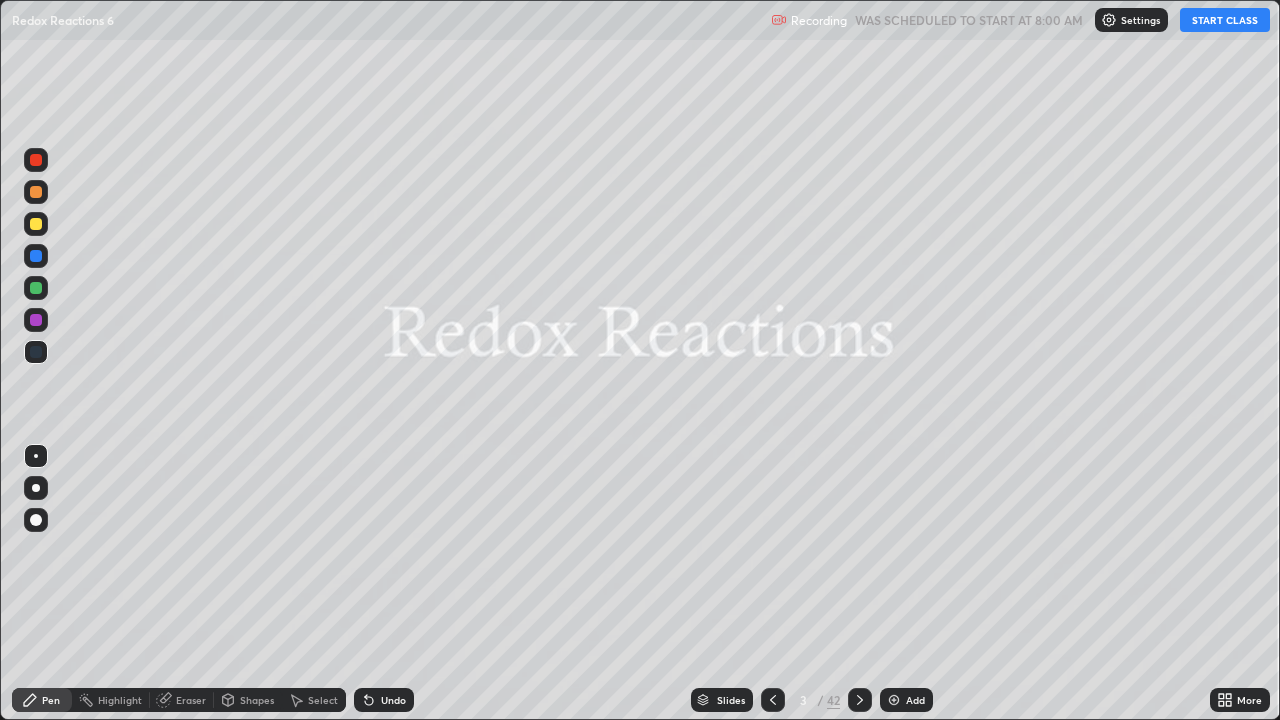 click on "START CLASS" at bounding box center [1225, 20] 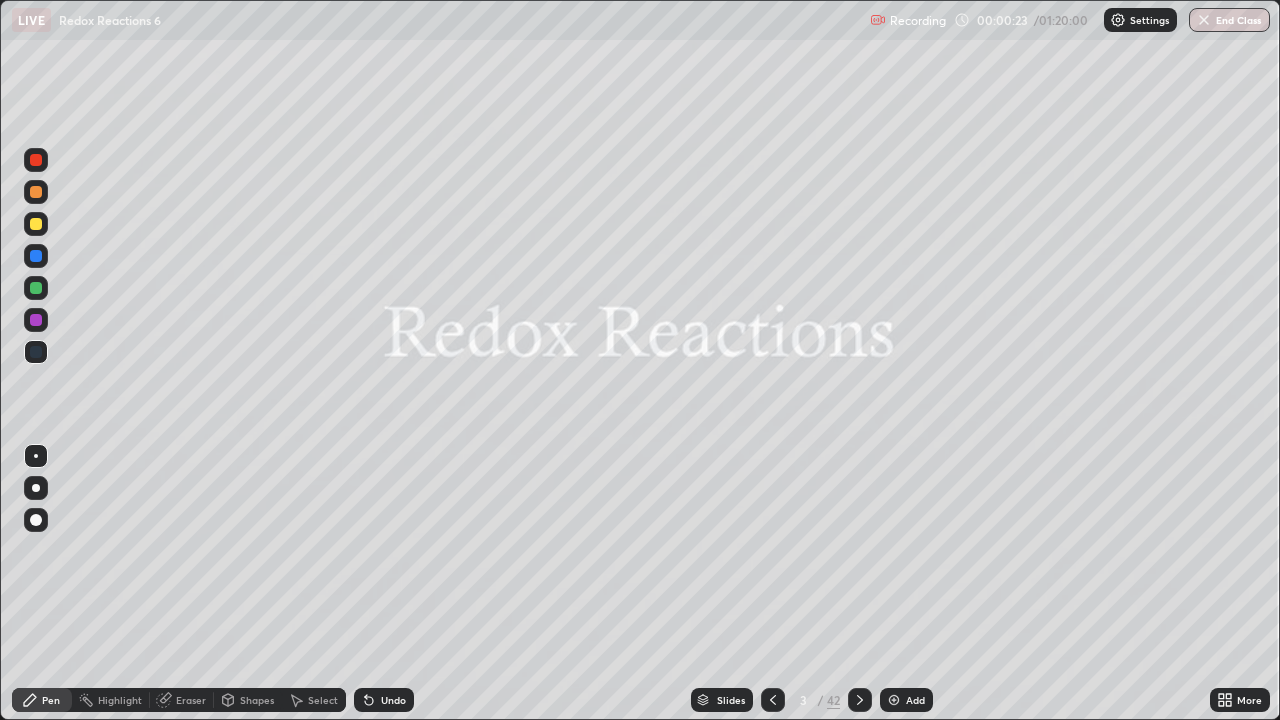 click on "Slides" at bounding box center (731, 700) 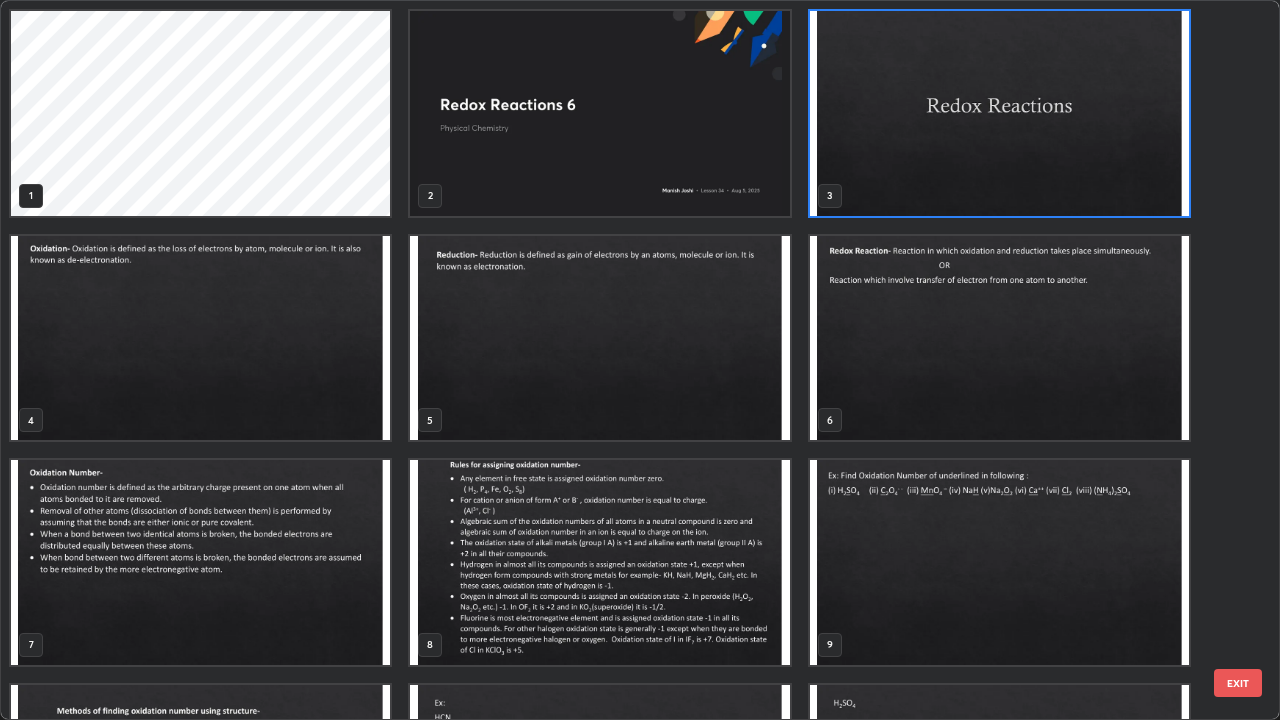 scroll, scrollTop: 7, scrollLeft: 11, axis: both 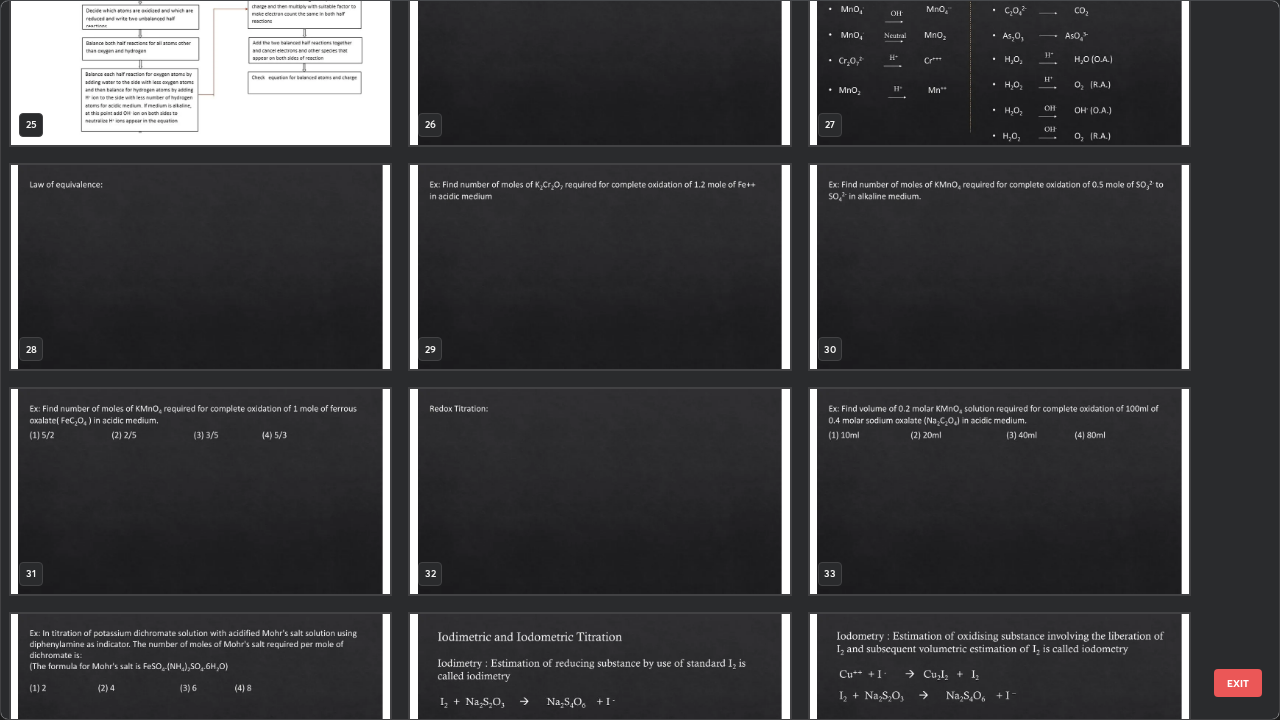 click at bounding box center [200, 491] 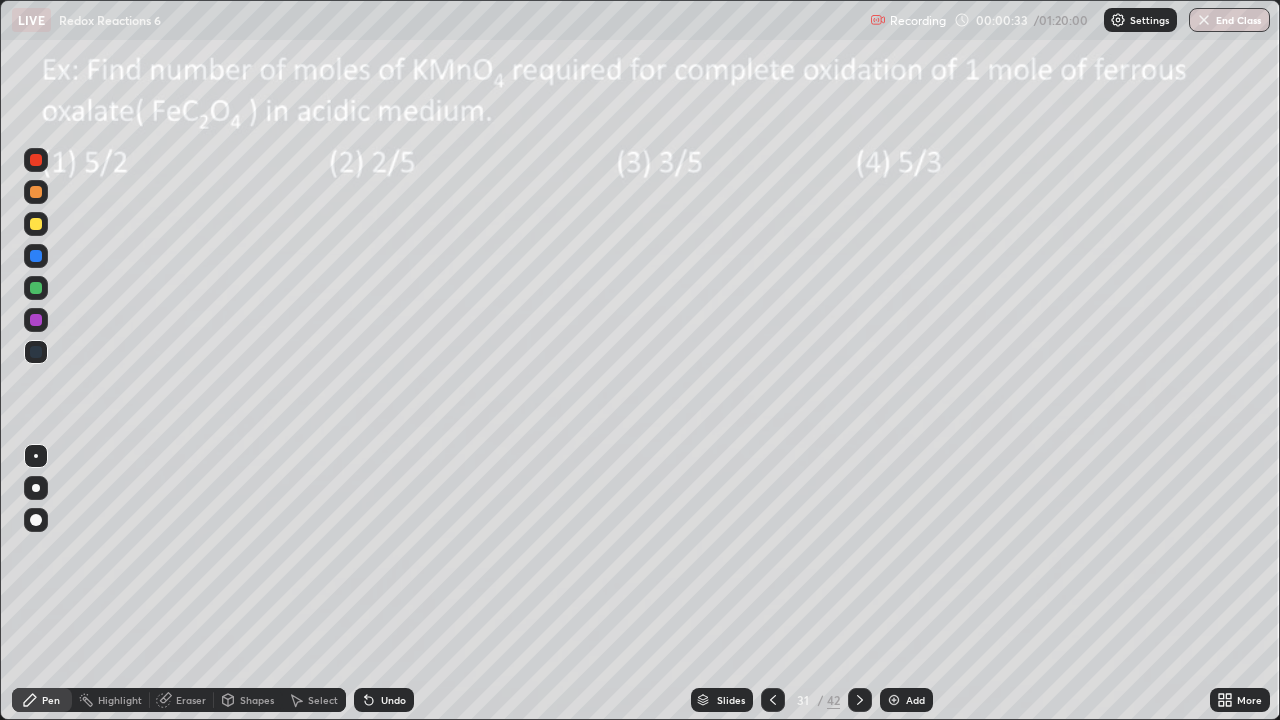 click at bounding box center [894, 700] 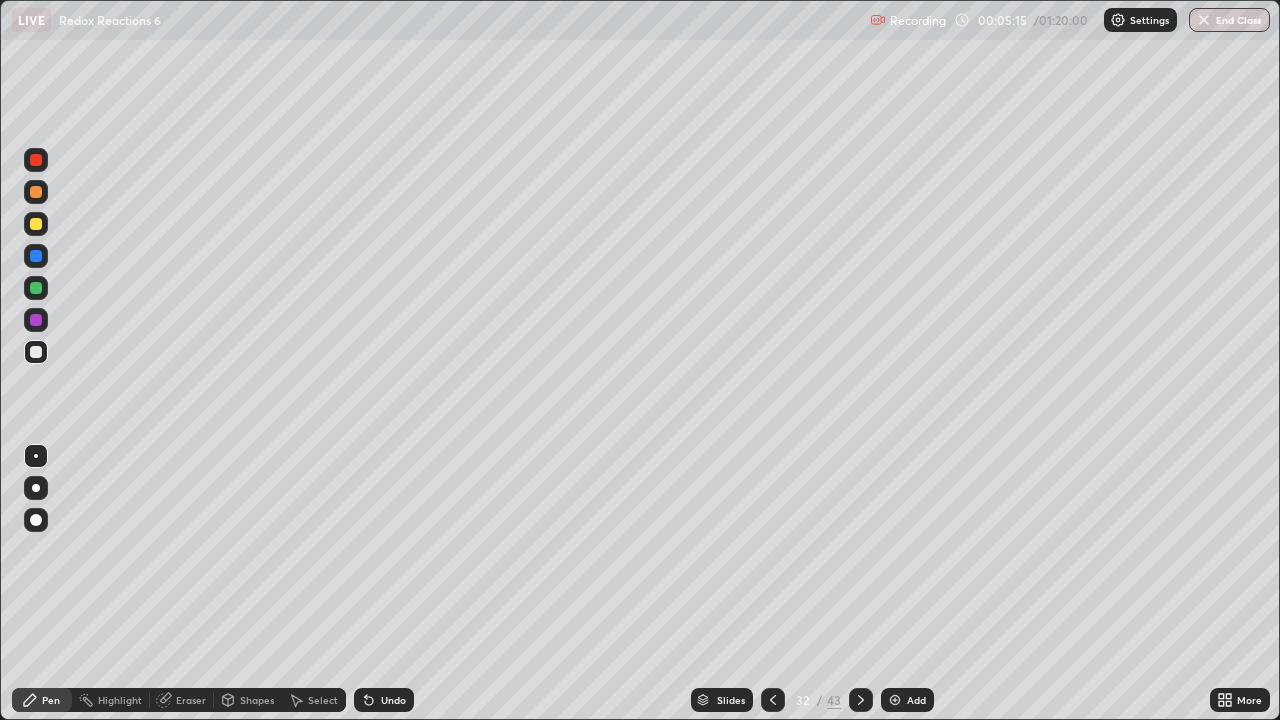 click at bounding box center [861, 700] 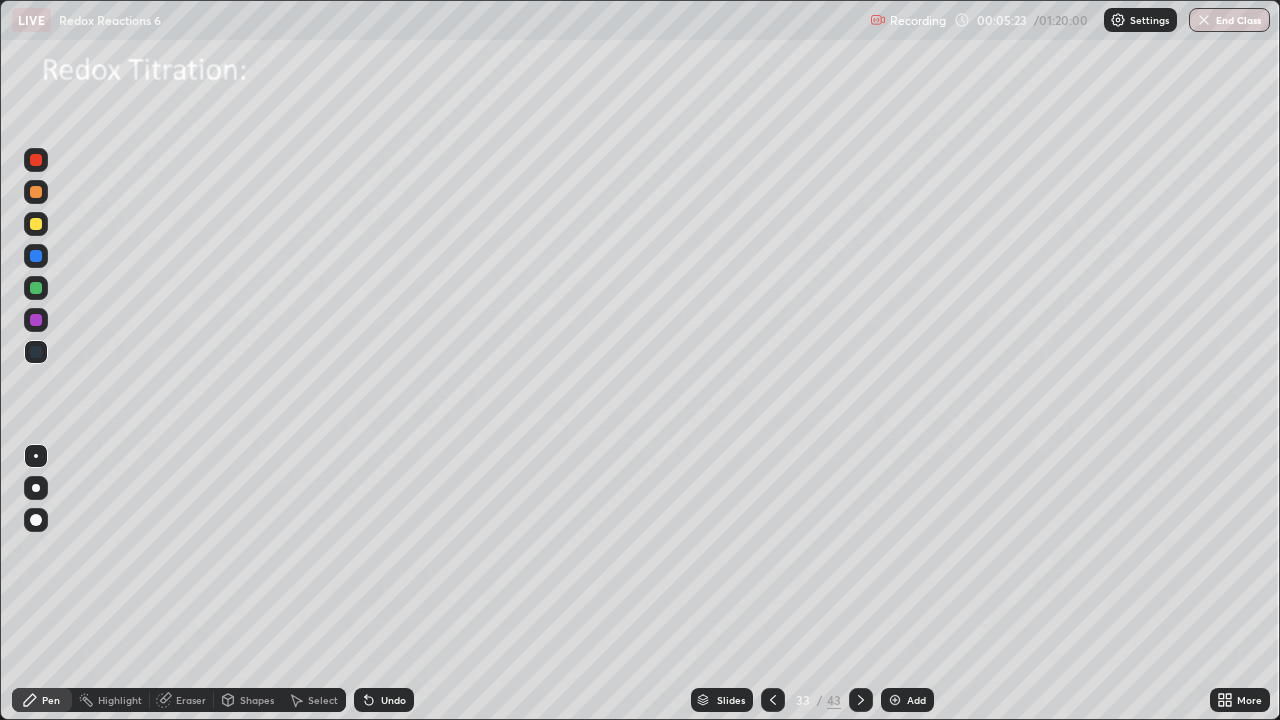 click 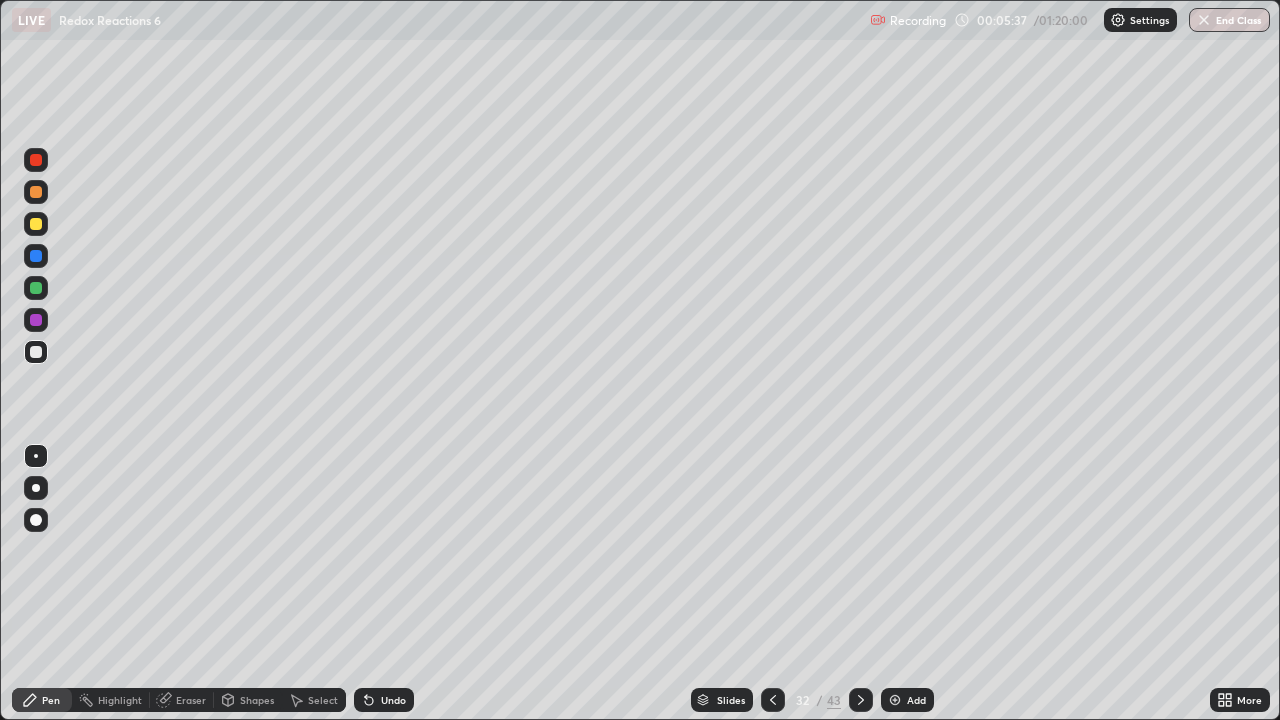 click on "Shapes" at bounding box center (257, 700) 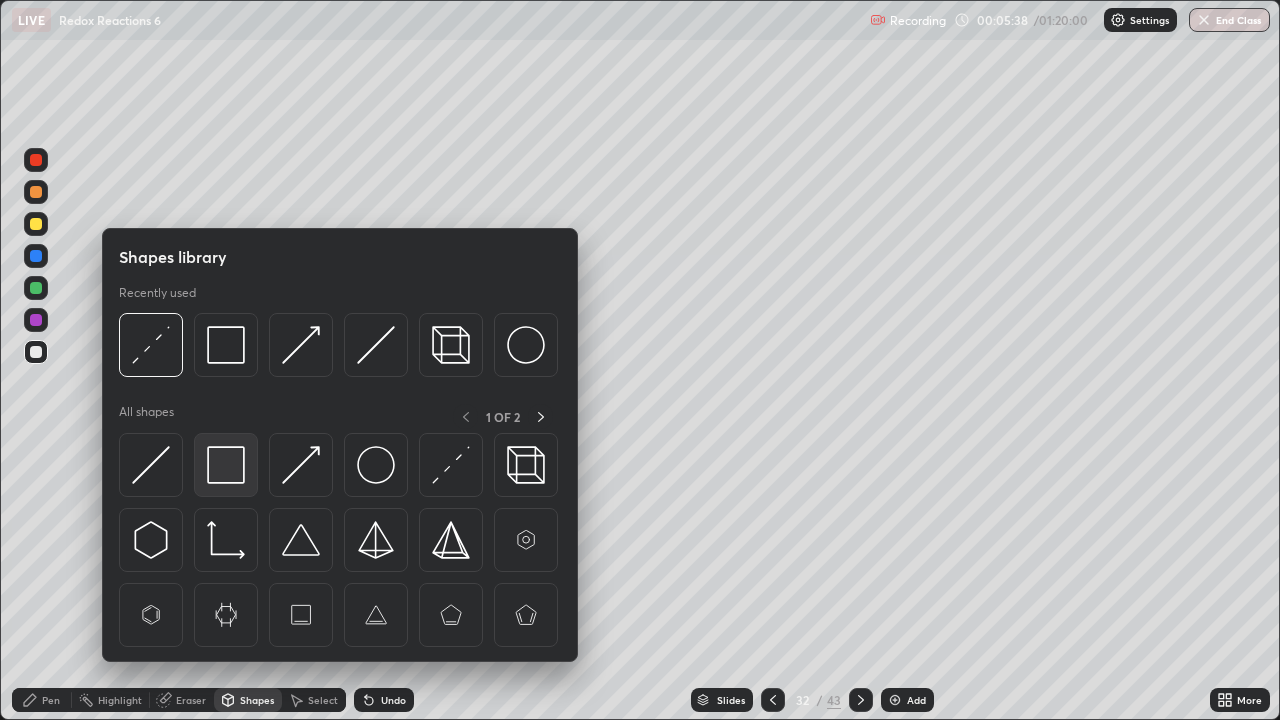 click at bounding box center [226, 465] 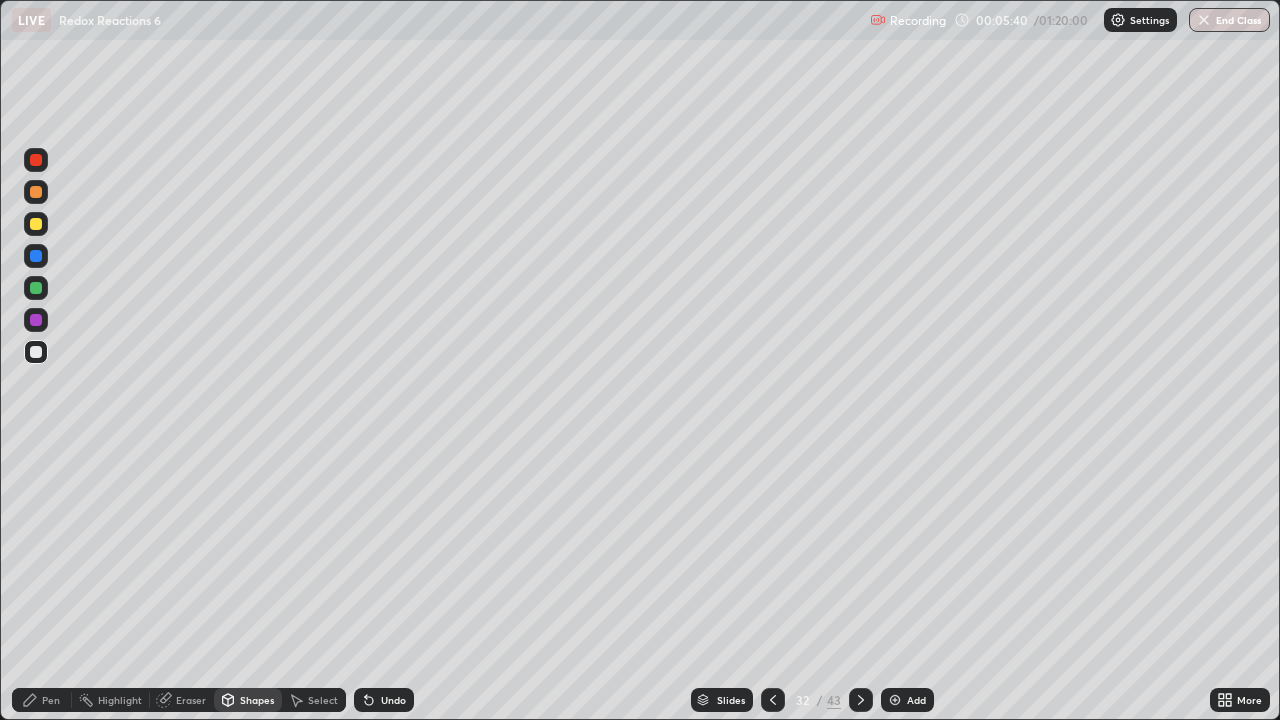 click on "Shapes" at bounding box center (257, 700) 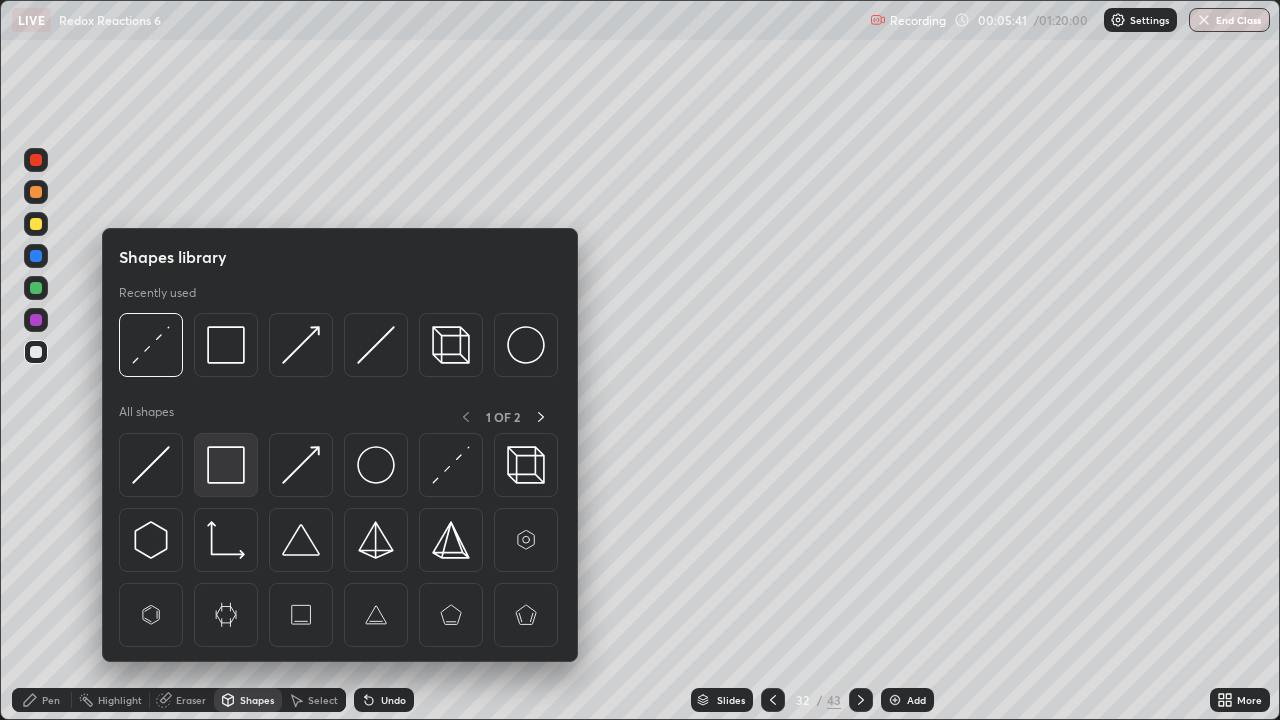 click at bounding box center [226, 465] 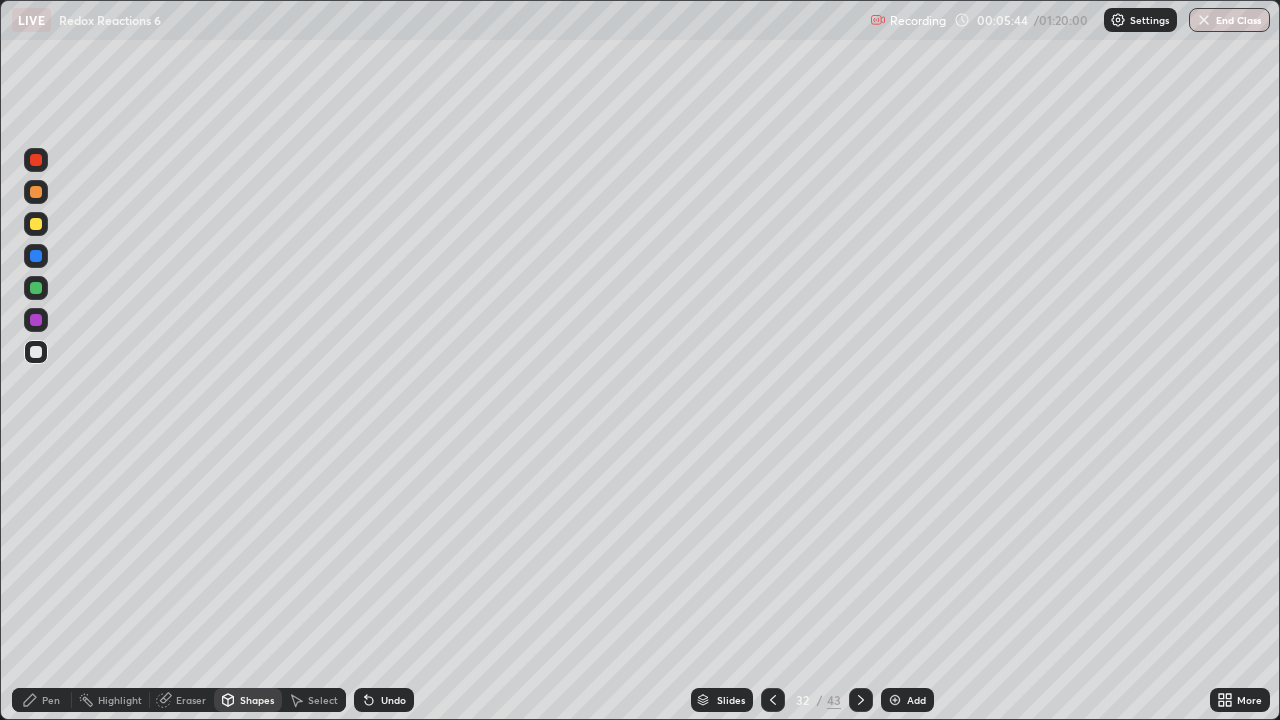 click on "Eraser" at bounding box center (182, 700) 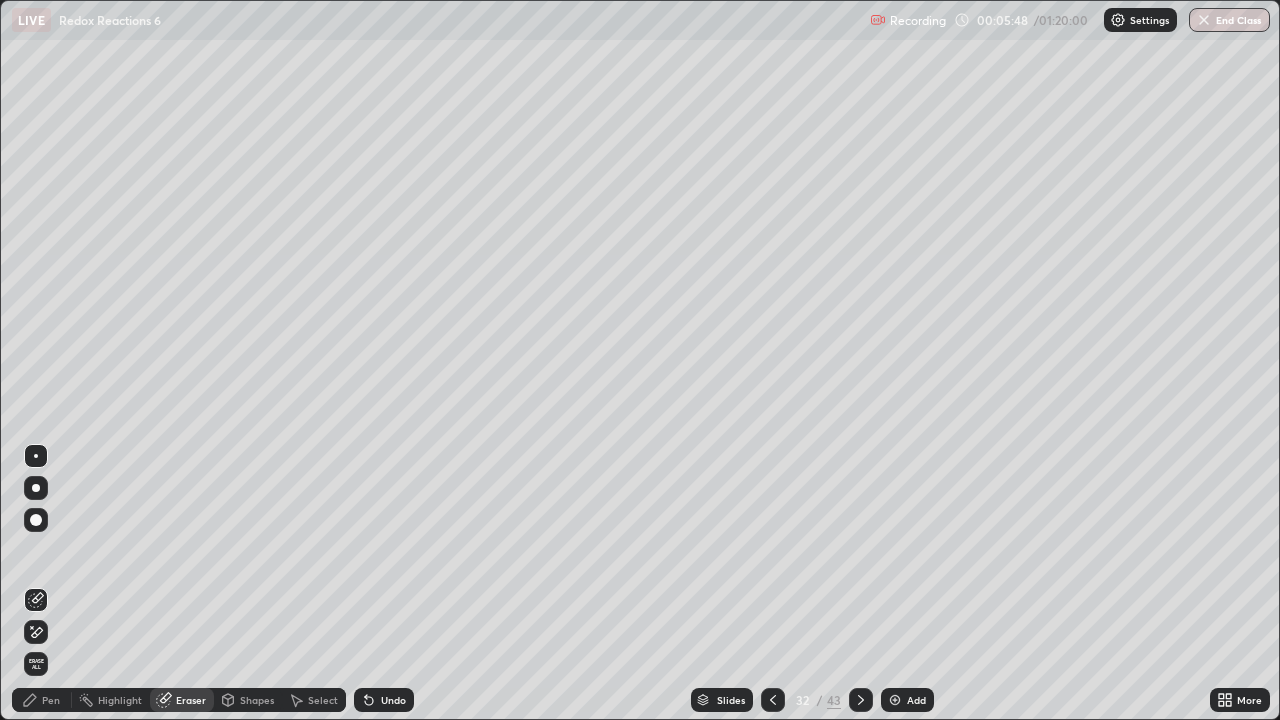 click on "Pen" at bounding box center [42, 700] 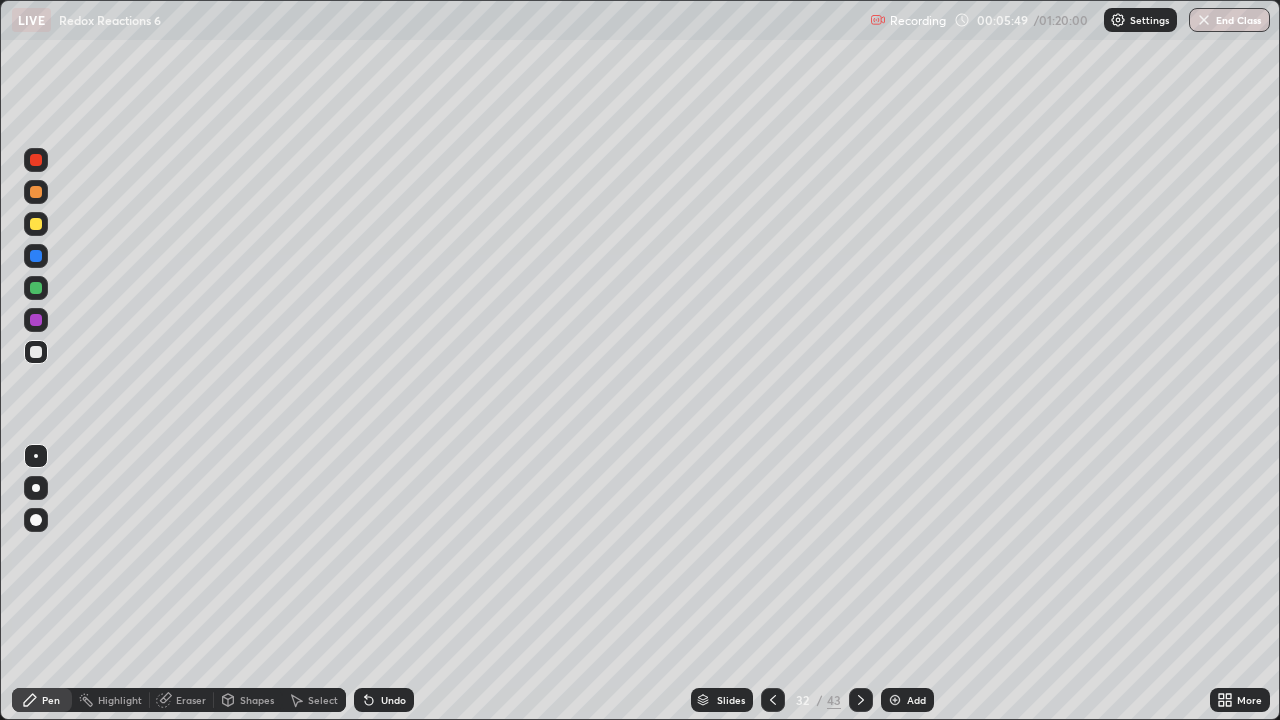 click on "Shapes" at bounding box center (257, 700) 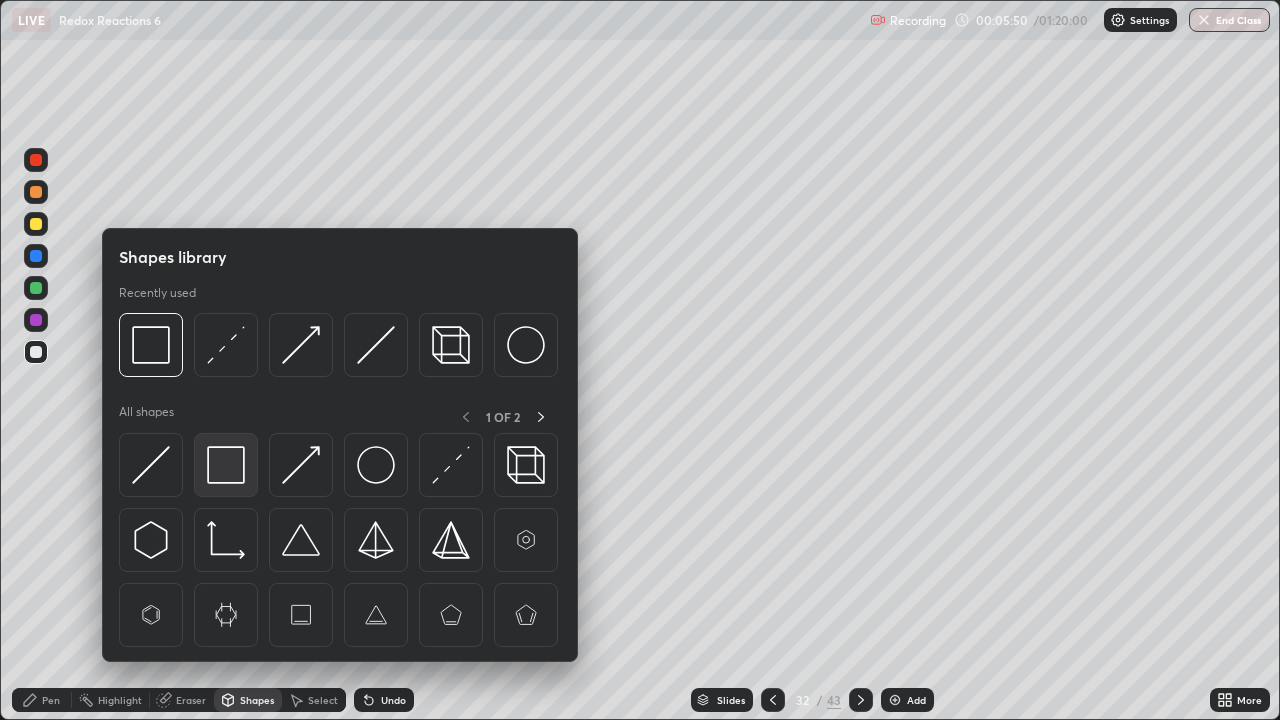 click at bounding box center [226, 465] 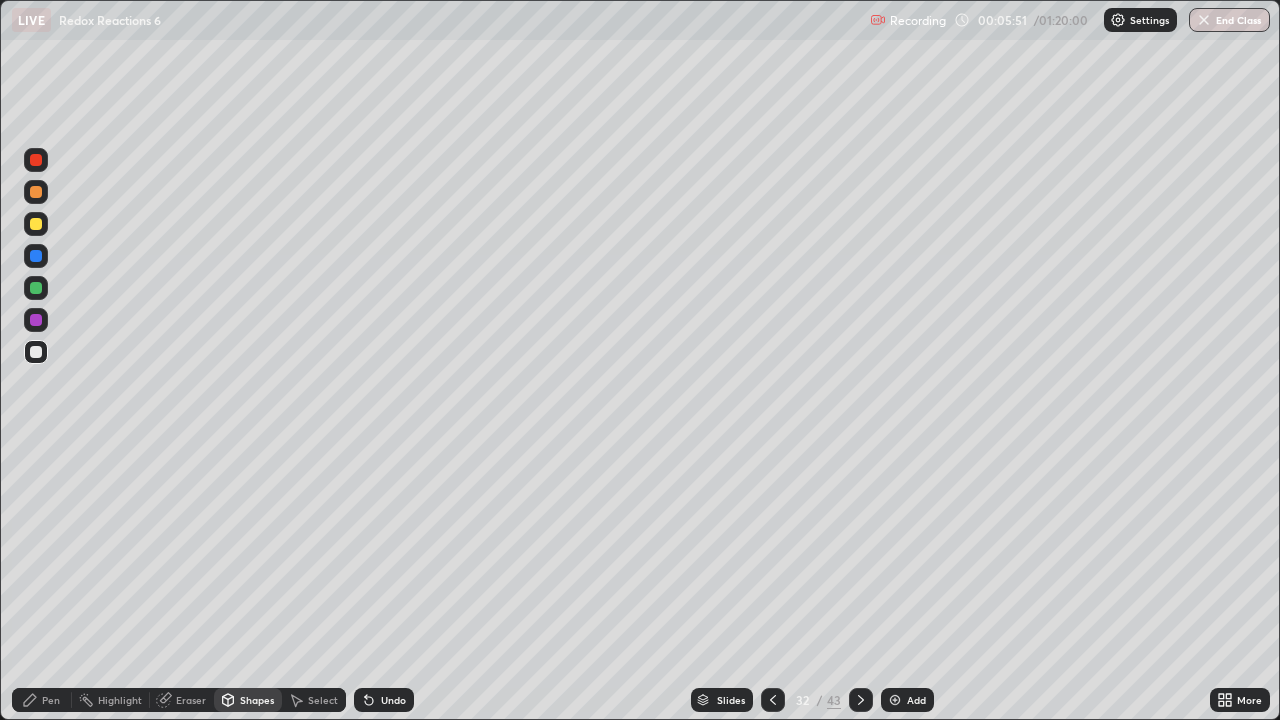 click at bounding box center (36, 256) 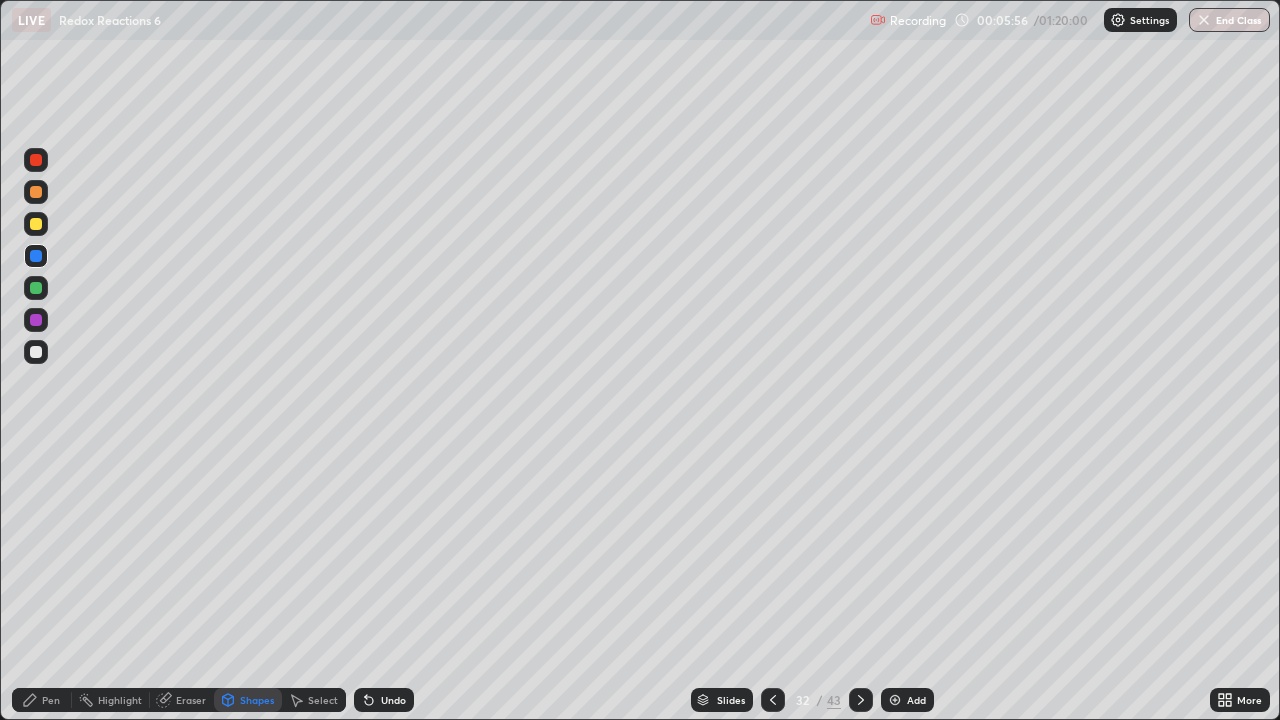 click on "Select" at bounding box center [323, 700] 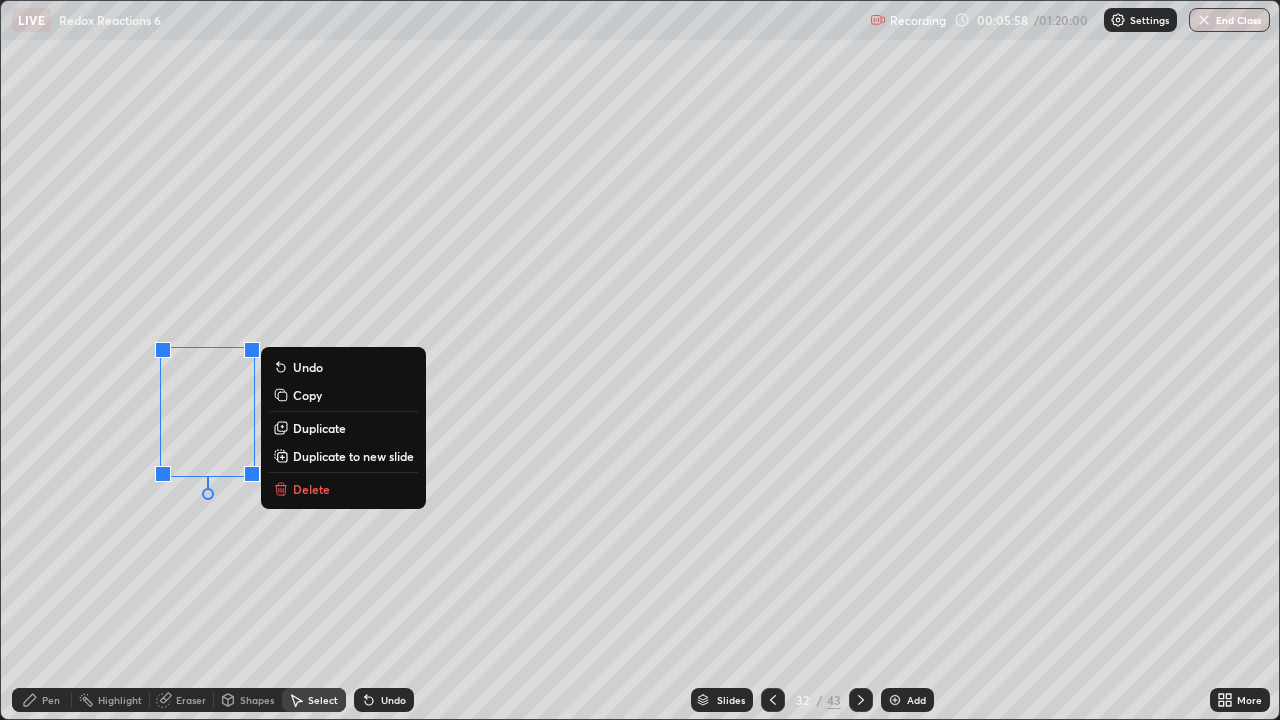 click on "Copy" at bounding box center [307, 395] 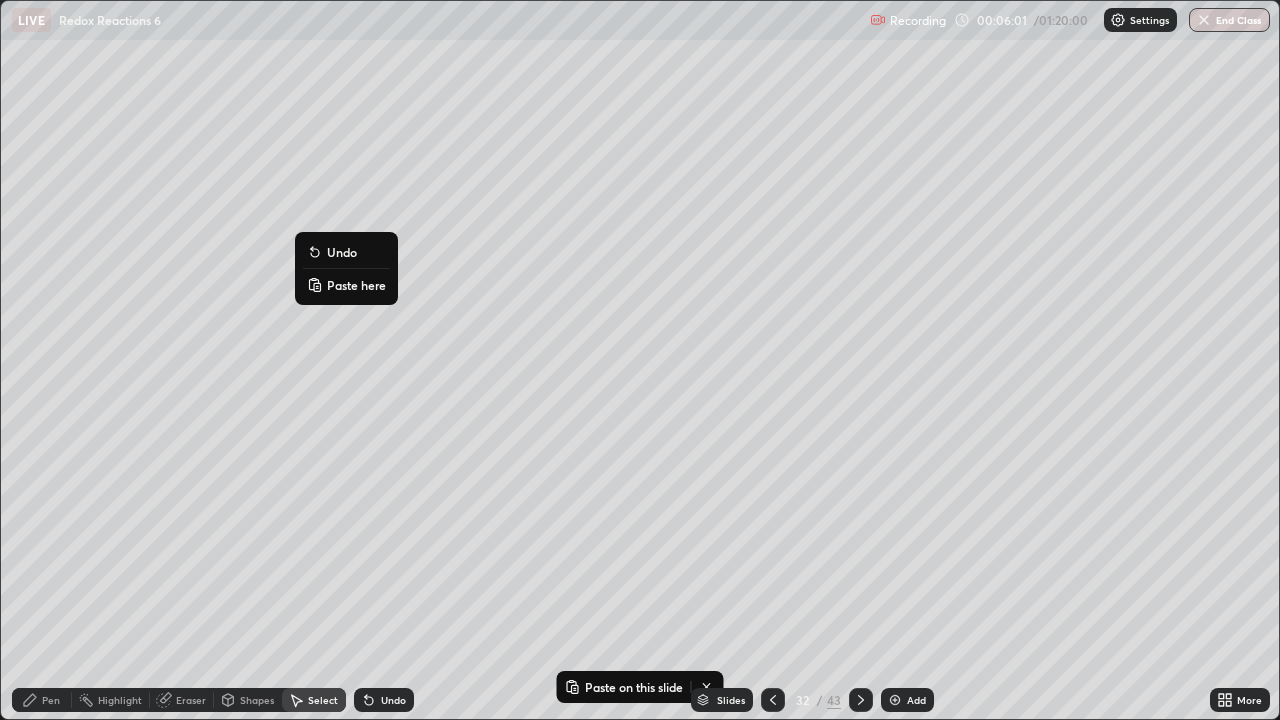 click on "Paste here" at bounding box center [356, 285] 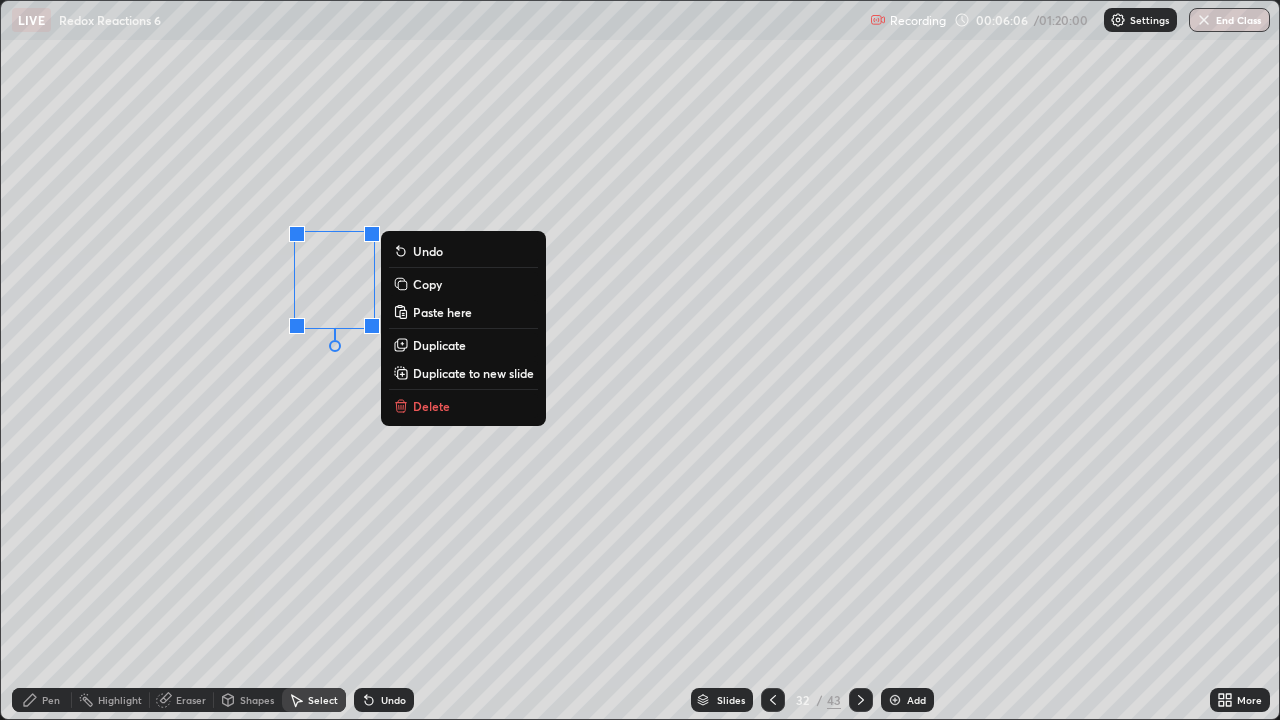 click on "0 ° Undo Copy Paste here Duplicate Duplicate to new slide Delete" at bounding box center (640, 360) 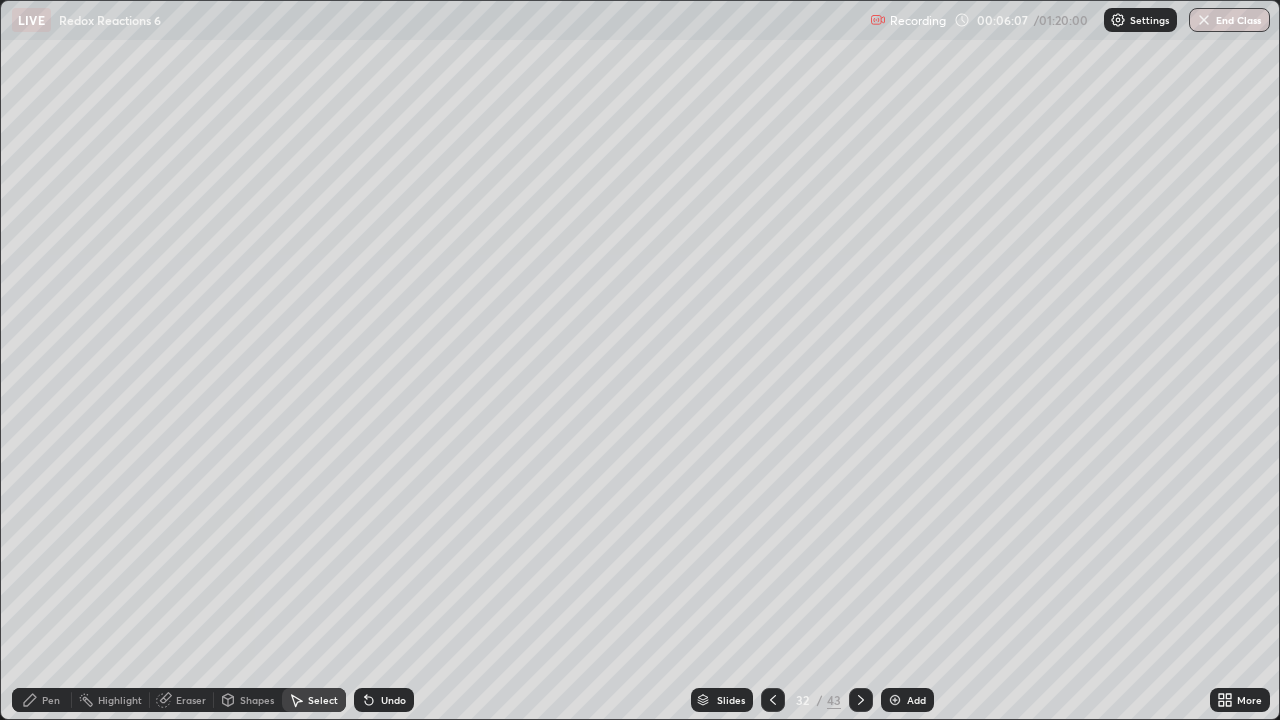 click on "Pen" at bounding box center [51, 700] 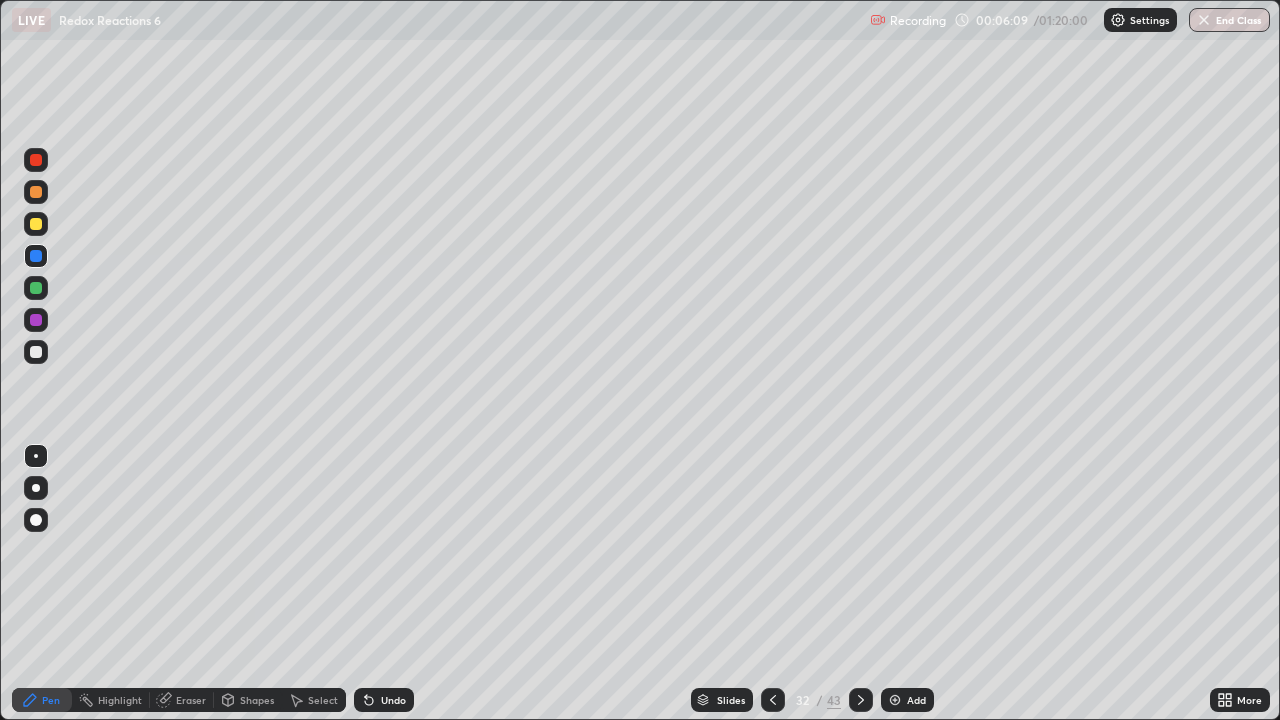 click at bounding box center [36, 352] 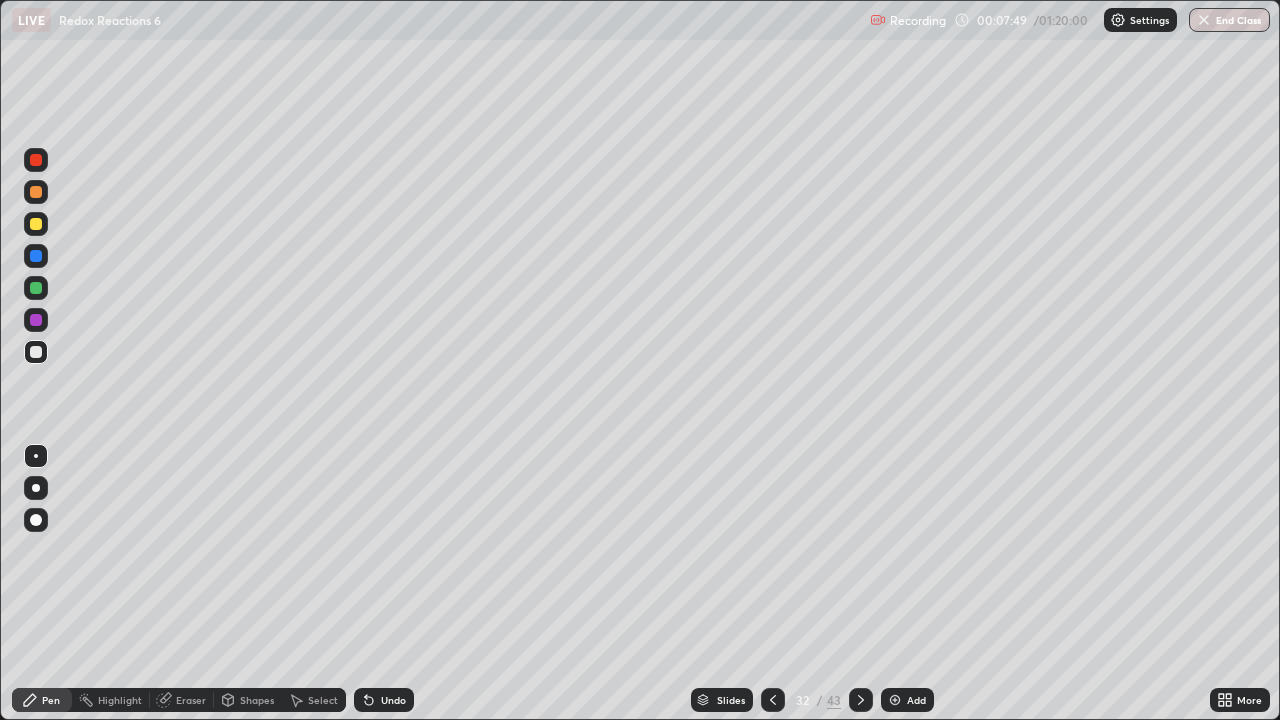 click on "Select" at bounding box center [323, 700] 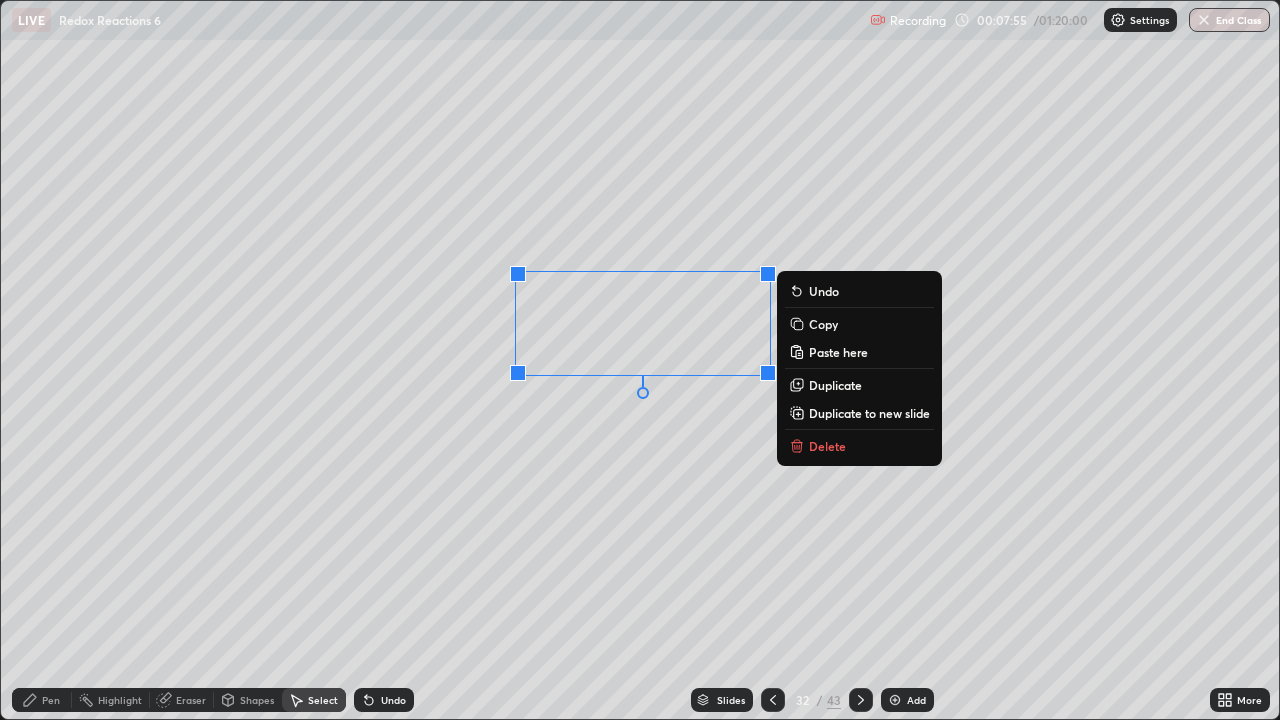 click on "Pen" at bounding box center (51, 700) 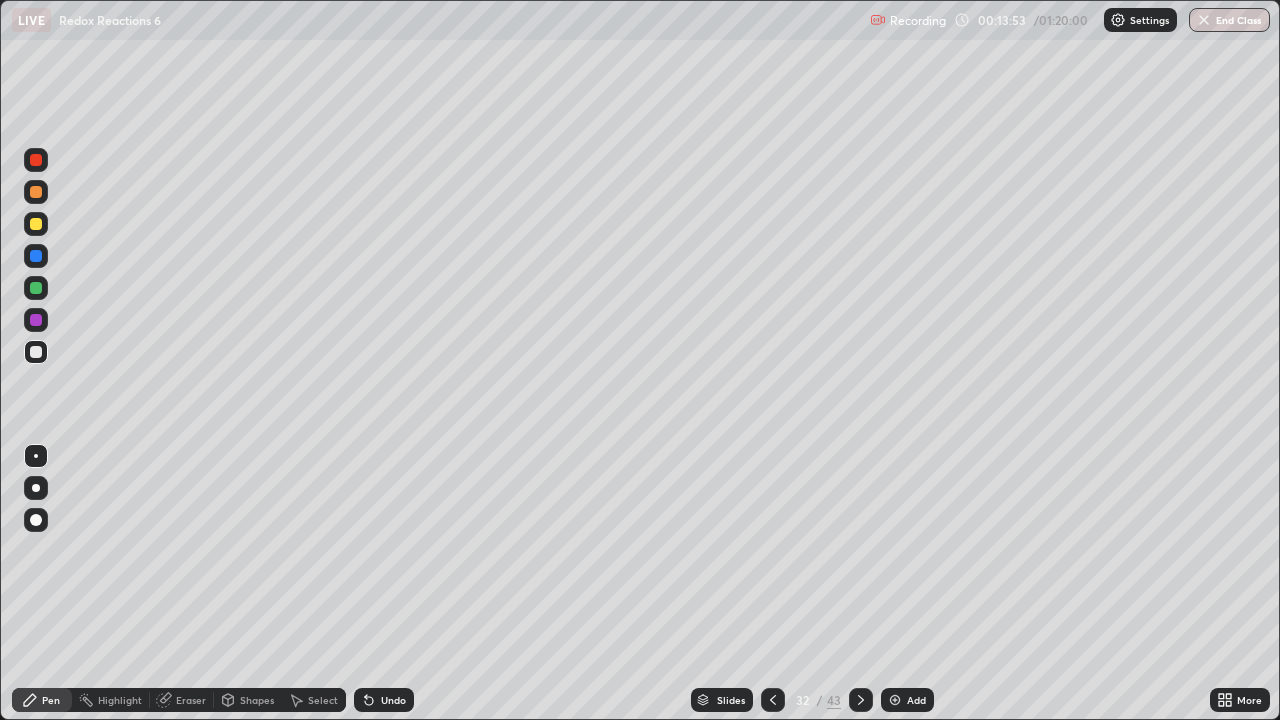 click 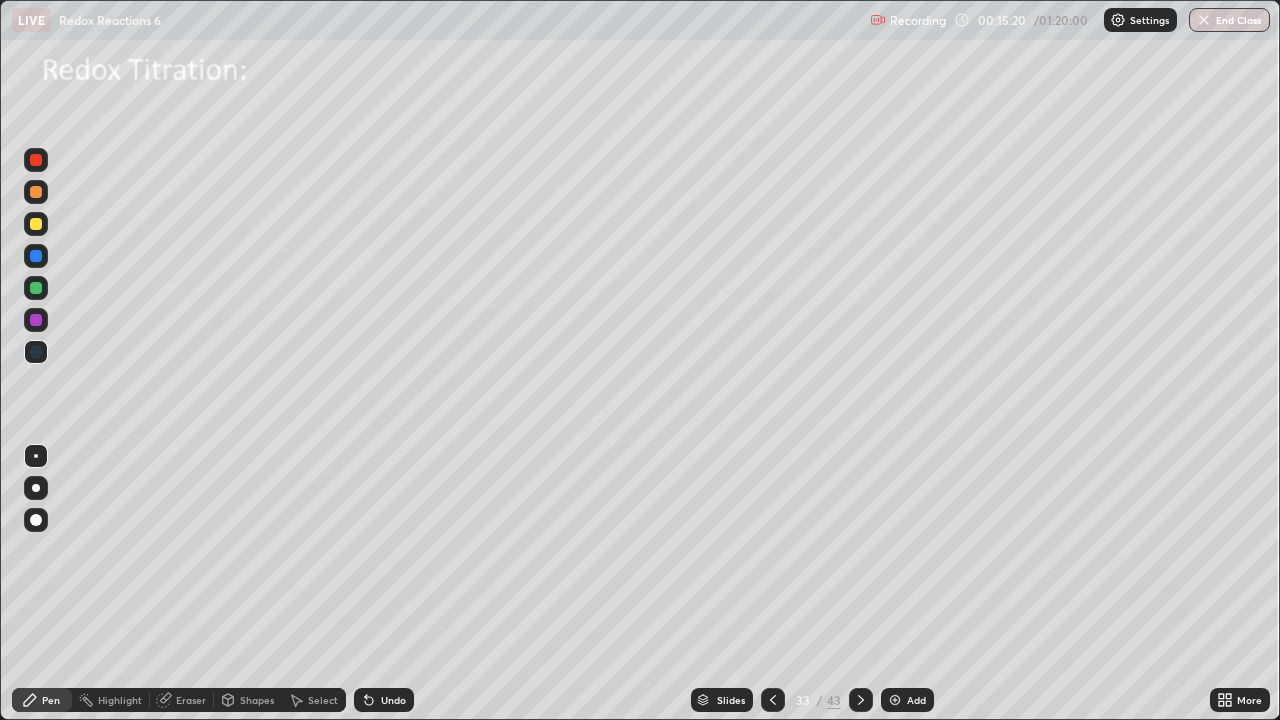 click on "Select" at bounding box center (323, 700) 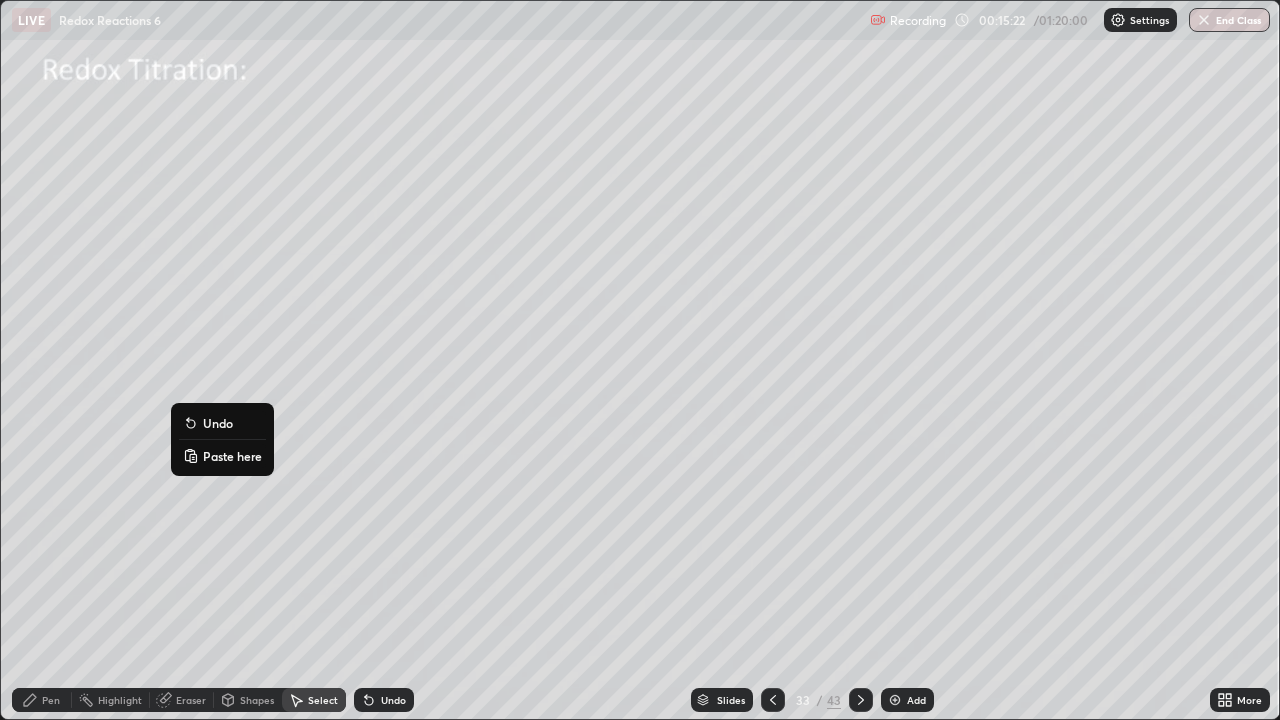 click on "Paste here" at bounding box center (232, 456) 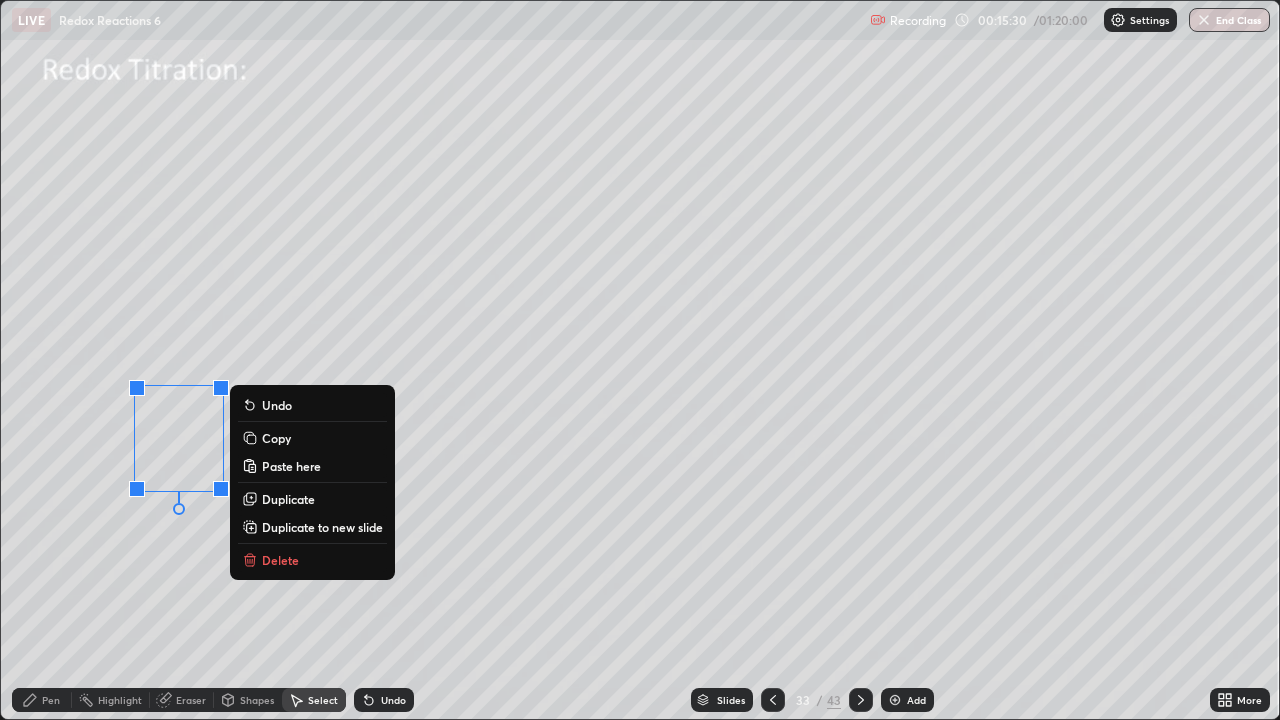 click on "Shapes" at bounding box center [257, 700] 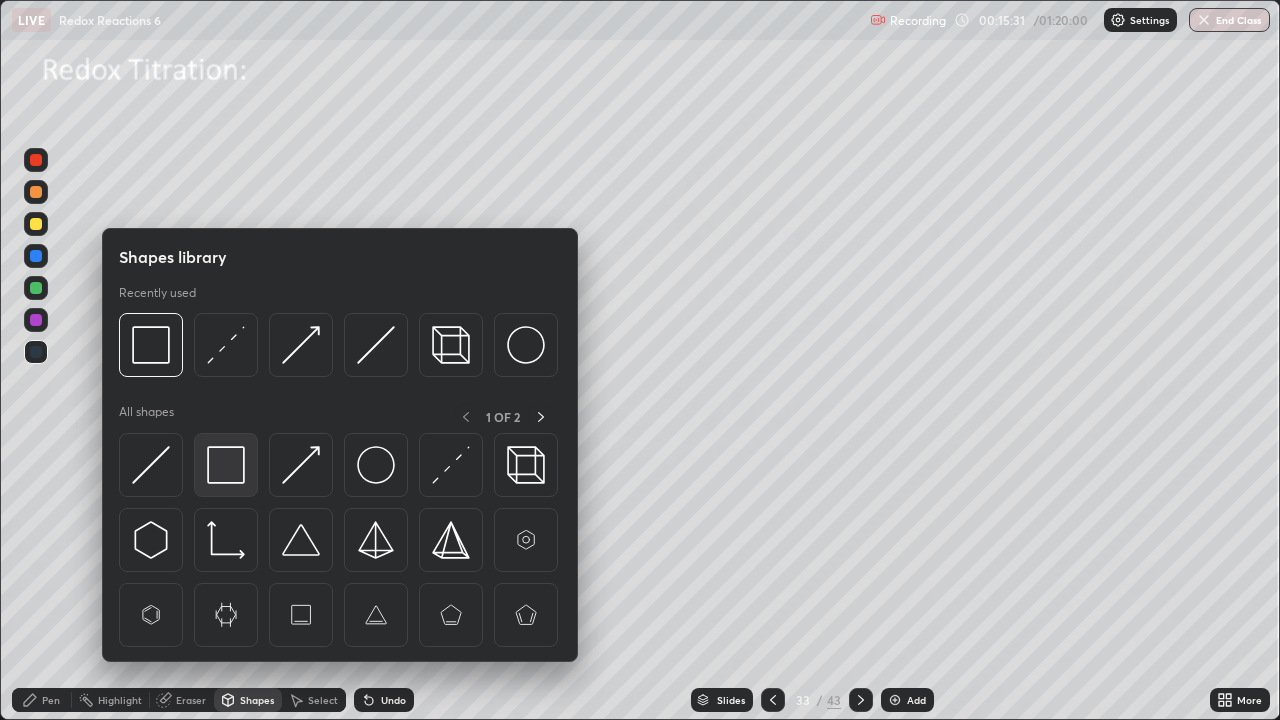 click at bounding box center [226, 465] 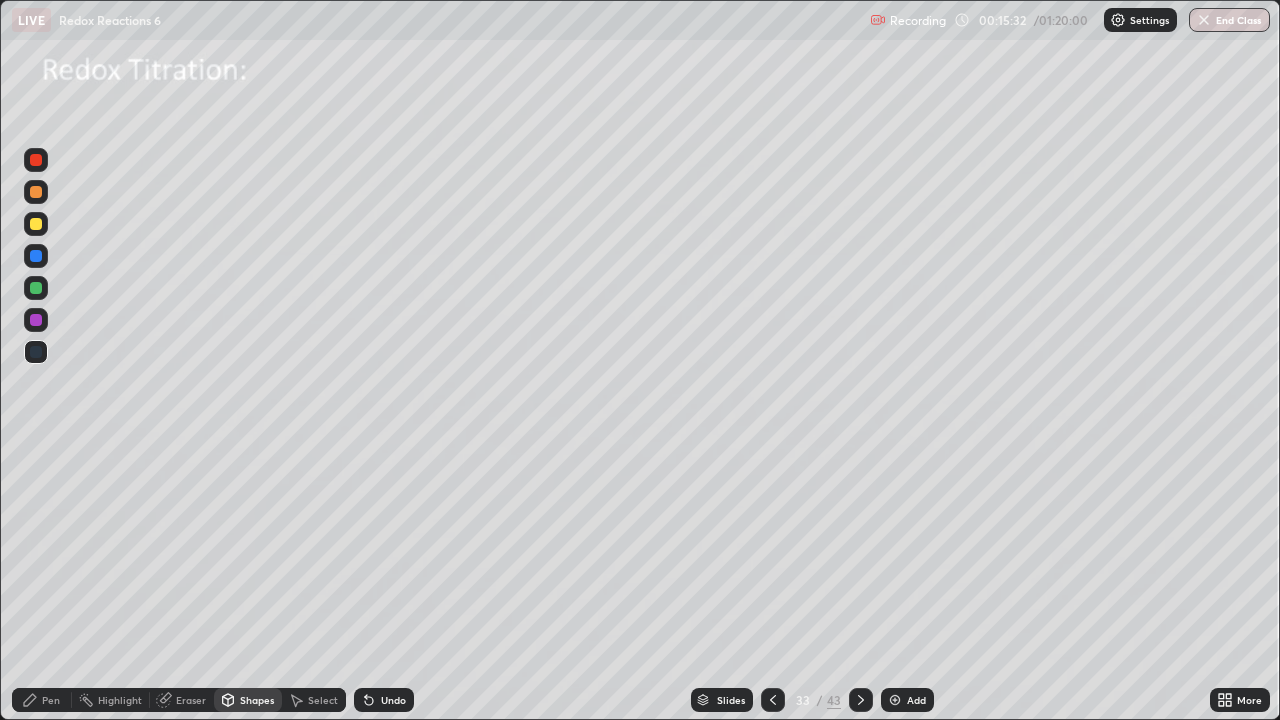 click at bounding box center [36, 224] 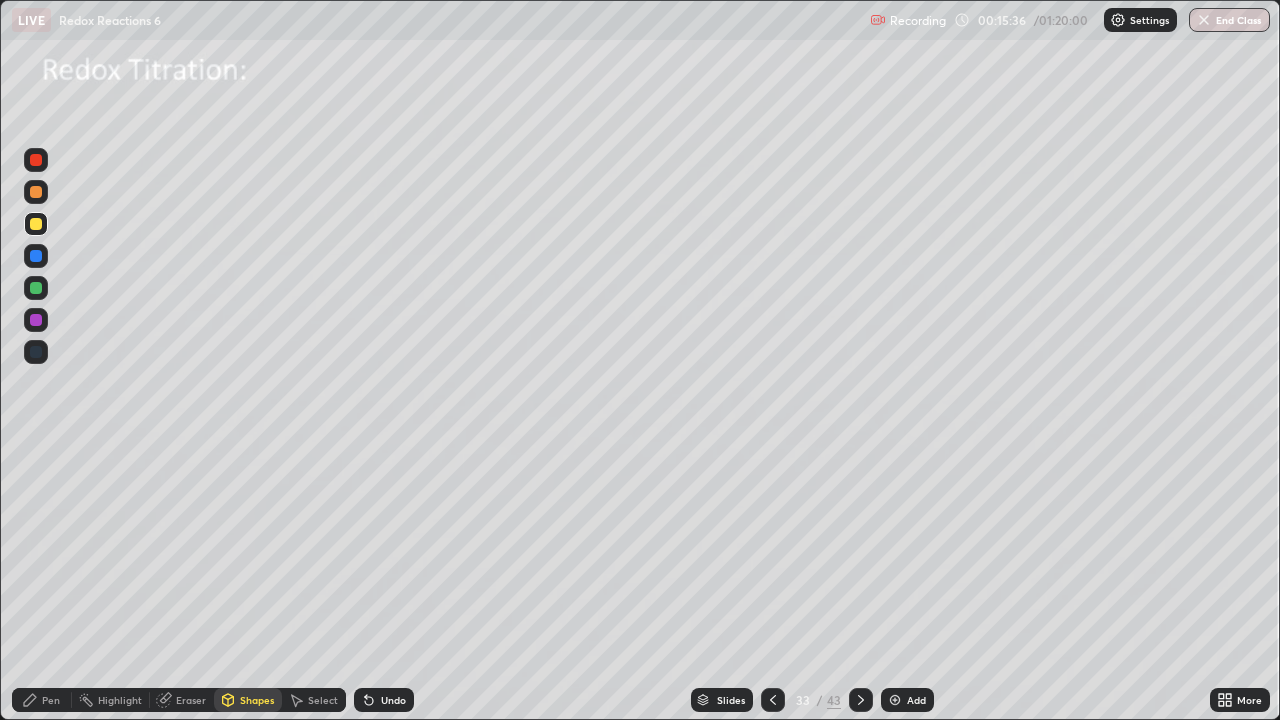 click 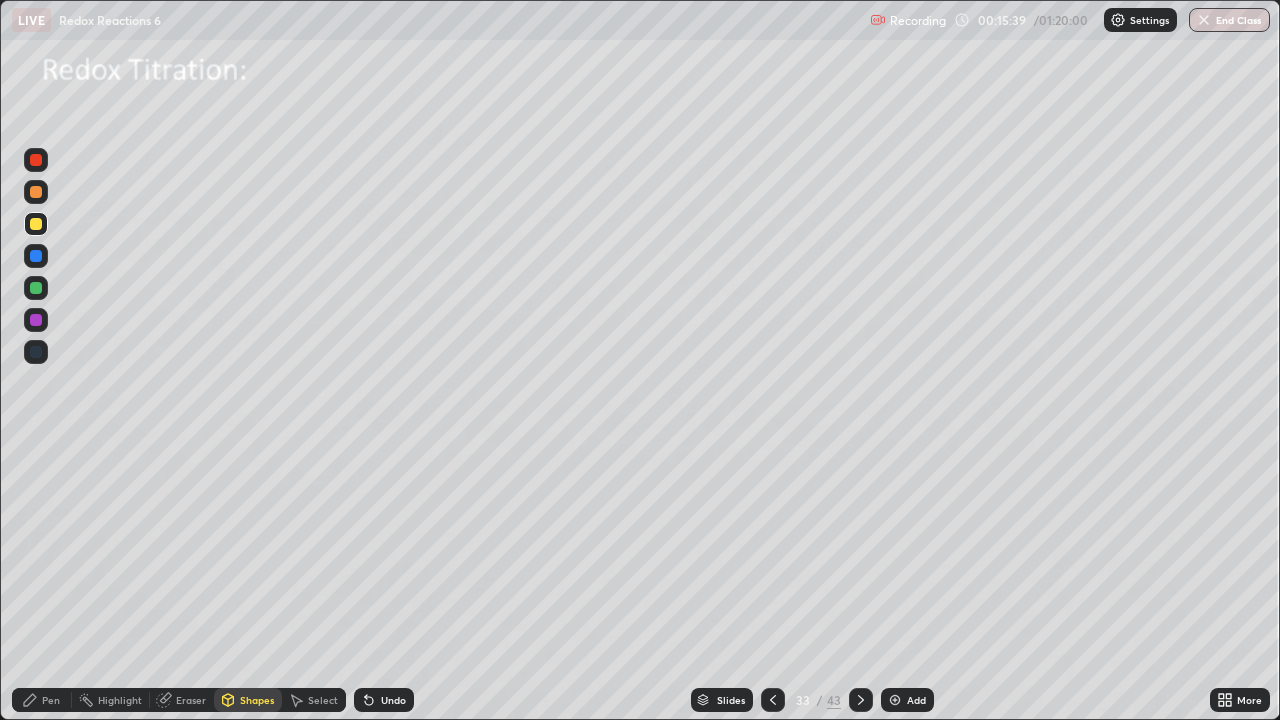 click 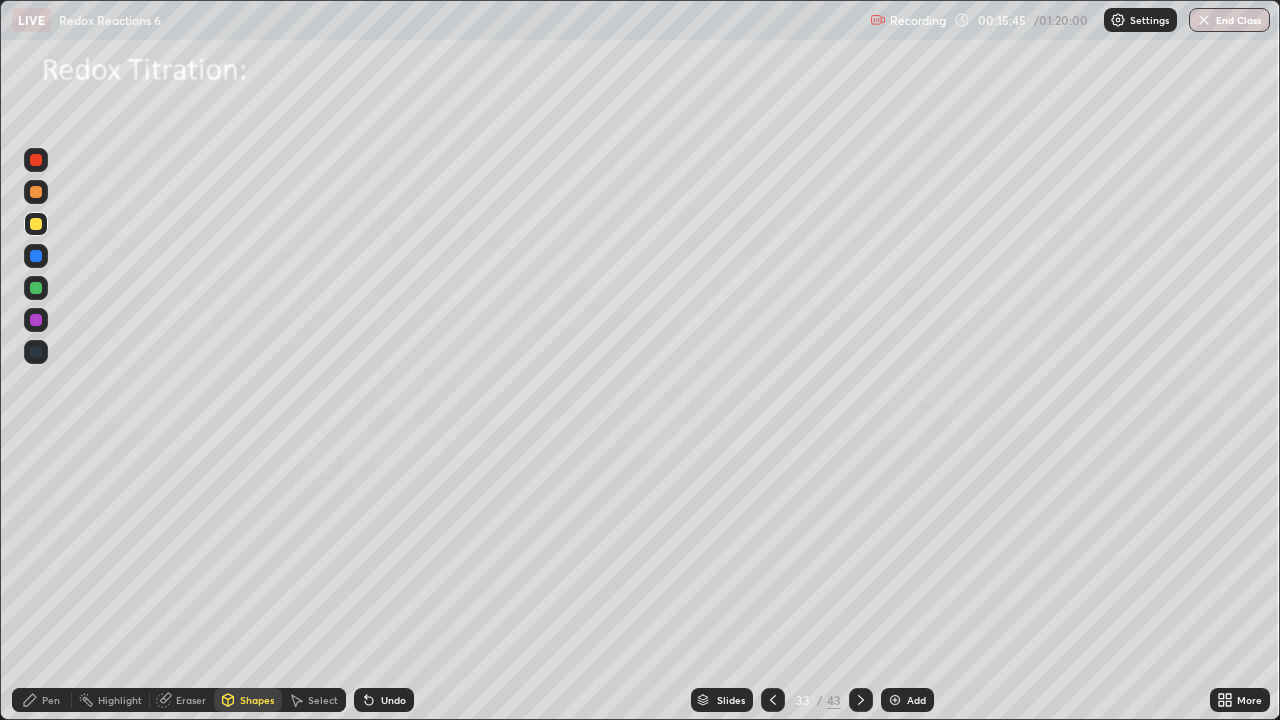 click on "Eraser" at bounding box center (191, 700) 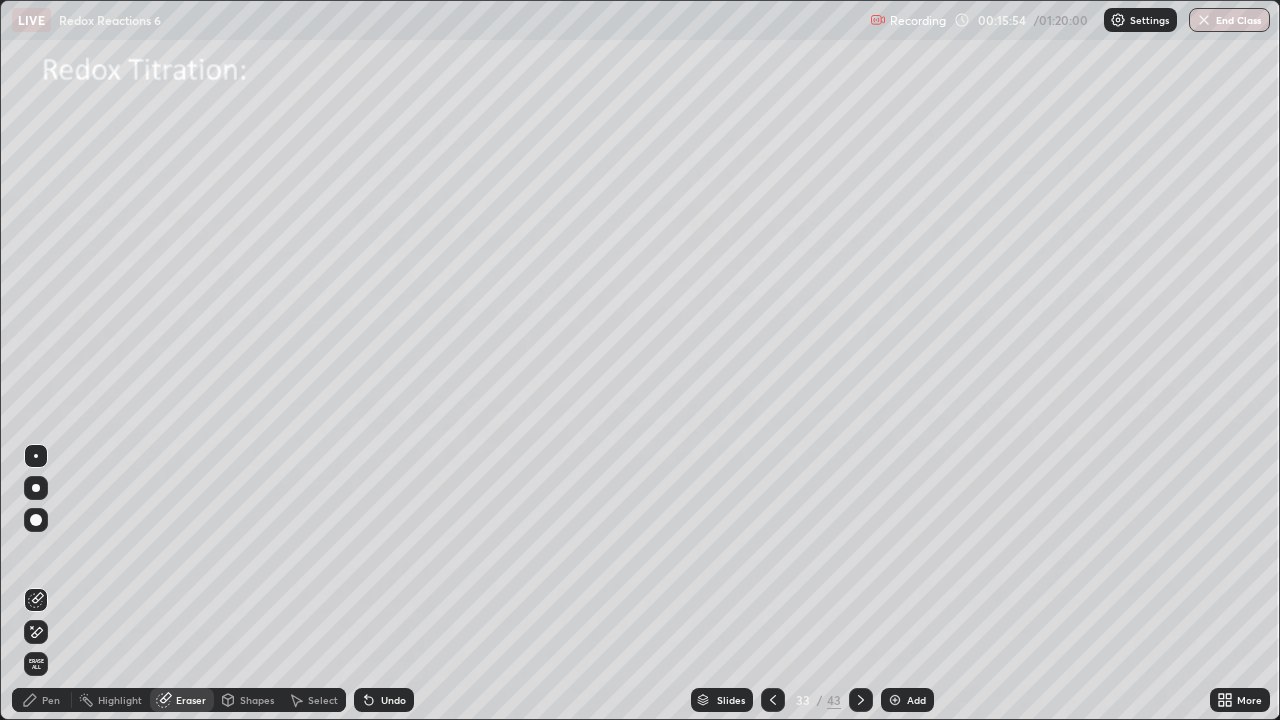 click on "Pen" at bounding box center (51, 700) 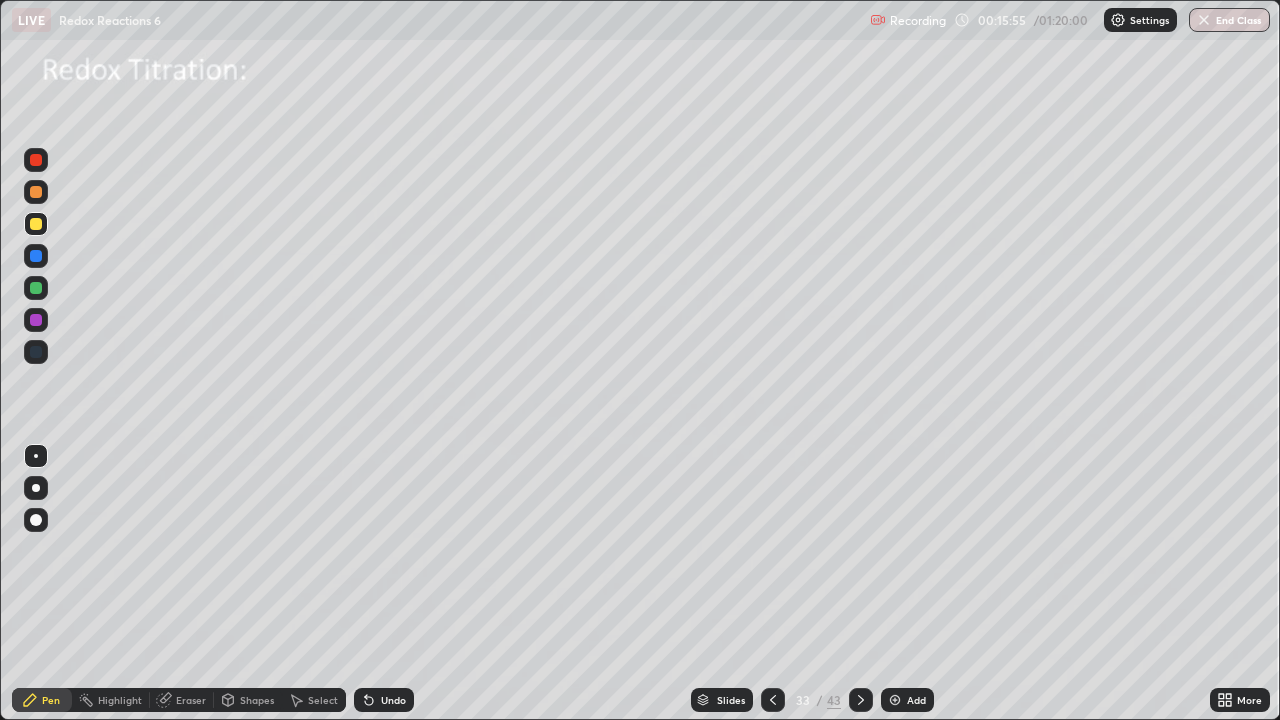click at bounding box center [36, 224] 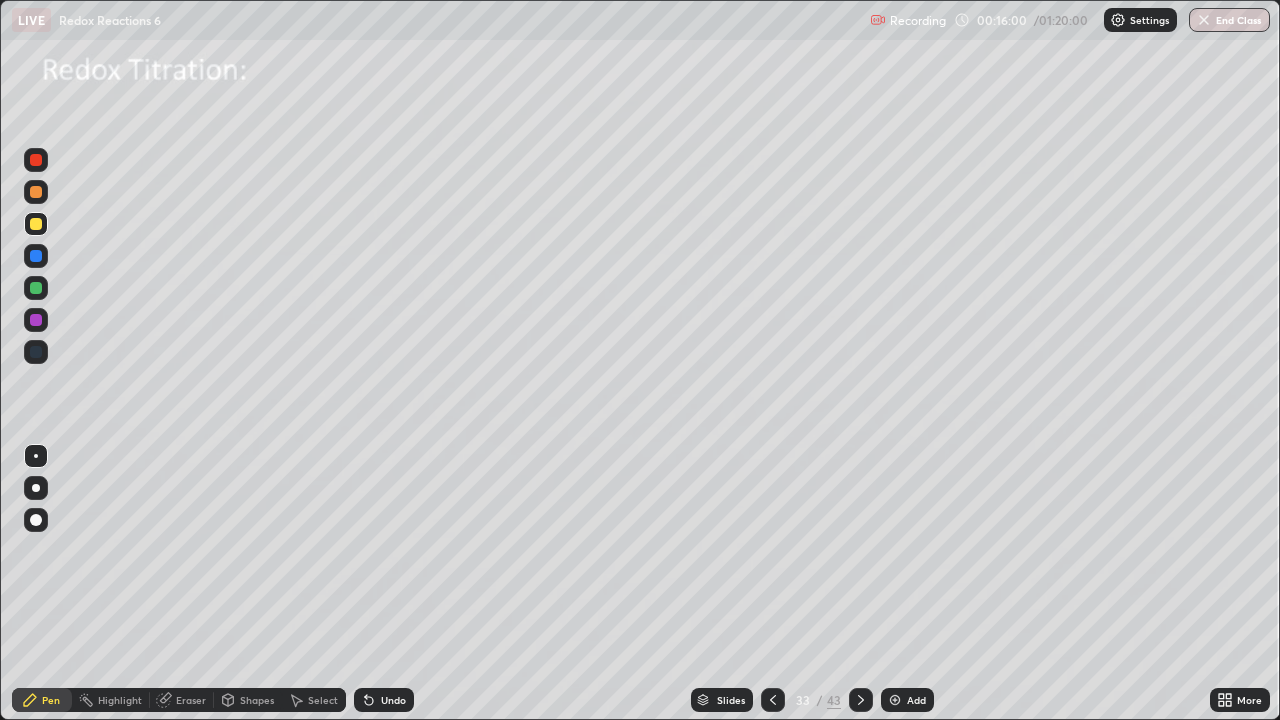 click at bounding box center (36, 256) 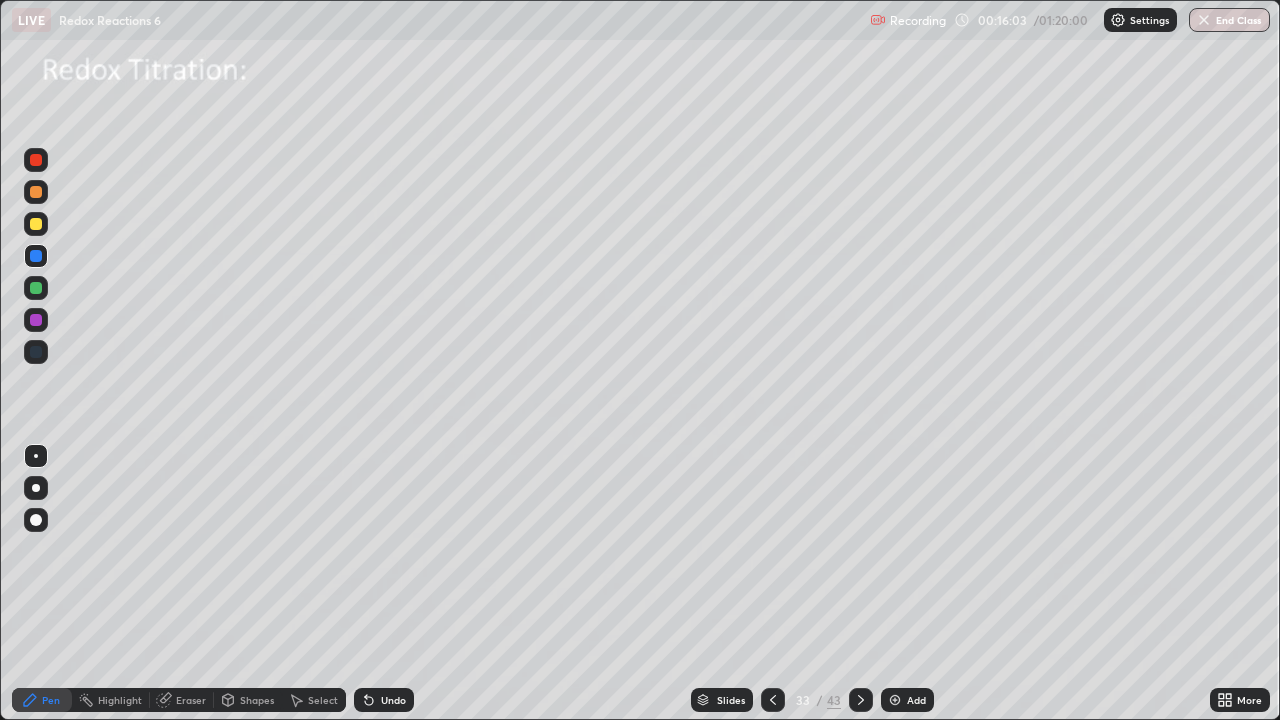click at bounding box center [36, 224] 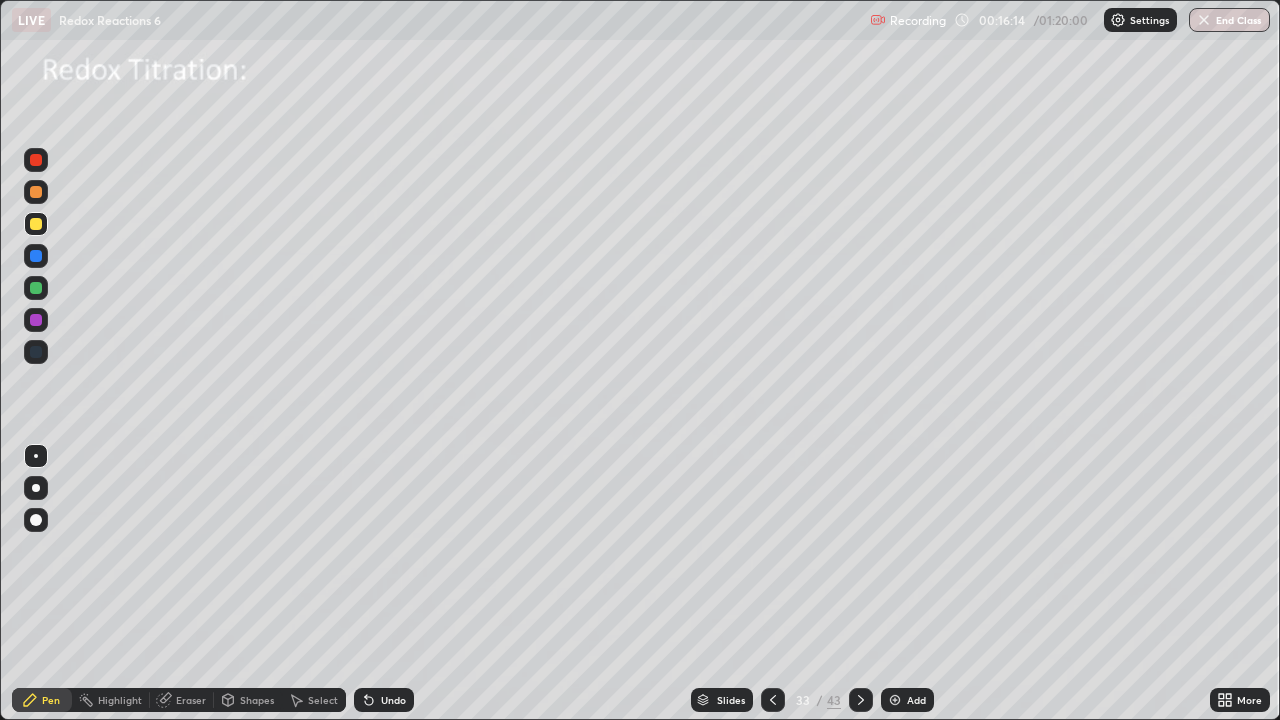 click on "Pen" at bounding box center [51, 700] 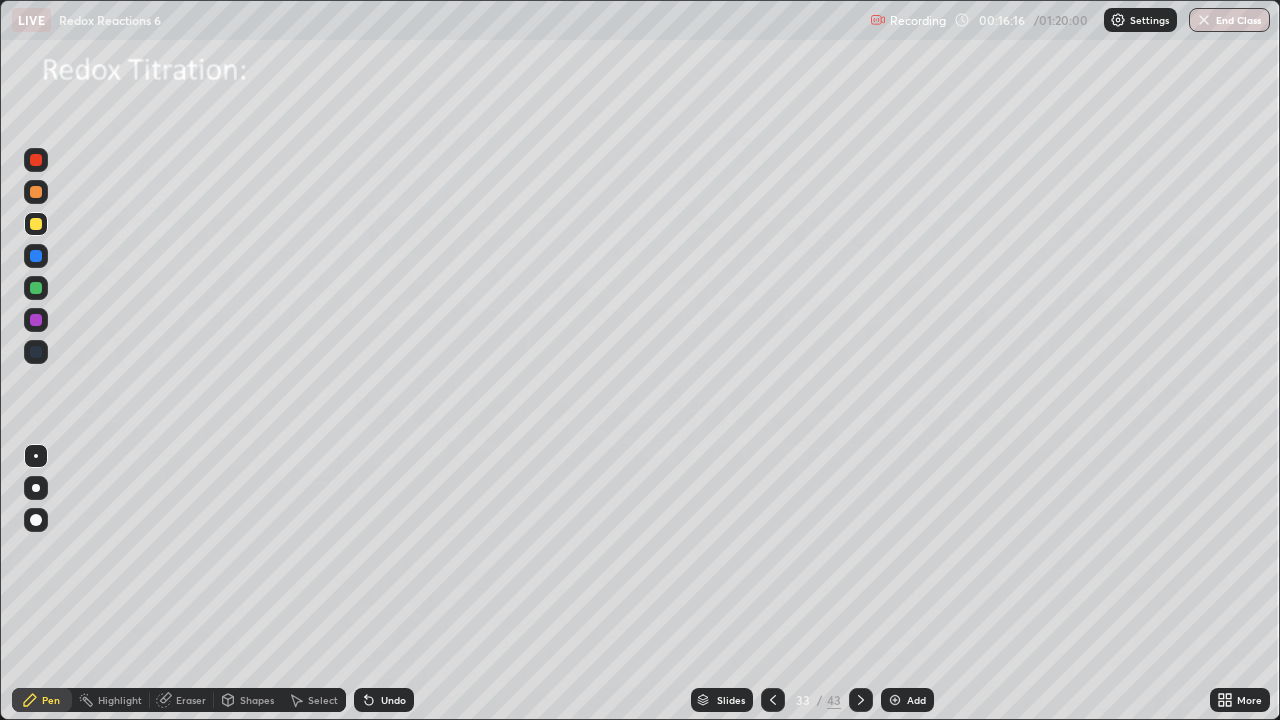 click at bounding box center [36, 224] 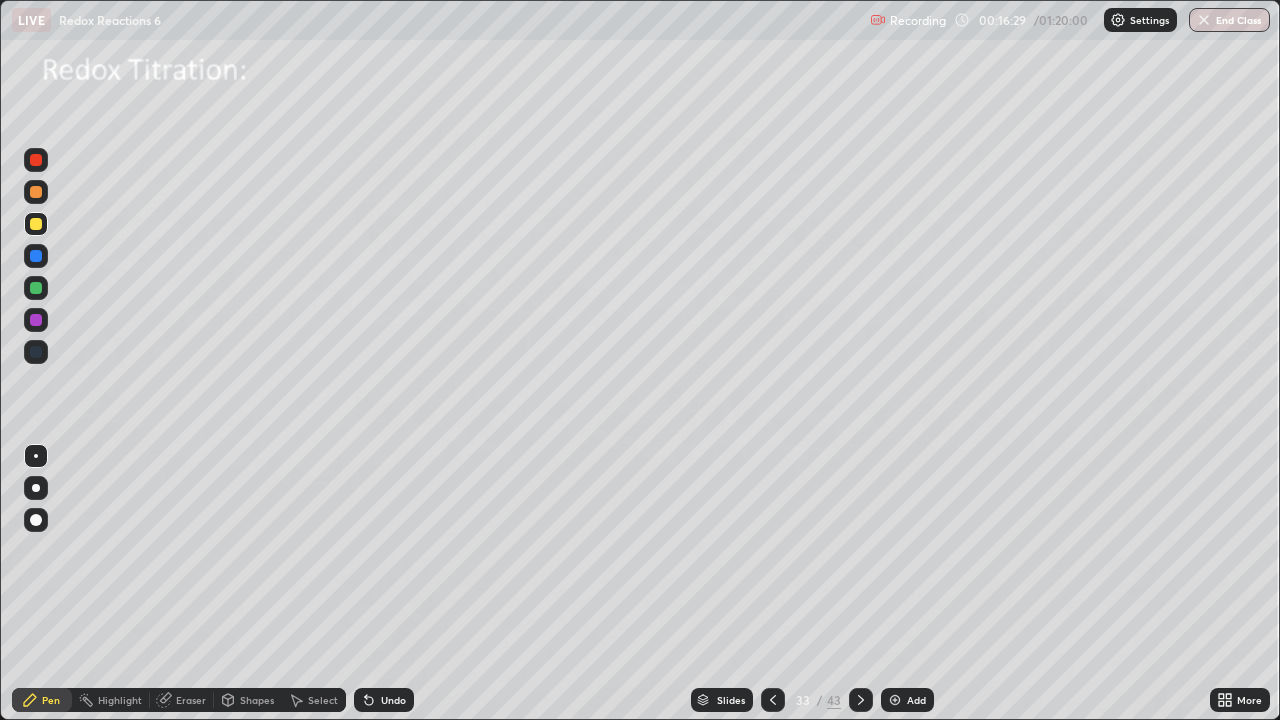 click at bounding box center [36, 224] 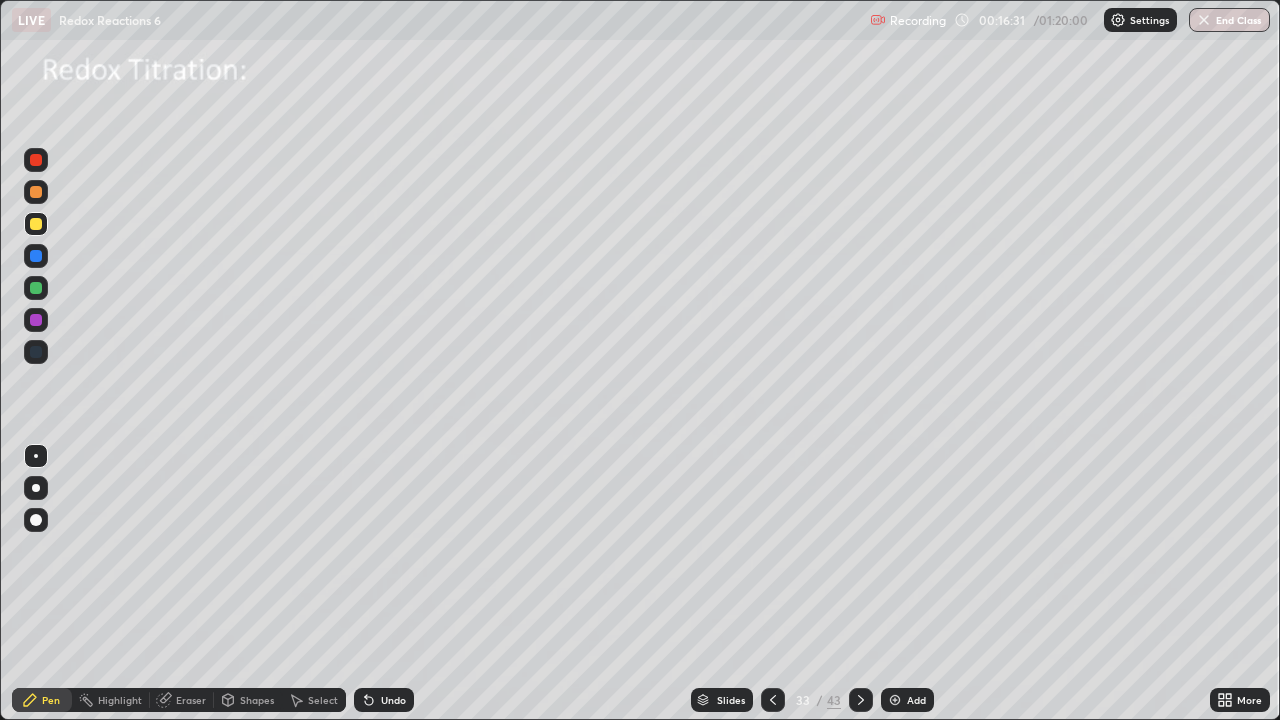 click at bounding box center [36, 256] 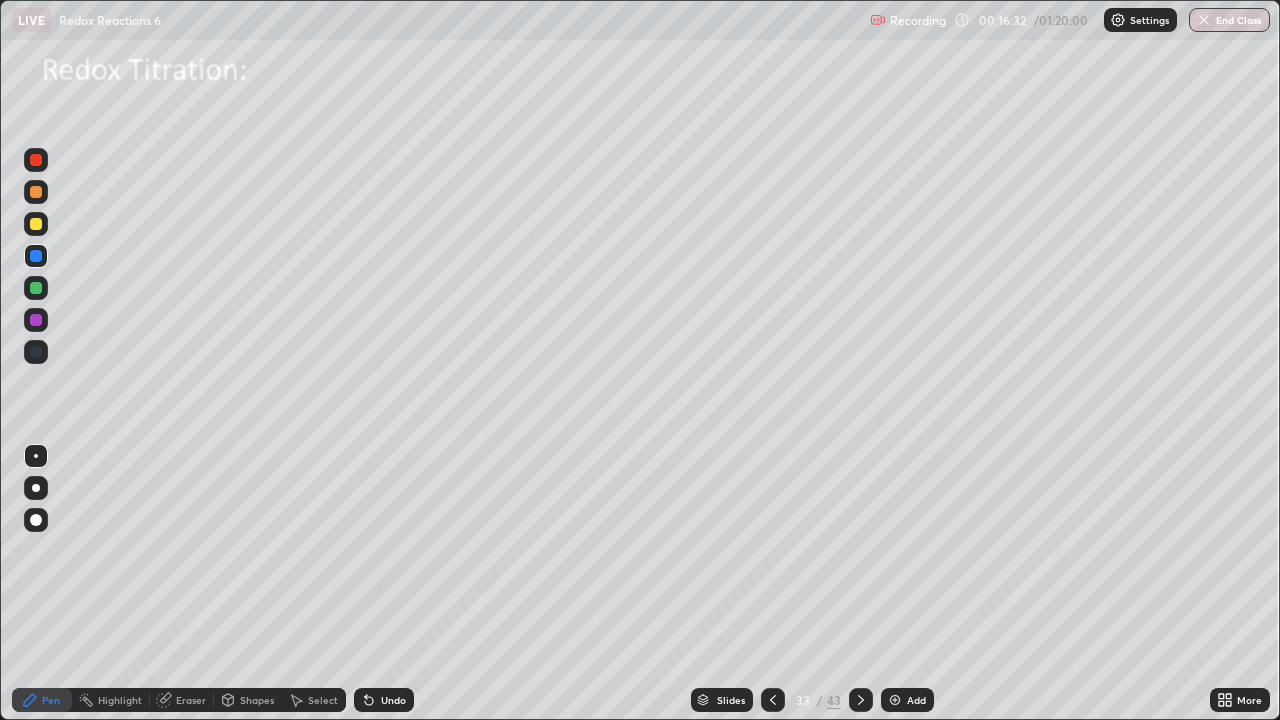 click at bounding box center [36, 224] 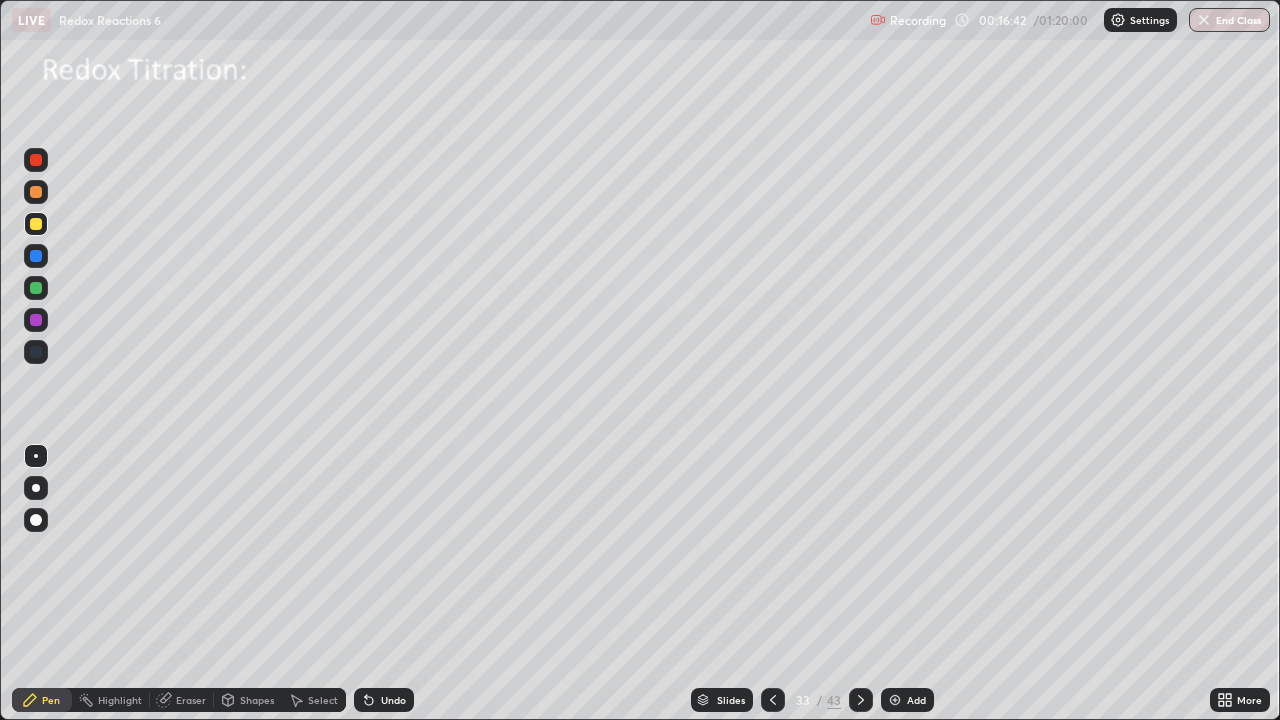 click at bounding box center (36, 224) 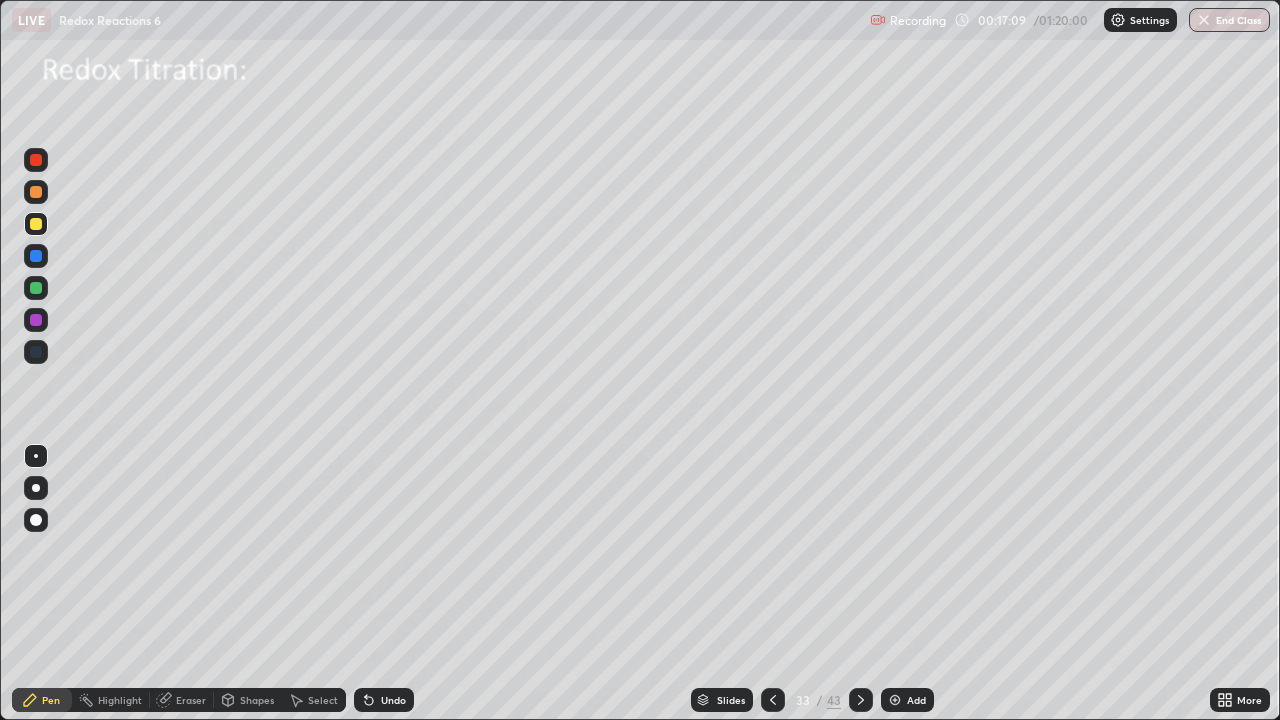 click at bounding box center [36, 256] 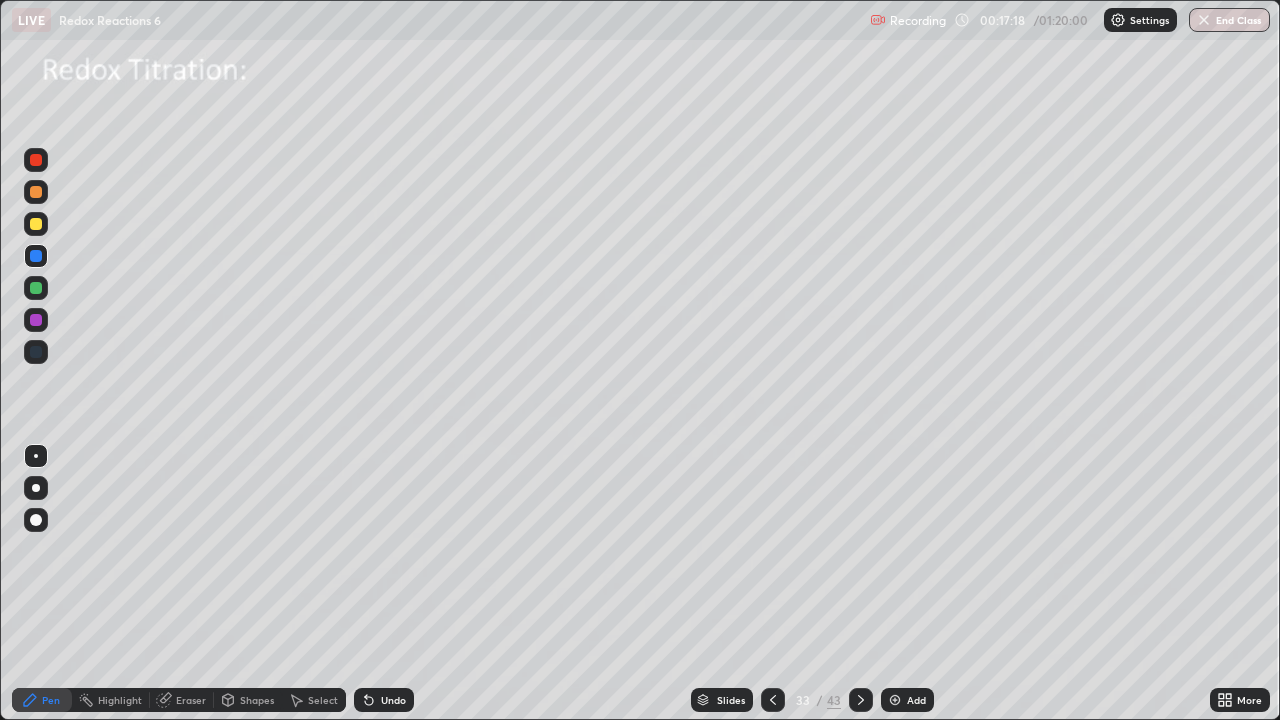 click at bounding box center (36, 256) 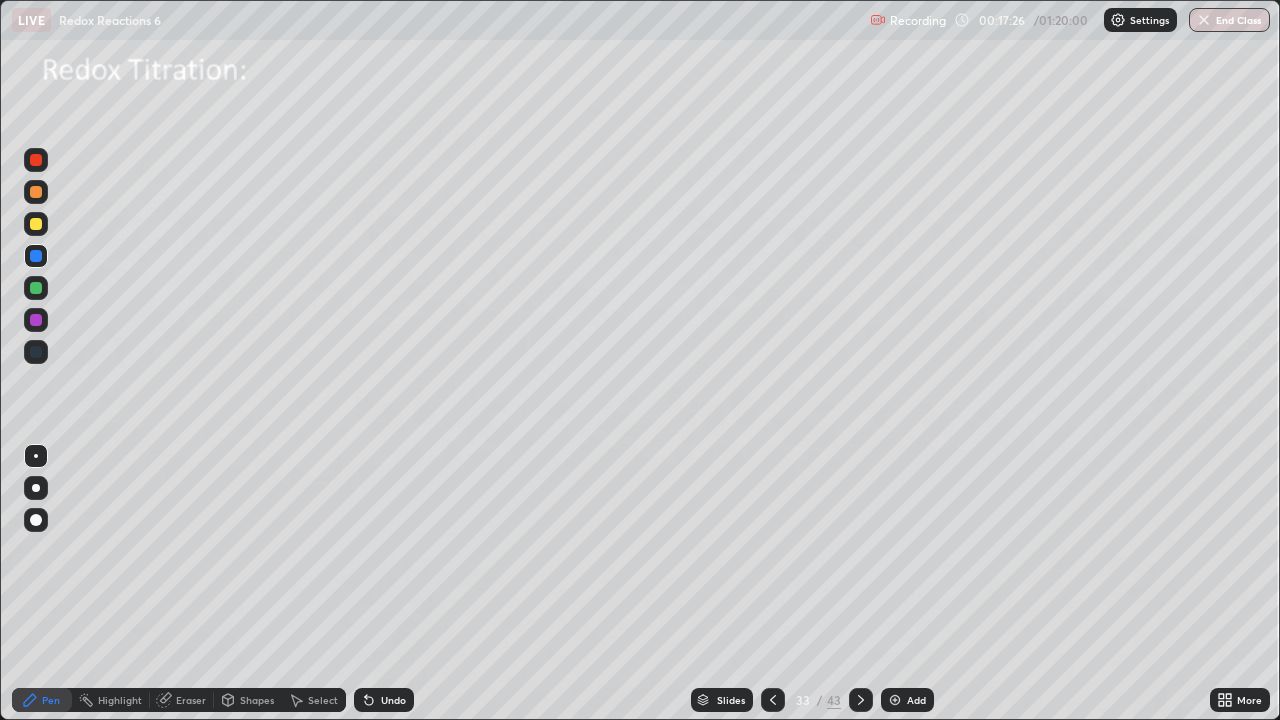 click at bounding box center [36, 224] 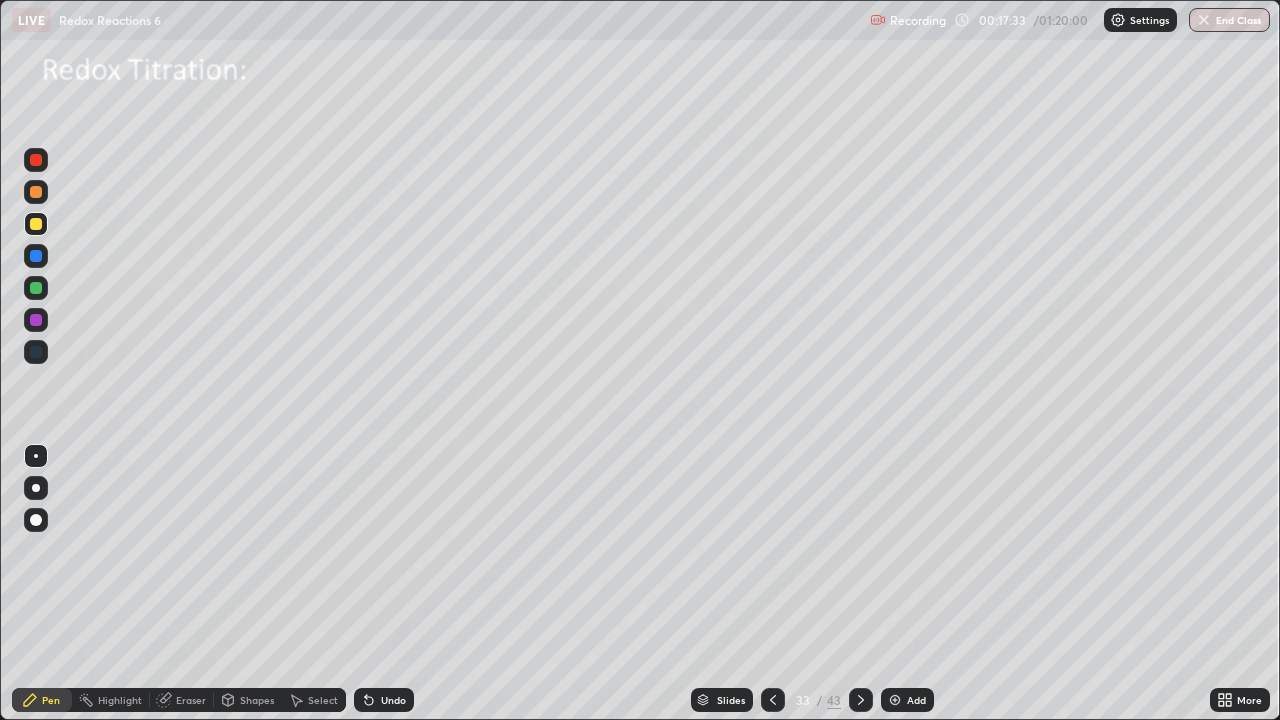 click at bounding box center [36, 224] 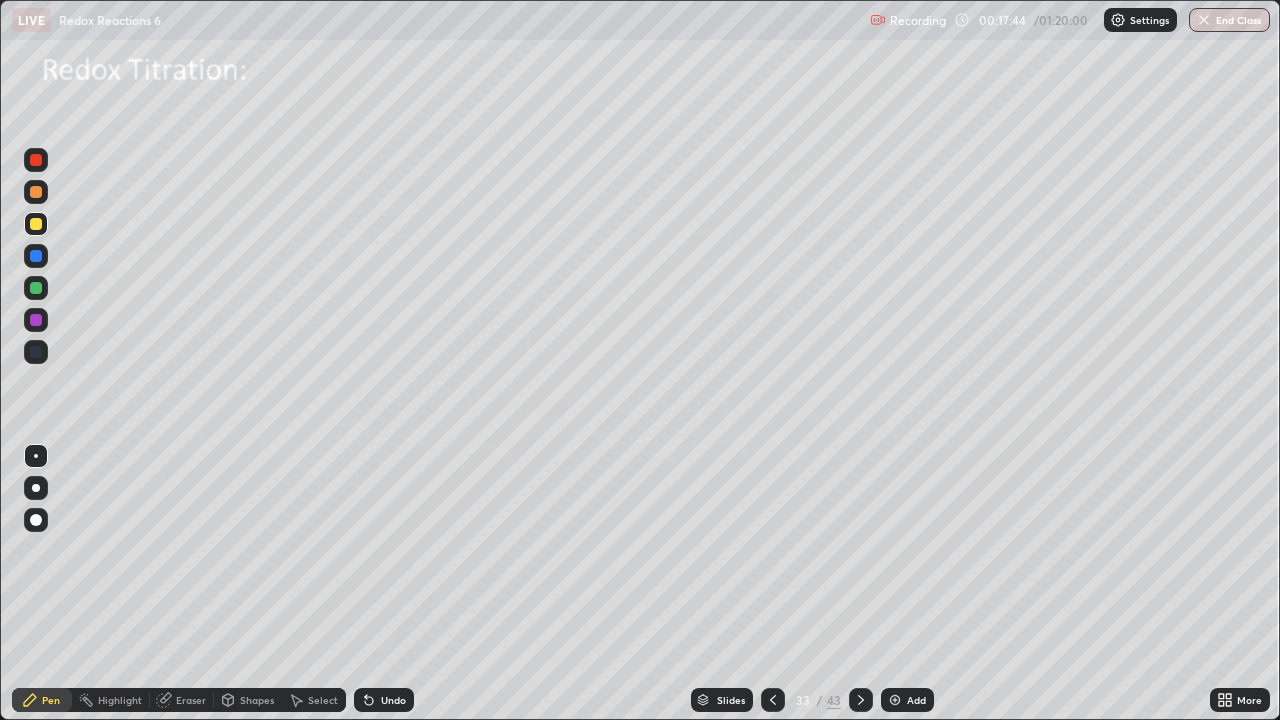 click at bounding box center [36, 224] 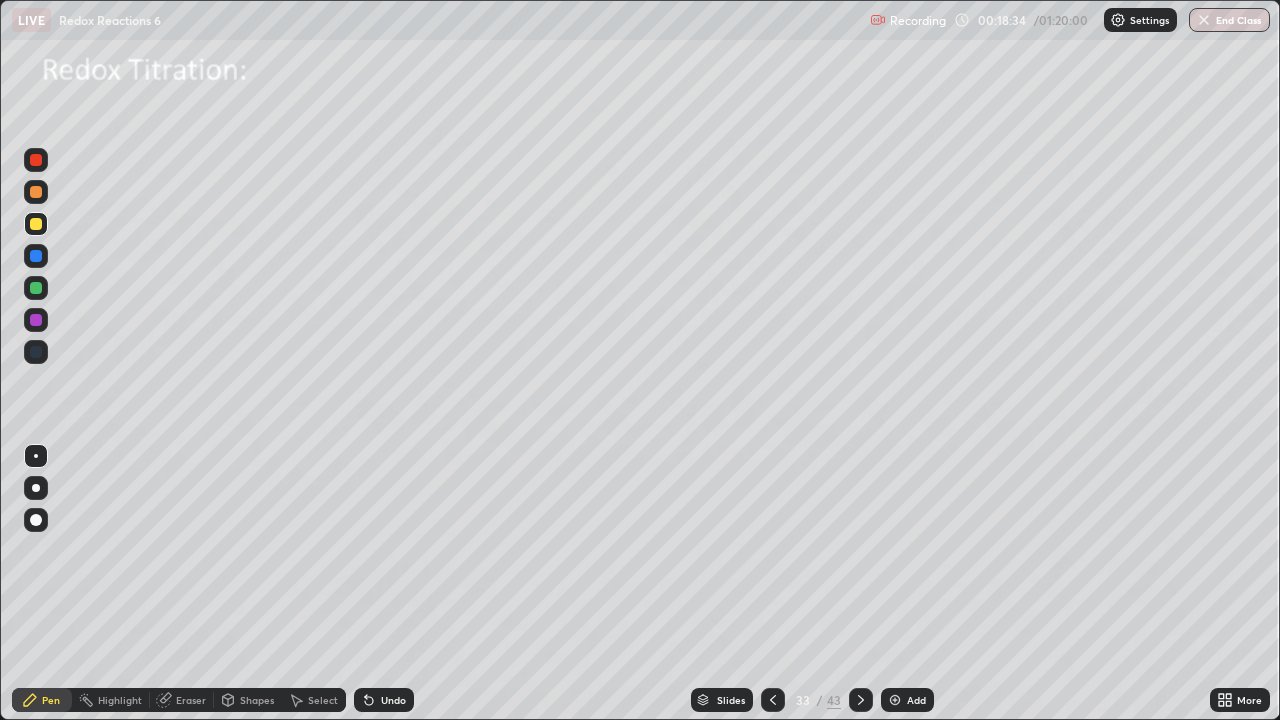 click on "Select" at bounding box center [323, 700] 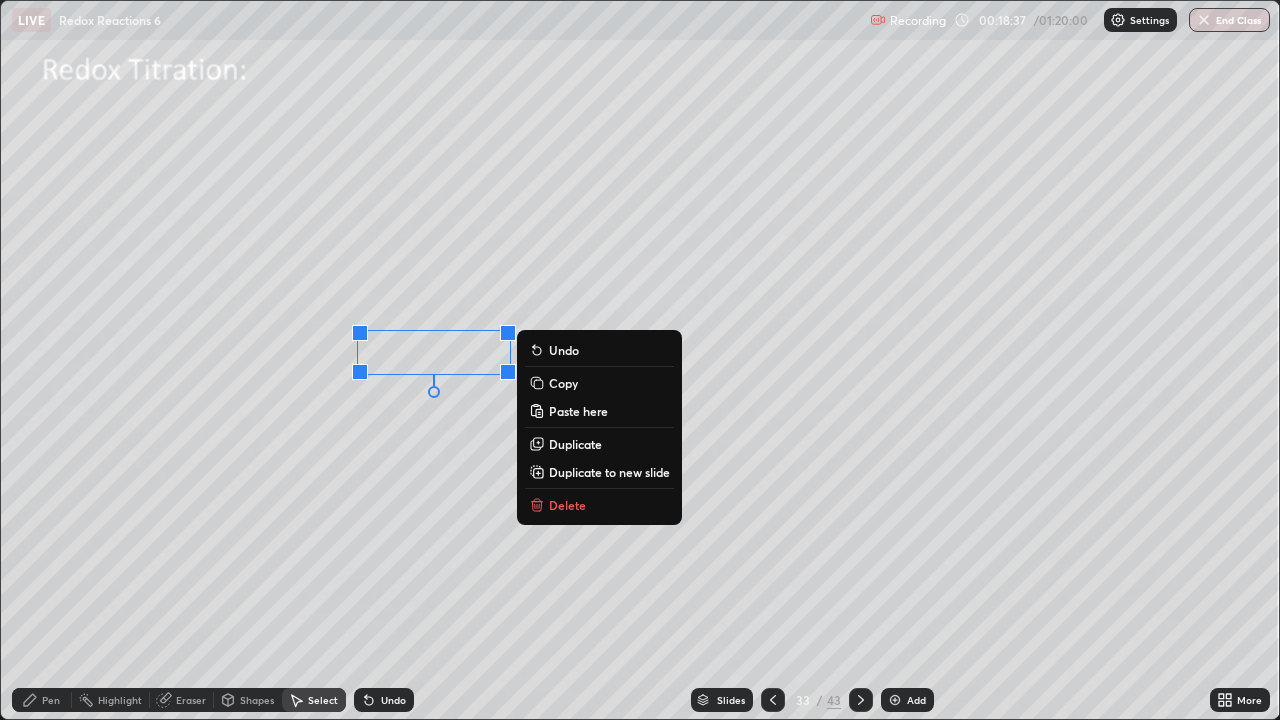 click on "0 ° Undo Copy Paste here Duplicate Duplicate to new slide Delete" at bounding box center (640, 360) 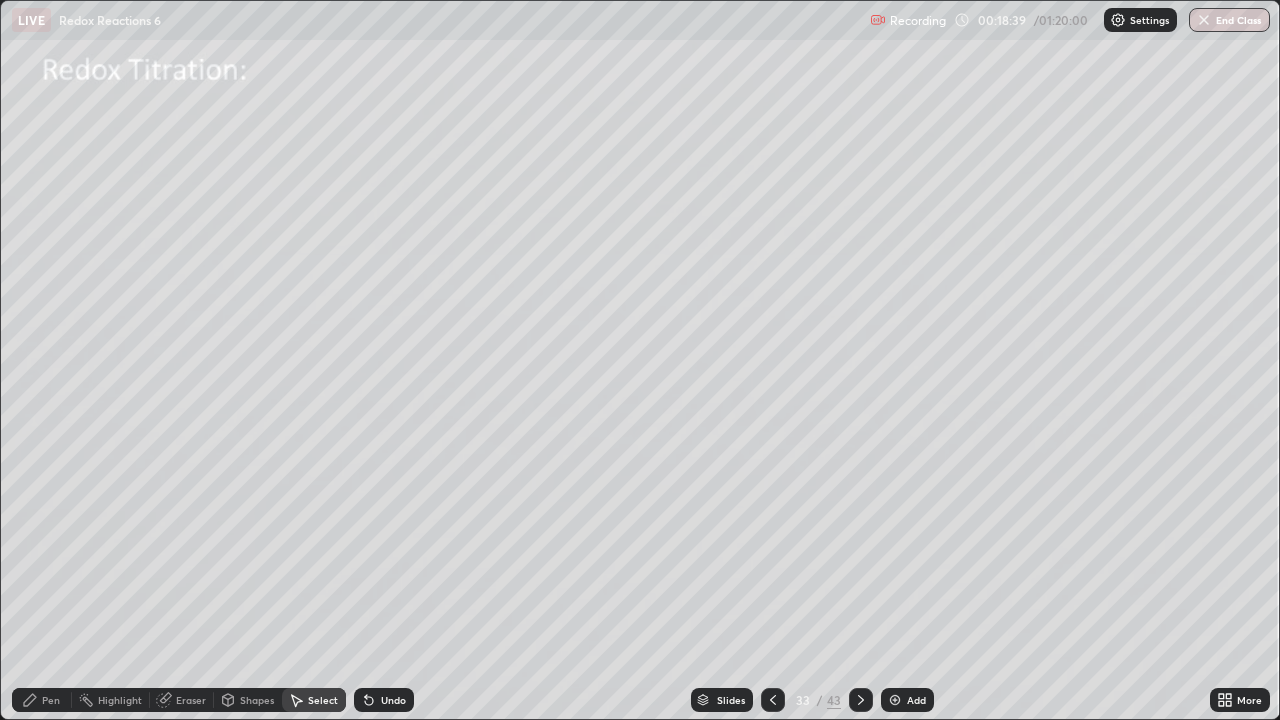 click on "Pen" at bounding box center [42, 700] 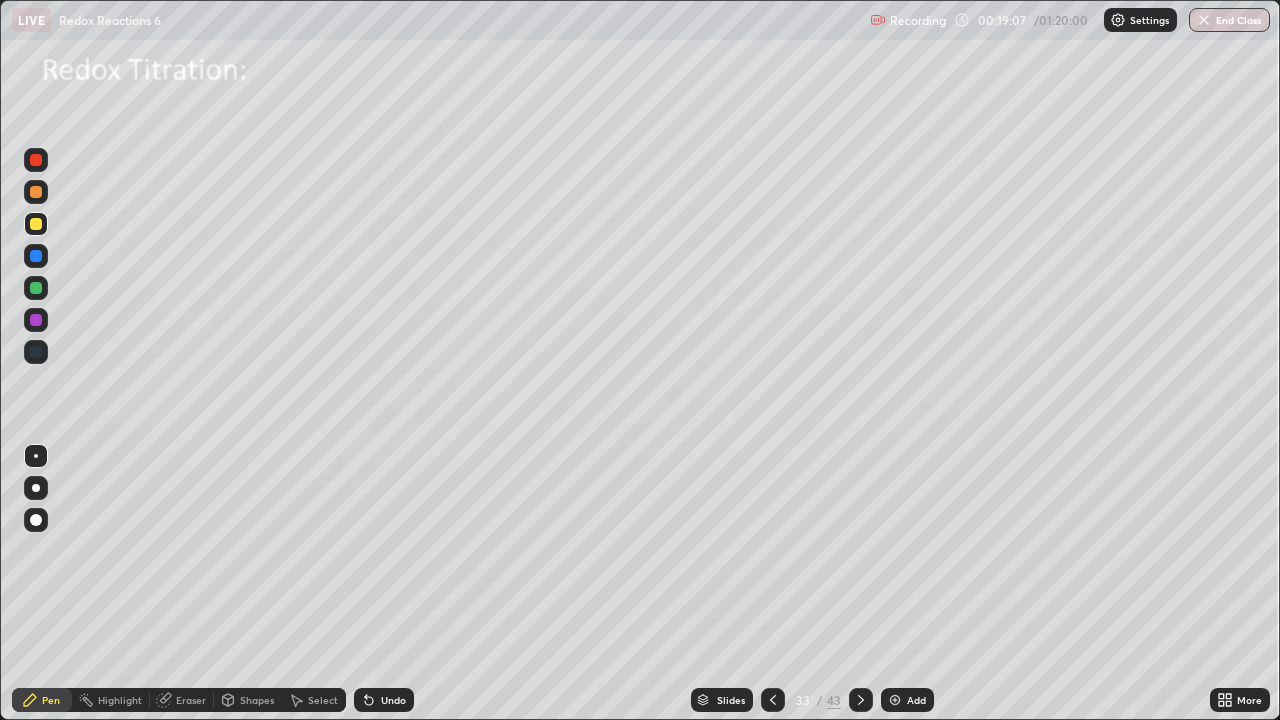 click at bounding box center (773, 700) 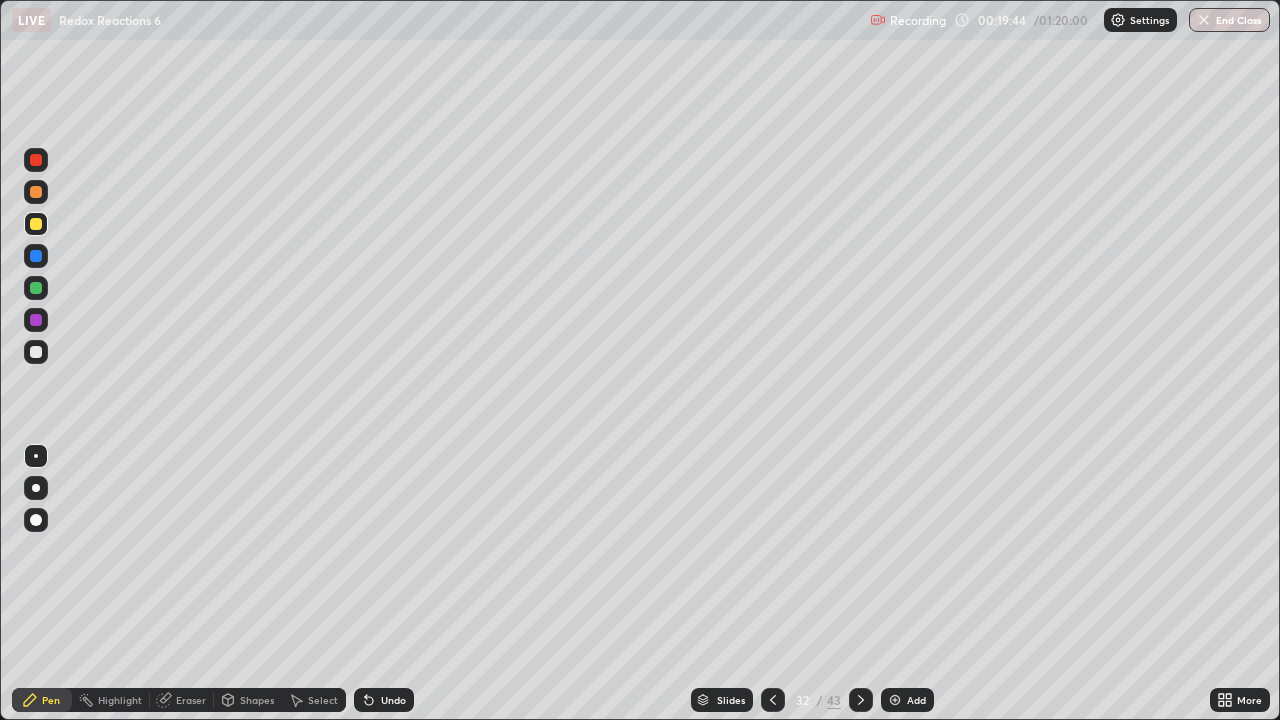 click 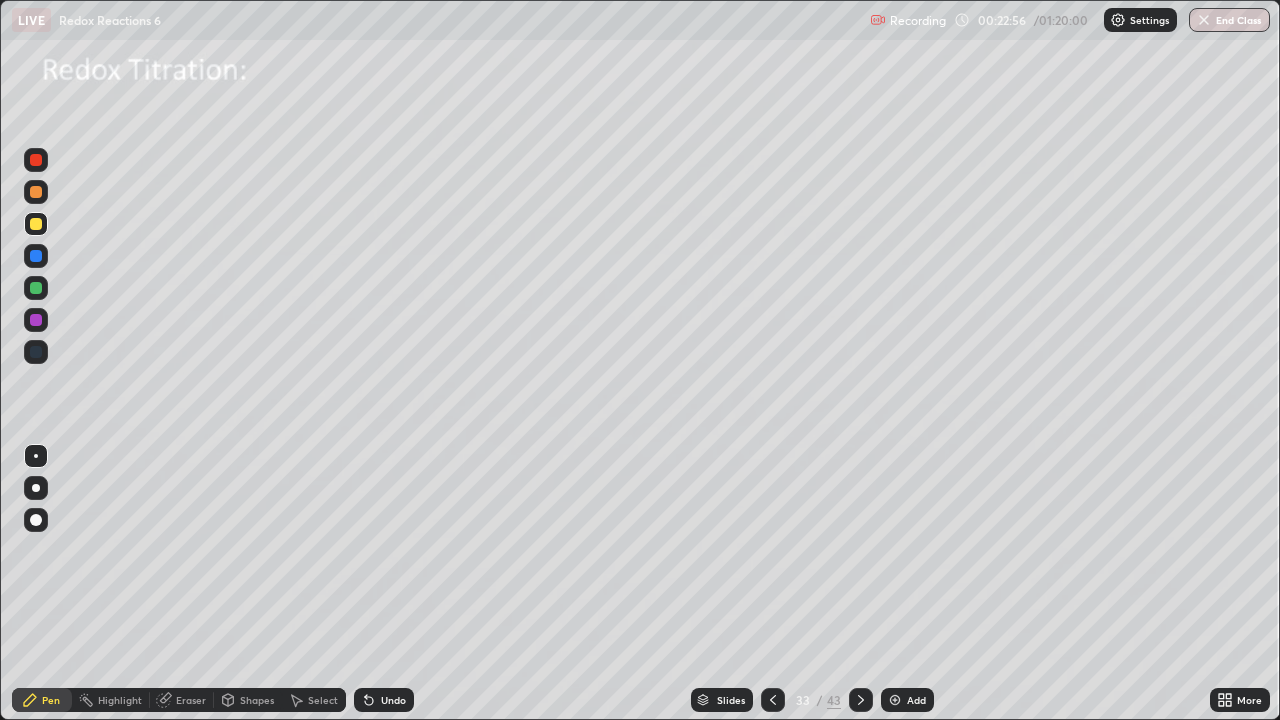 click 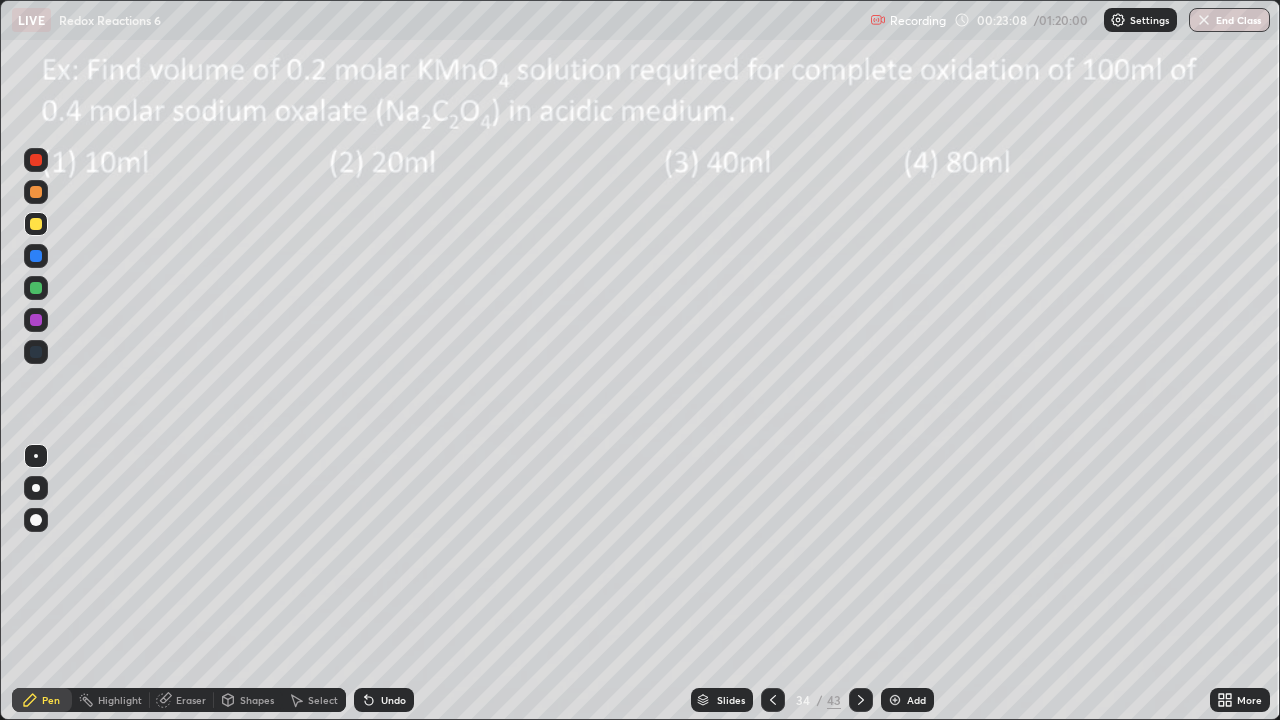 click at bounding box center (773, 700) 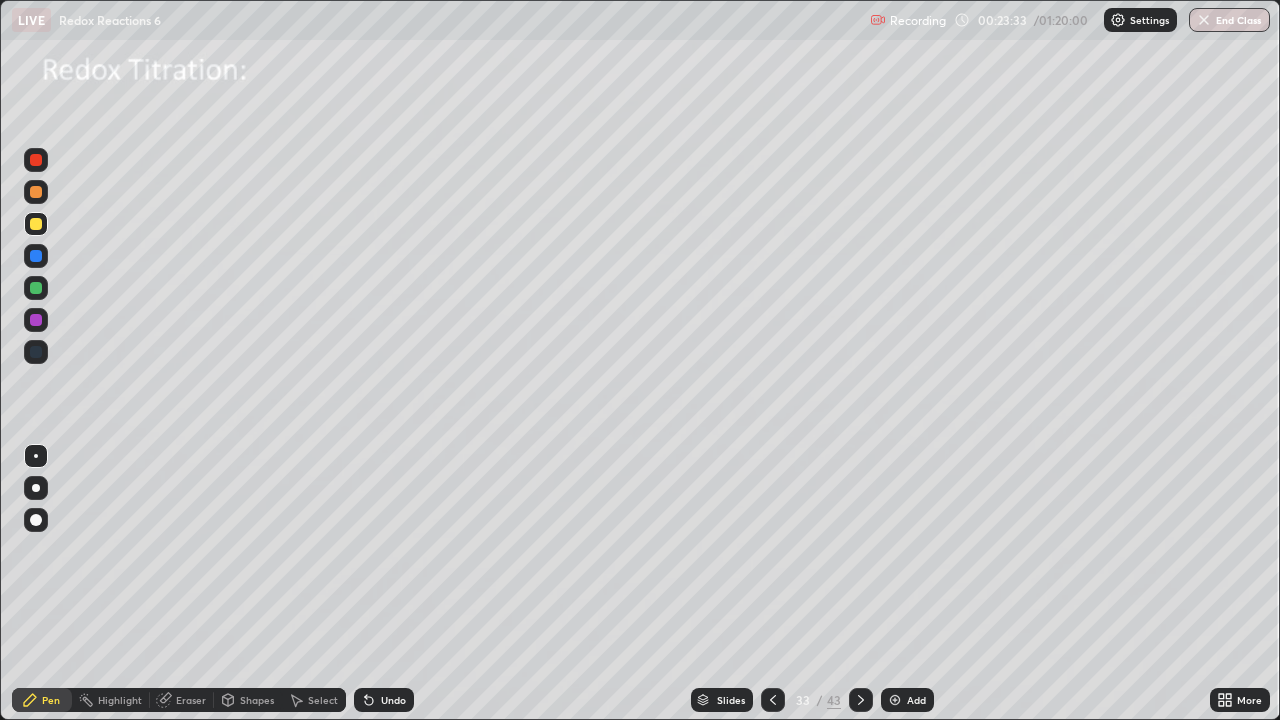 click at bounding box center [861, 700] 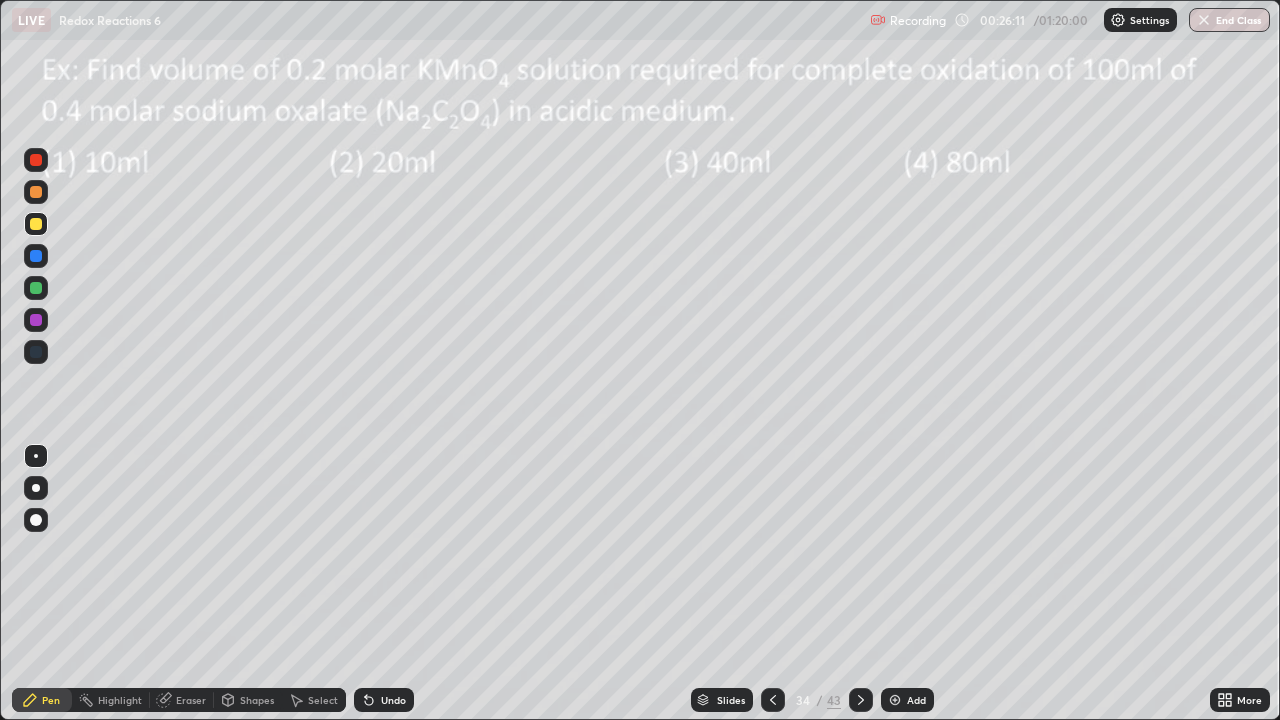 click at bounding box center (36, 288) 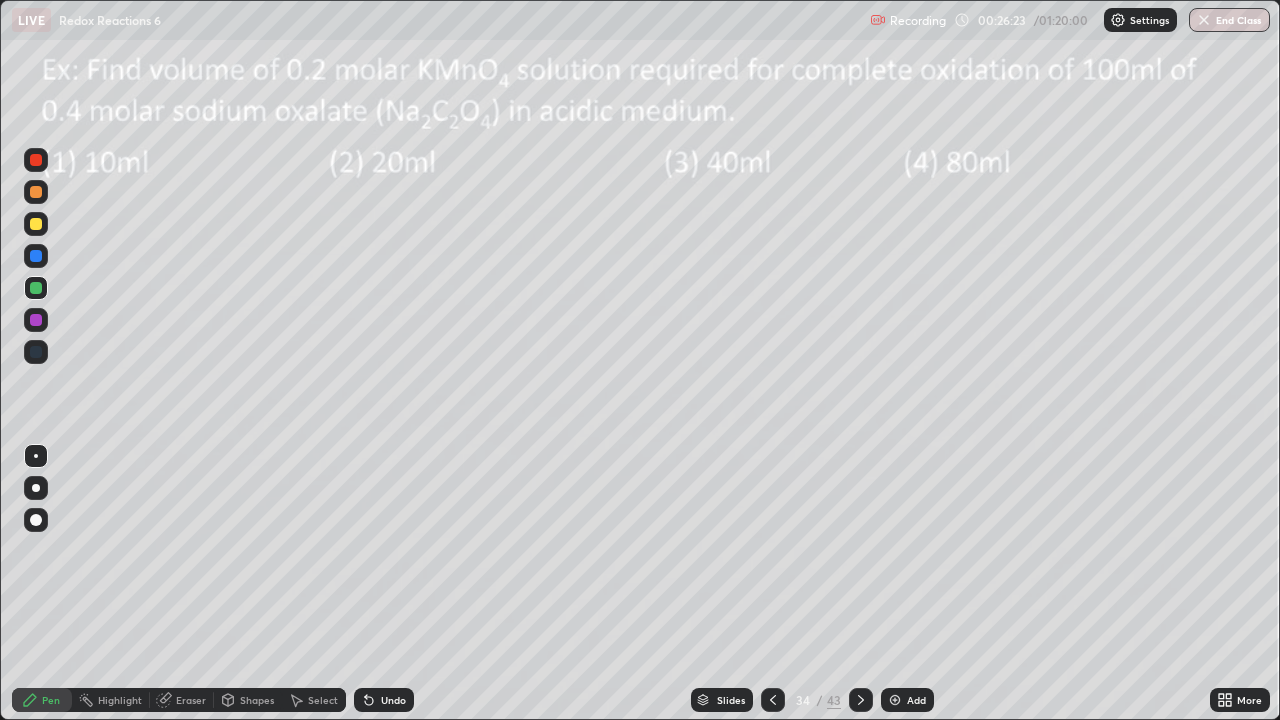 click at bounding box center [36, 224] 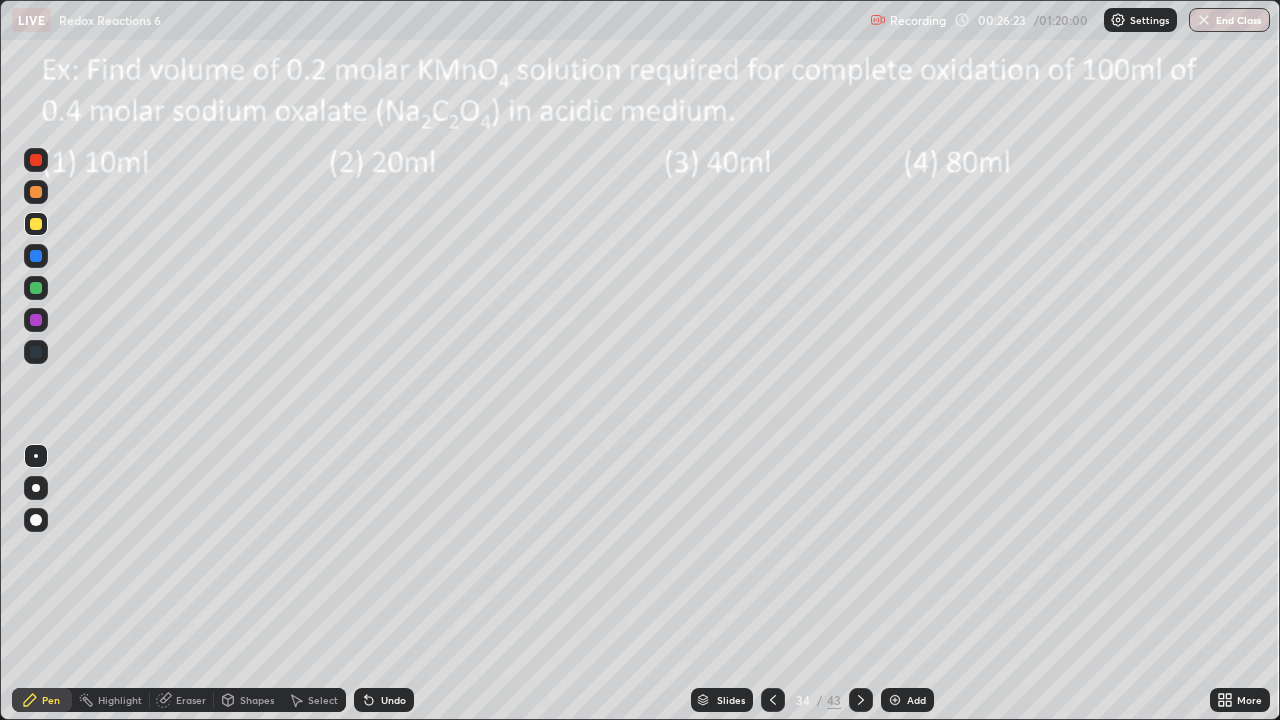 click at bounding box center (36, 320) 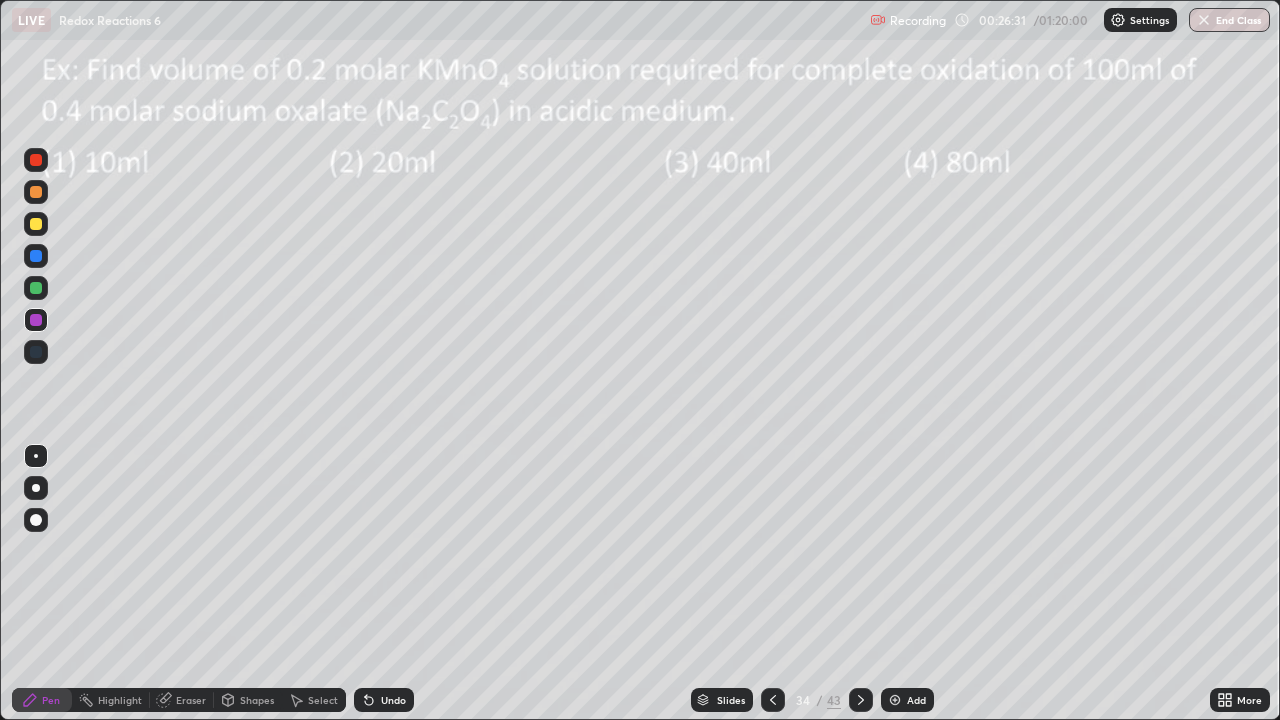 click at bounding box center (36, 288) 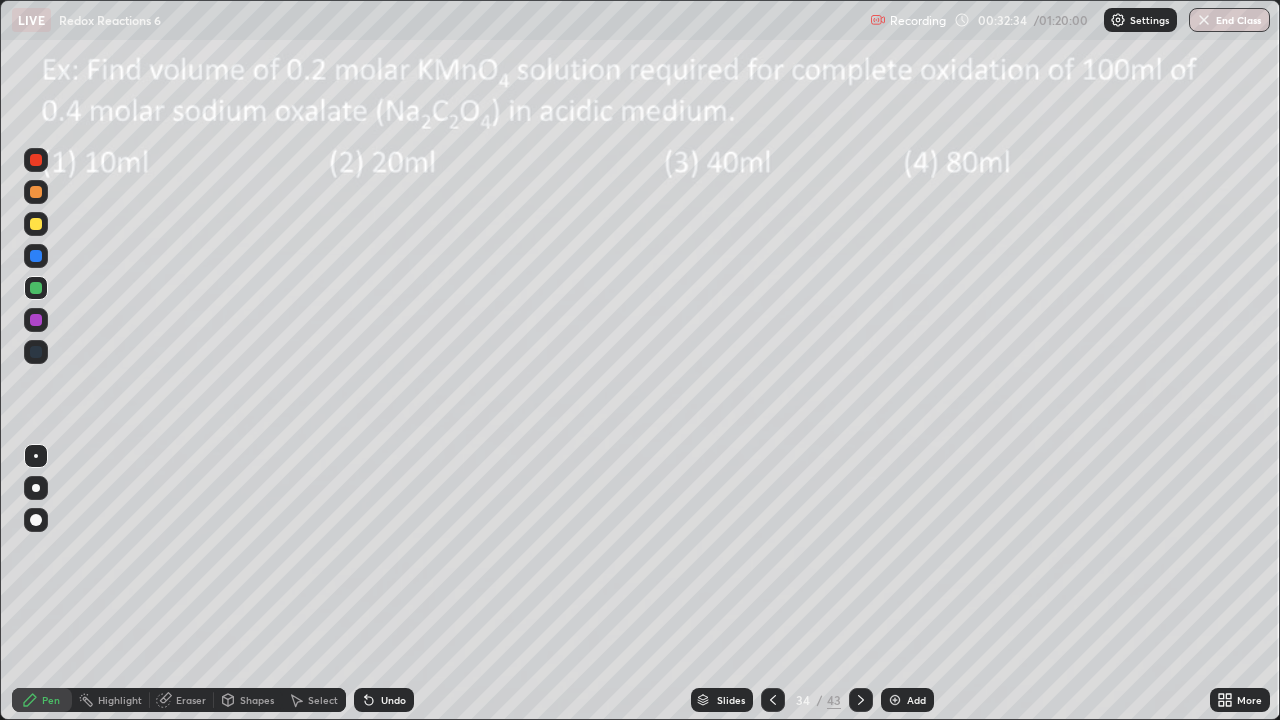 click at bounding box center (895, 700) 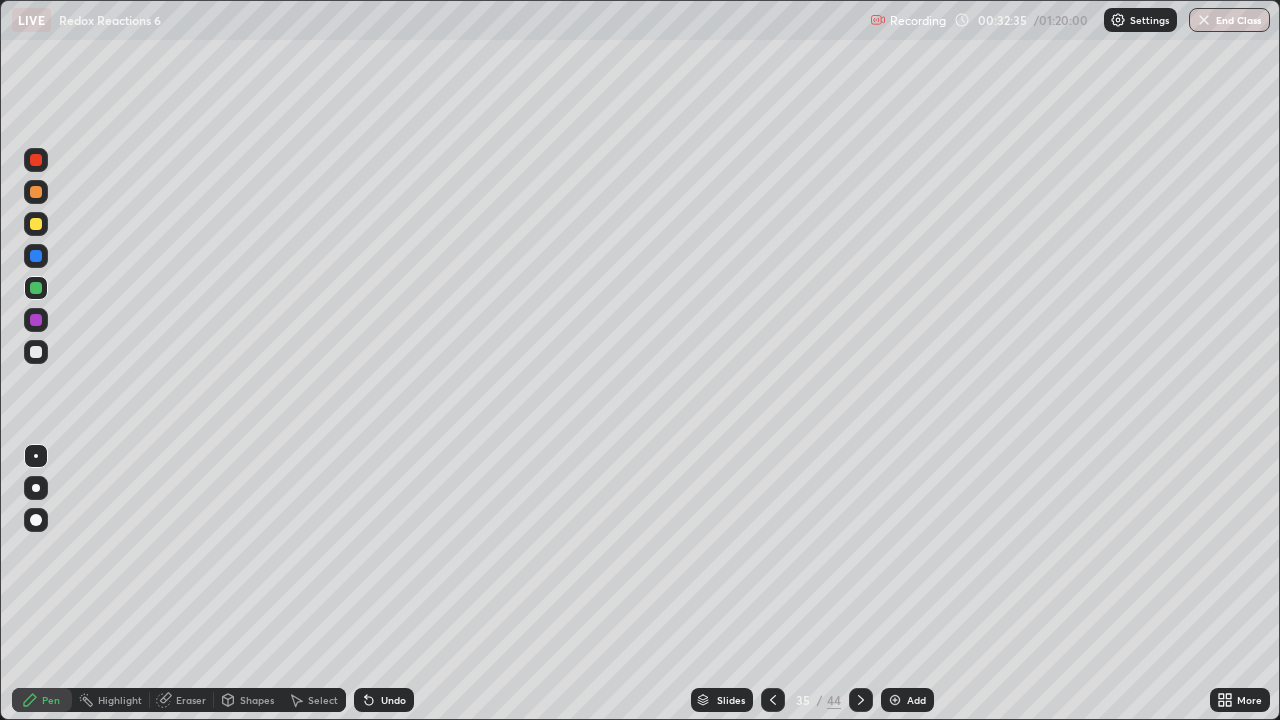 click at bounding box center [36, 352] 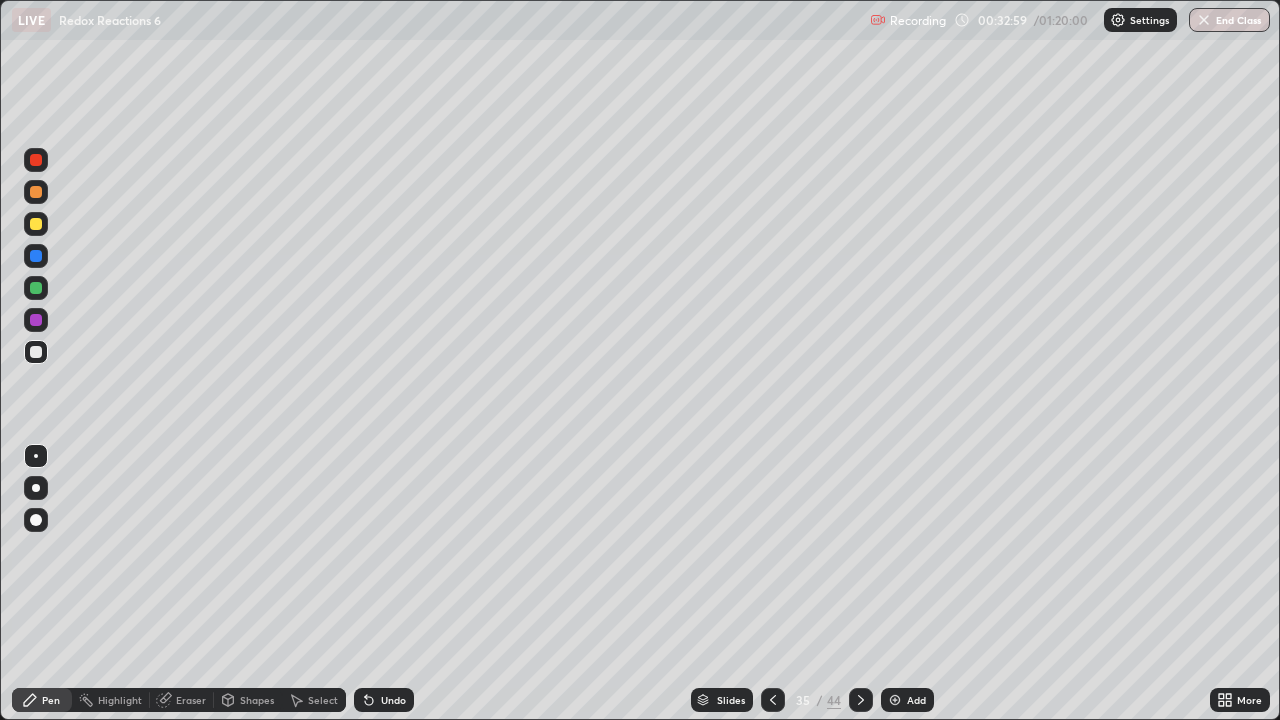 click at bounding box center [36, 224] 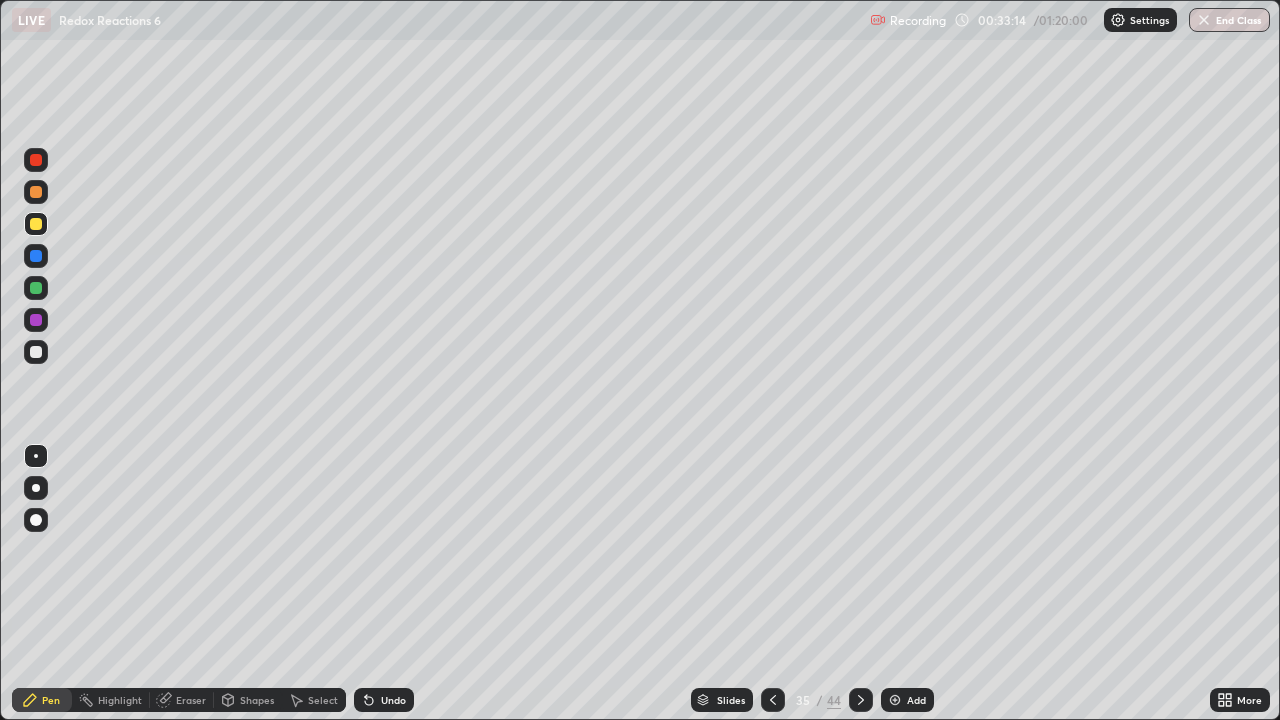 click at bounding box center (36, 256) 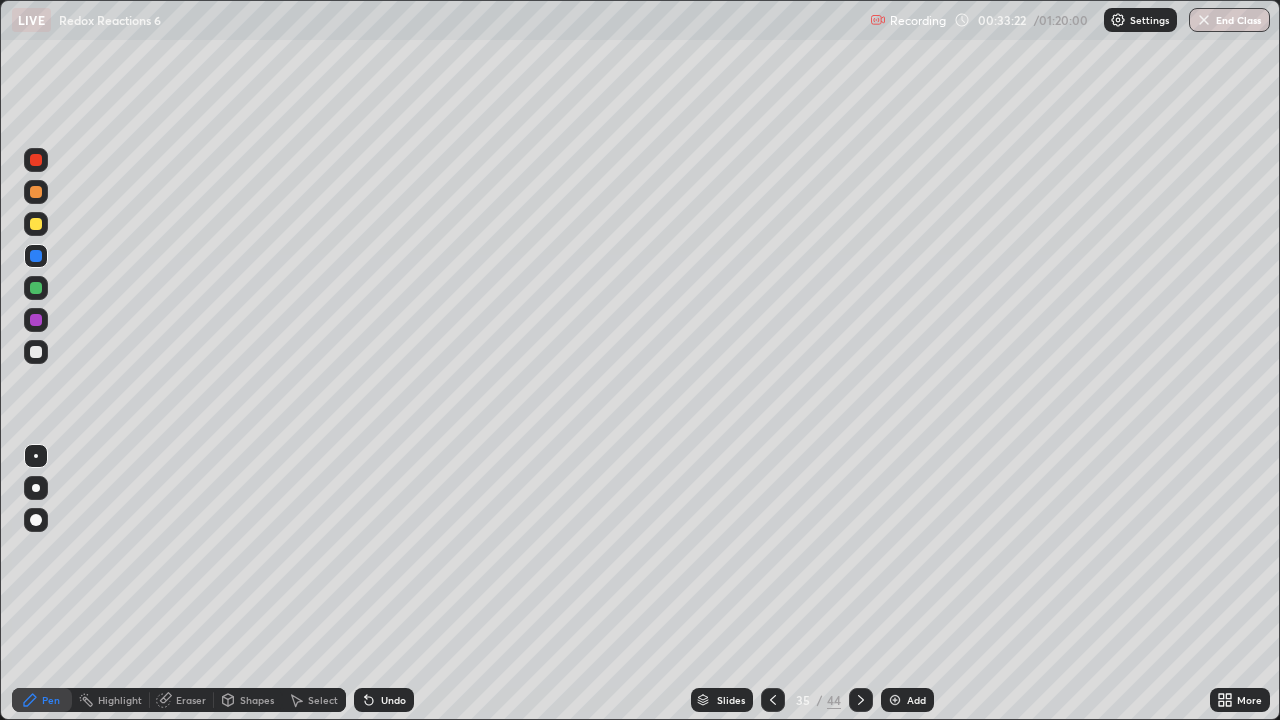 click at bounding box center [36, 352] 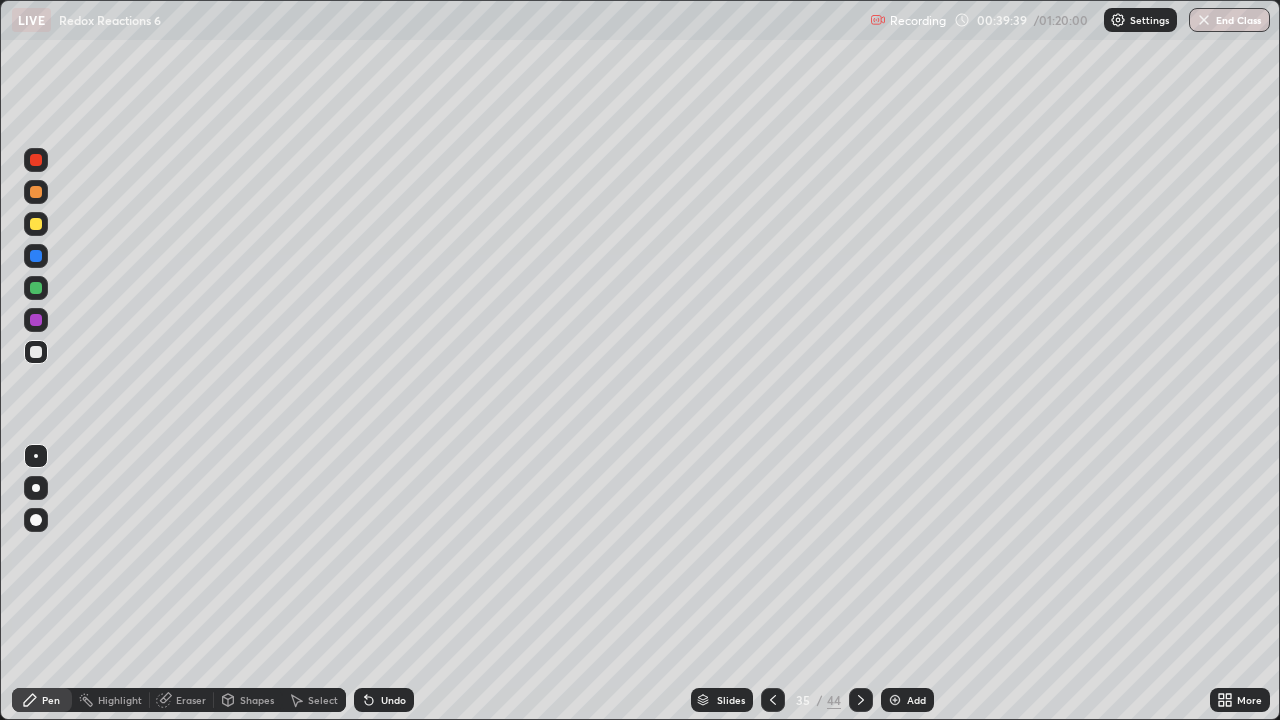 click at bounding box center [895, 700] 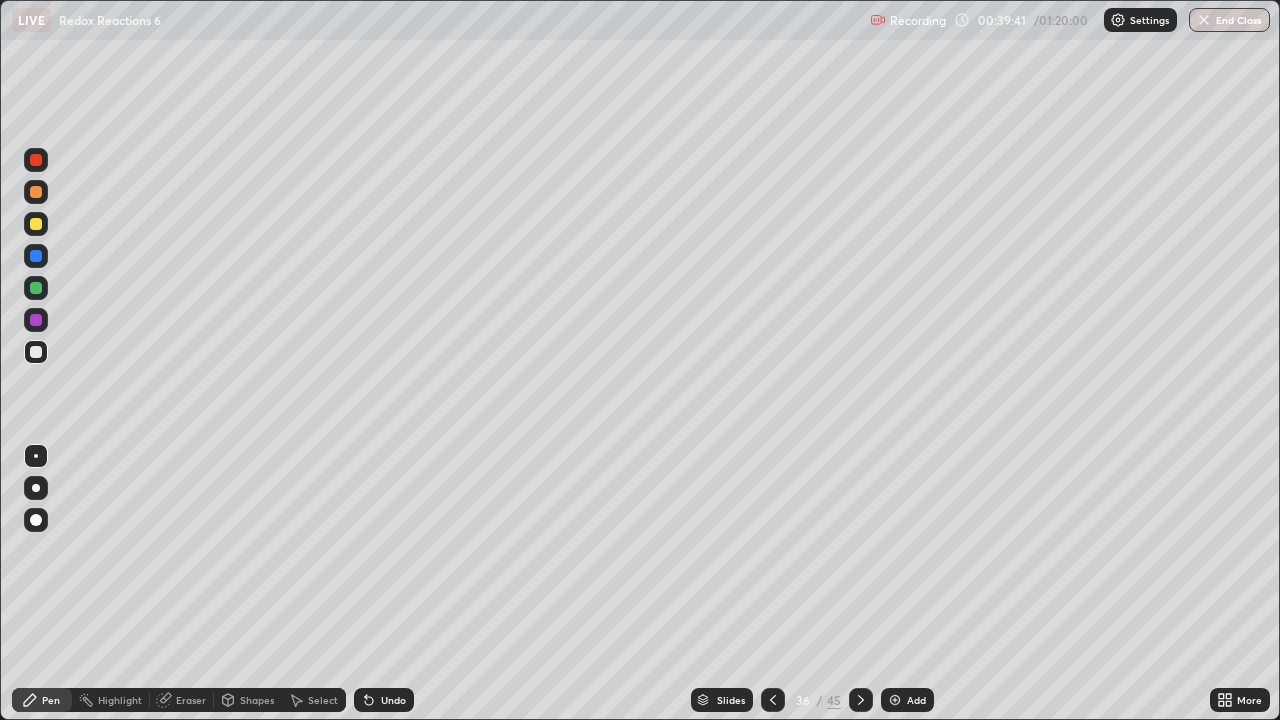 click at bounding box center (36, 352) 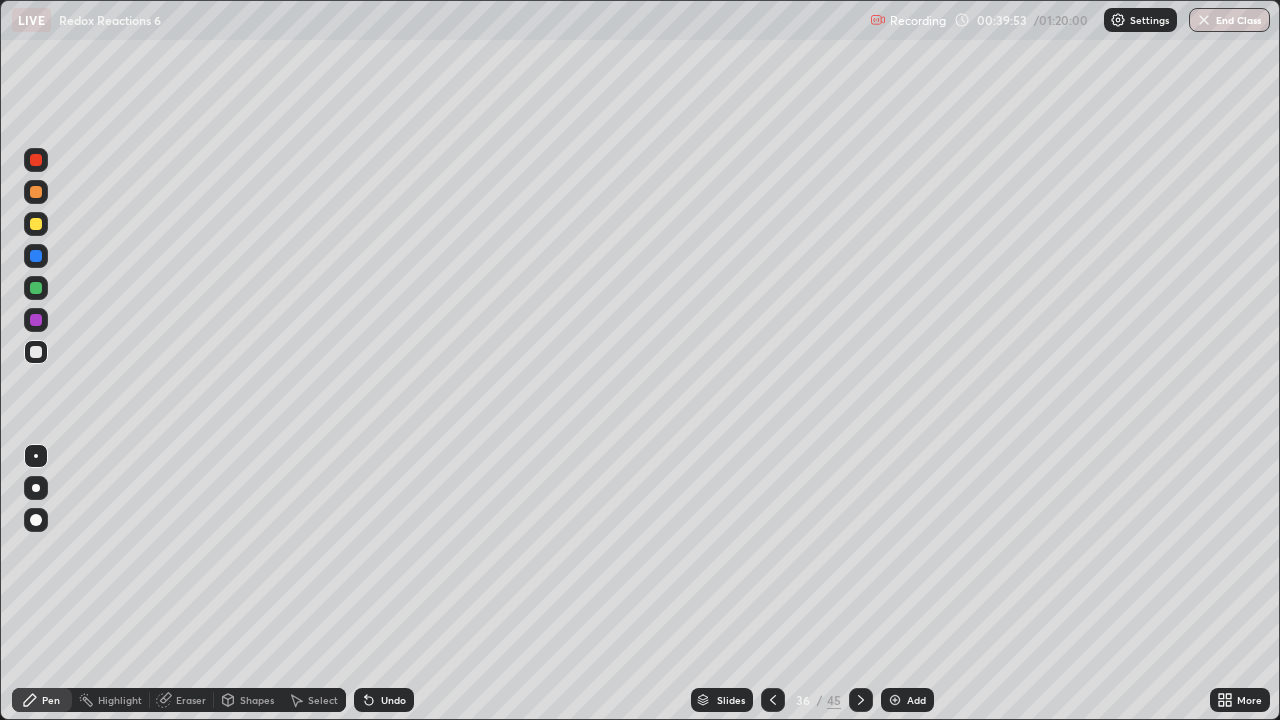 click 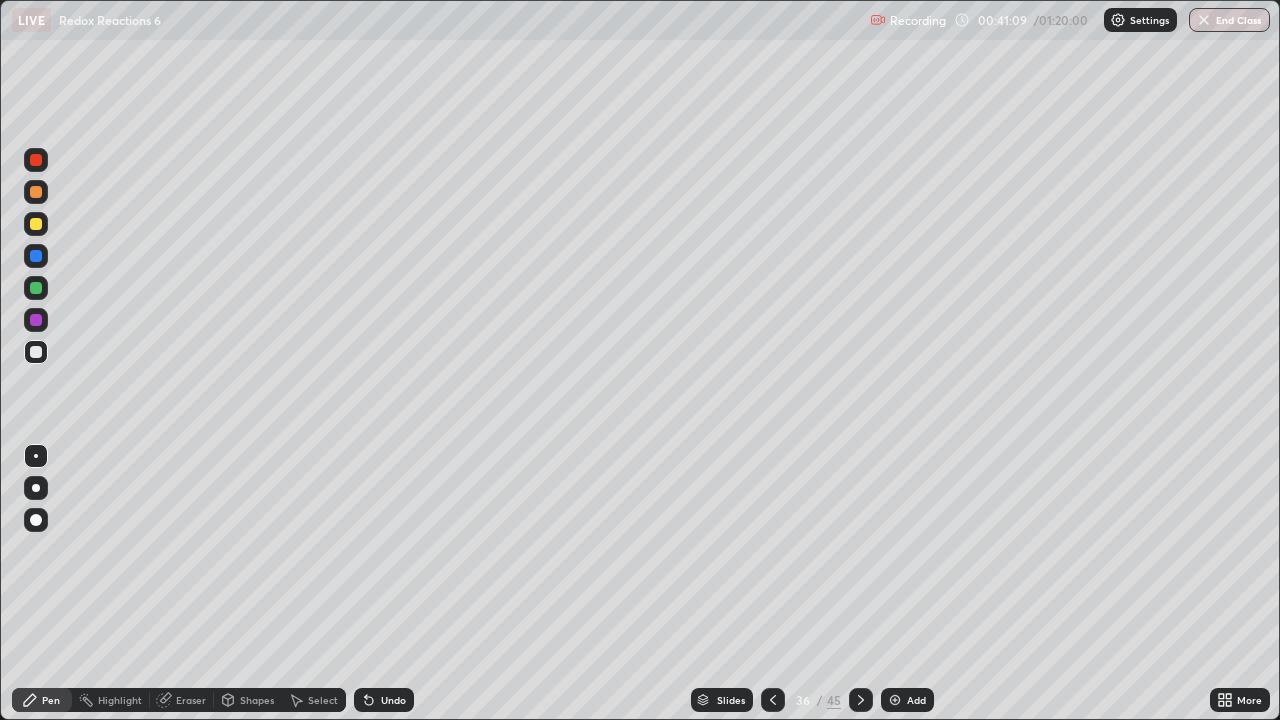 click 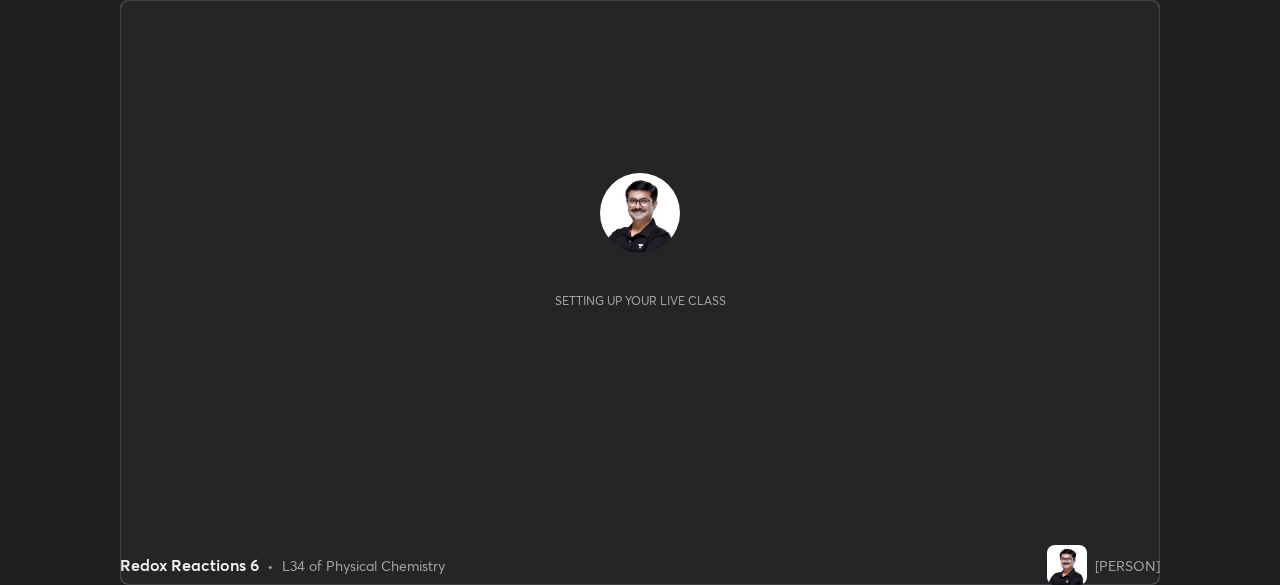 scroll, scrollTop: 0, scrollLeft: 0, axis: both 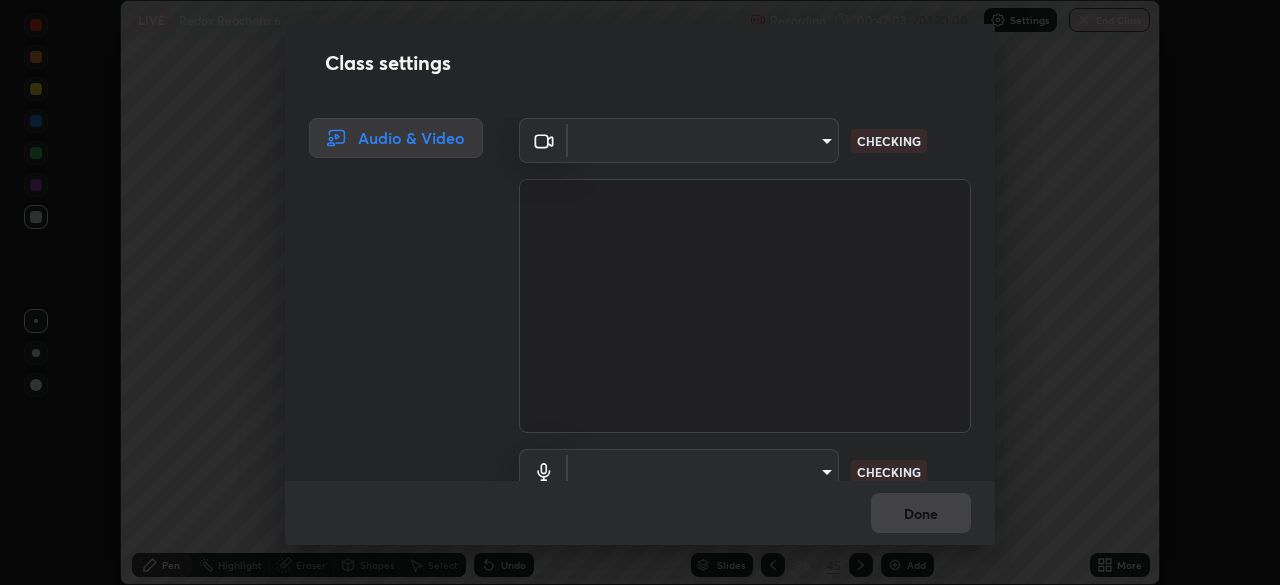 type on "26ea4645ce1167a88714ccf2a1c7b245e82c900ba769eb6e2bf526cec6792837" 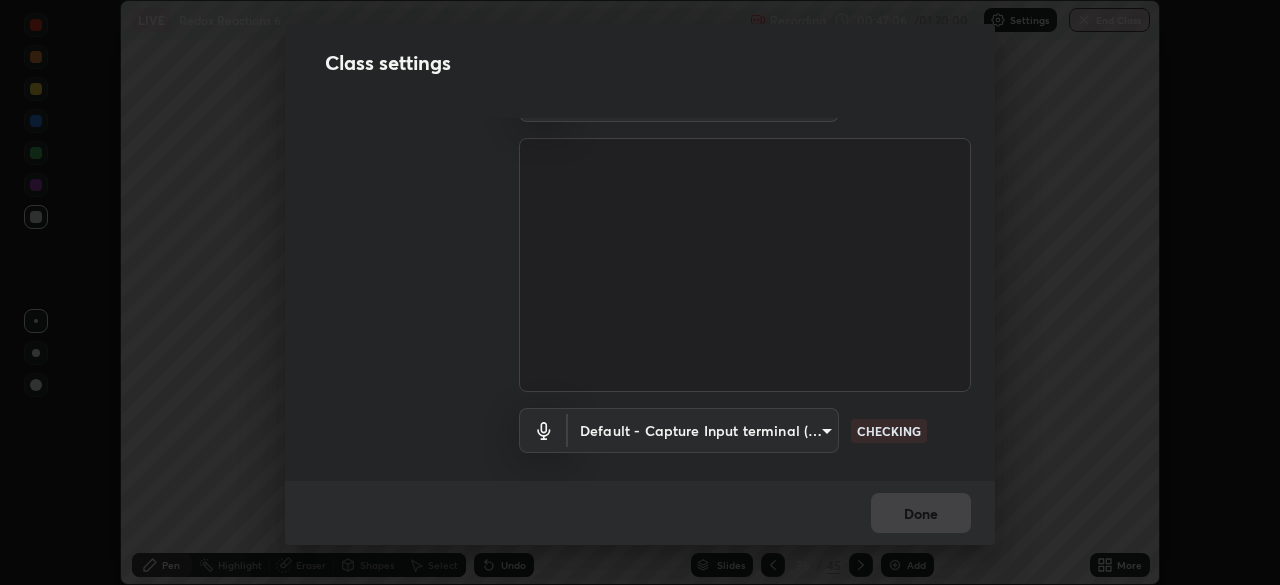 scroll, scrollTop: 52, scrollLeft: 0, axis: vertical 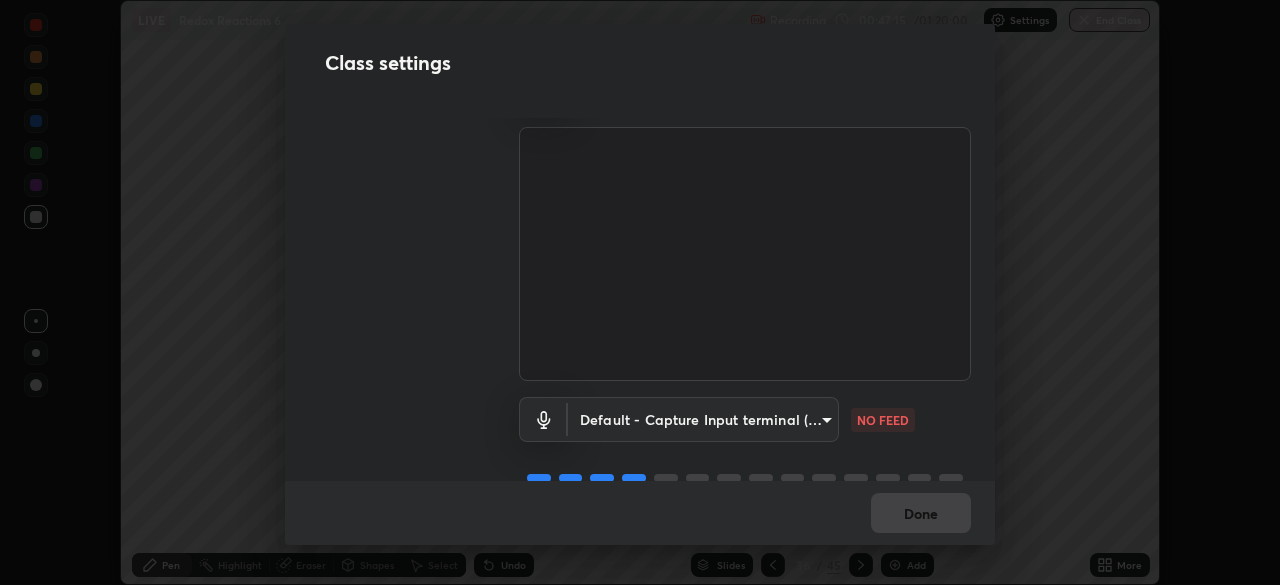 click on "Erase all LIVE Redox Reactions 6 Recording 00:47:15 /  01:20:00 Settings End Class Setting up your live class Redox Reactions 6 • L34 of Physical Chemistry Manish Joshi Pen Highlight Eraser Shapes Select Undo Slides 36 / 45 Add More No doubts shared Encourage your learners to ask a doubt for better clarity Report an issue Reason for reporting Buffering Chat not working Audio - Video sync issue Educator video quality low ​ Attach an image Report Class settings Audio & Video OBS Virtual Camera 26ea4645ce1167a88714ccf2a1c7b245e82c900ba769eb6e2bf526cec6792837 WORKING Default - Capture Input terminal (2- Digital Array MIC) default NO FEED Done" at bounding box center [640, 292] 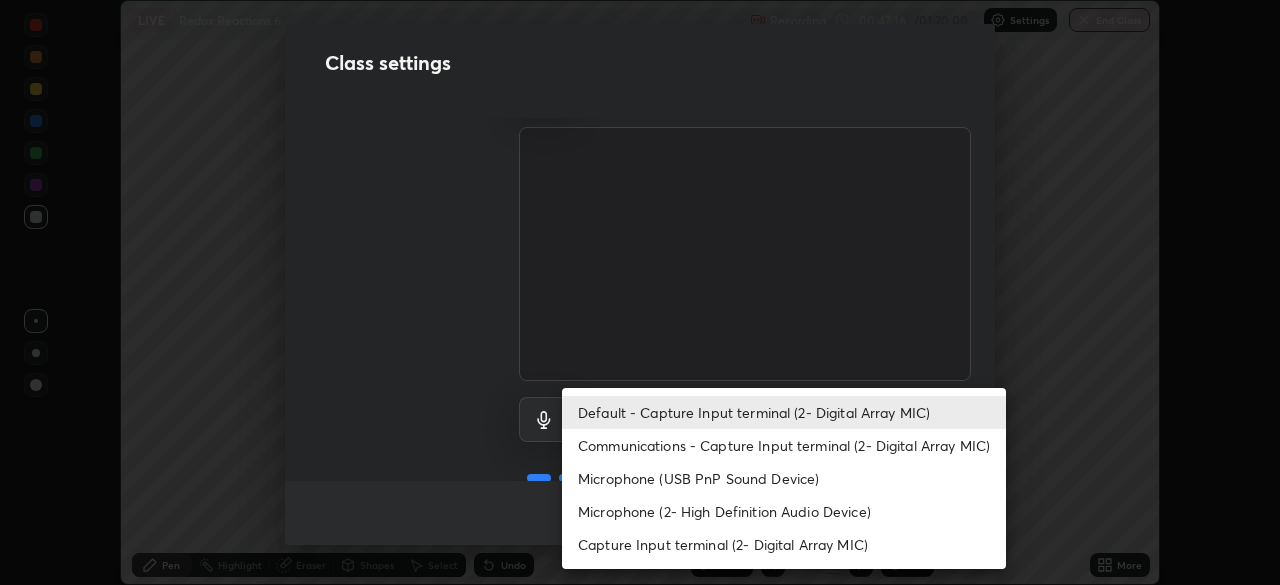 click on "Microphone (USB PnP Sound Device)" at bounding box center (784, 478) 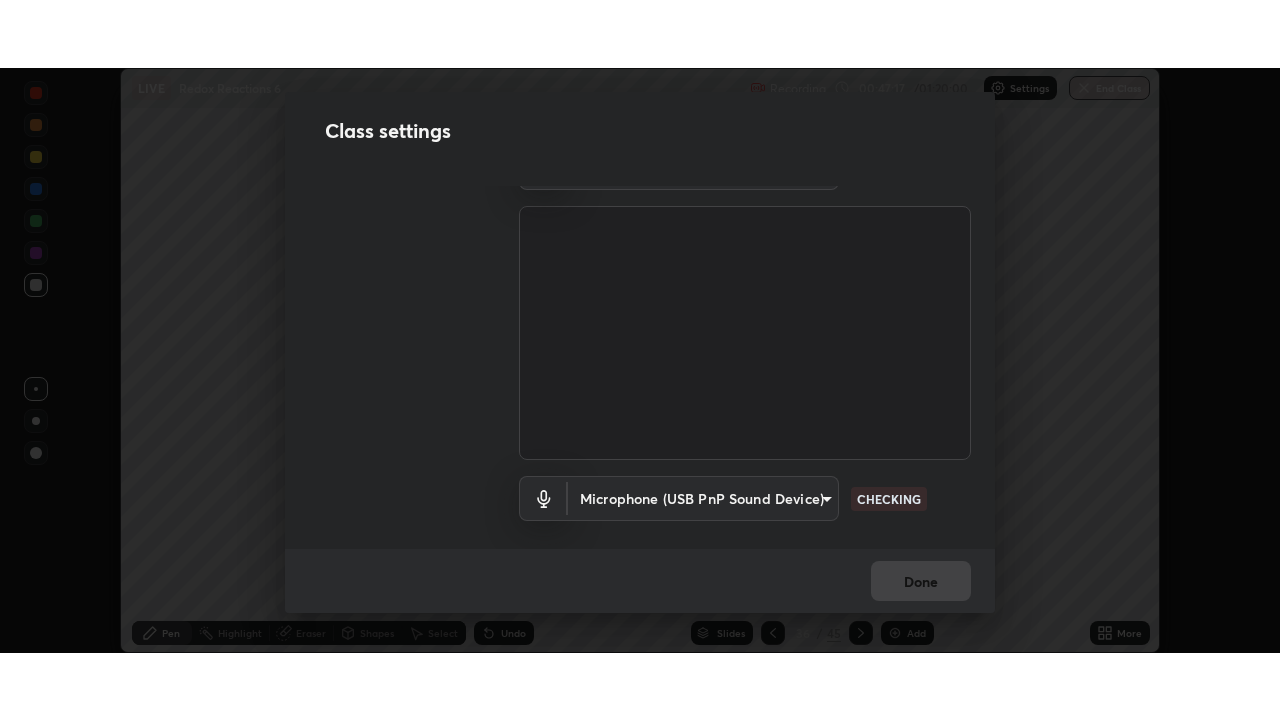 scroll, scrollTop: 91, scrollLeft: 0, axis: vertical 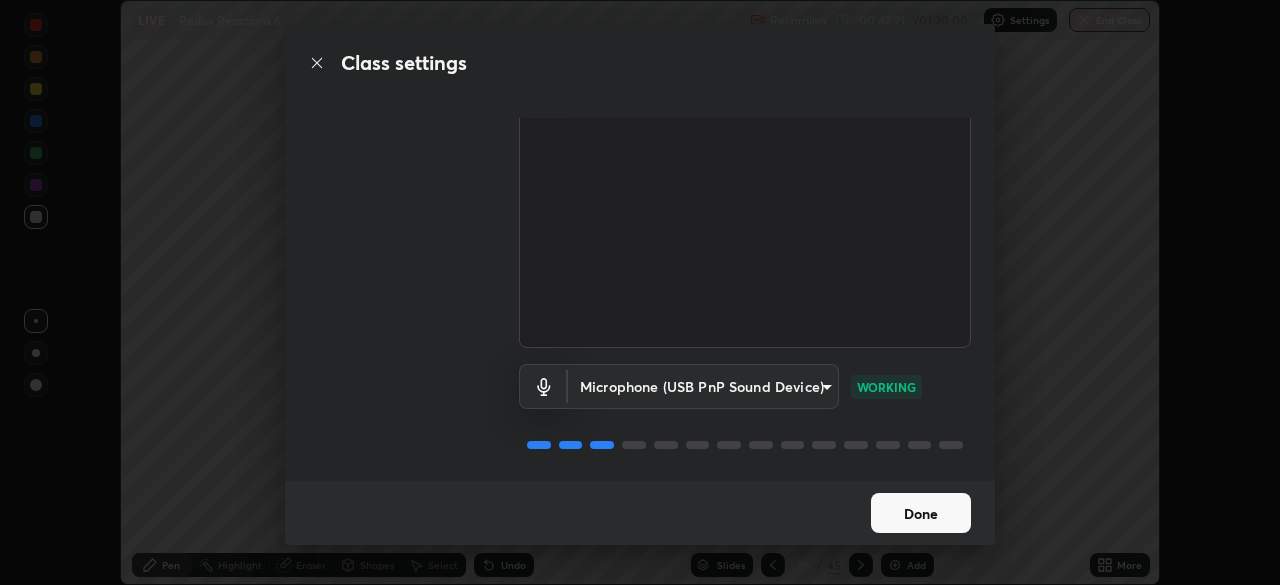 click on "Done" at bounding box center [921, 513] 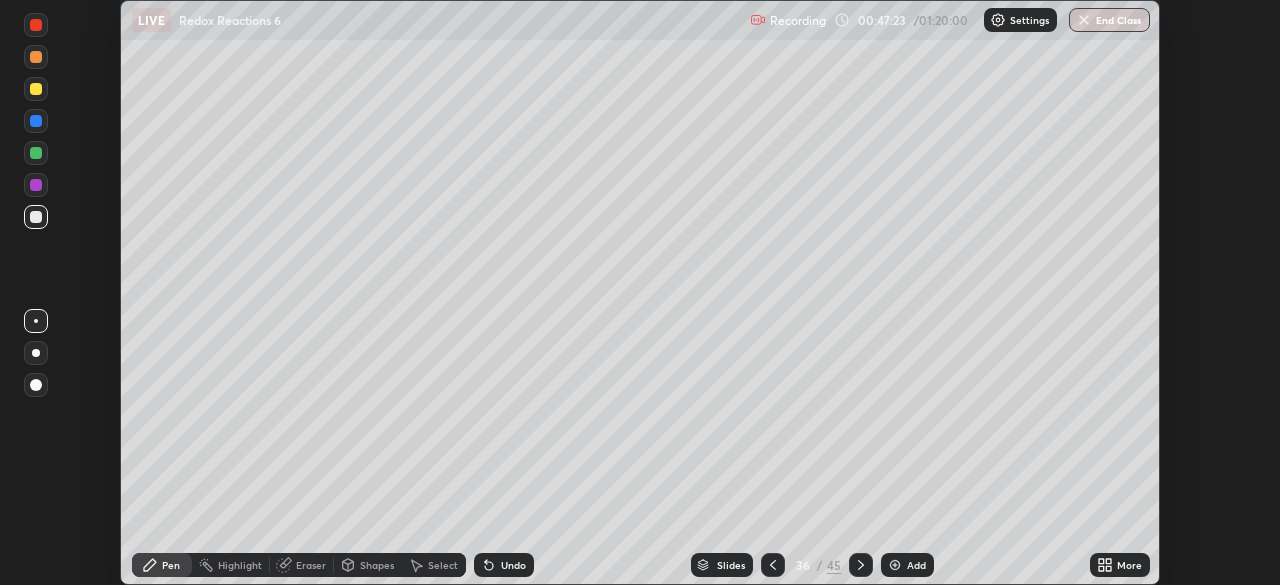 click 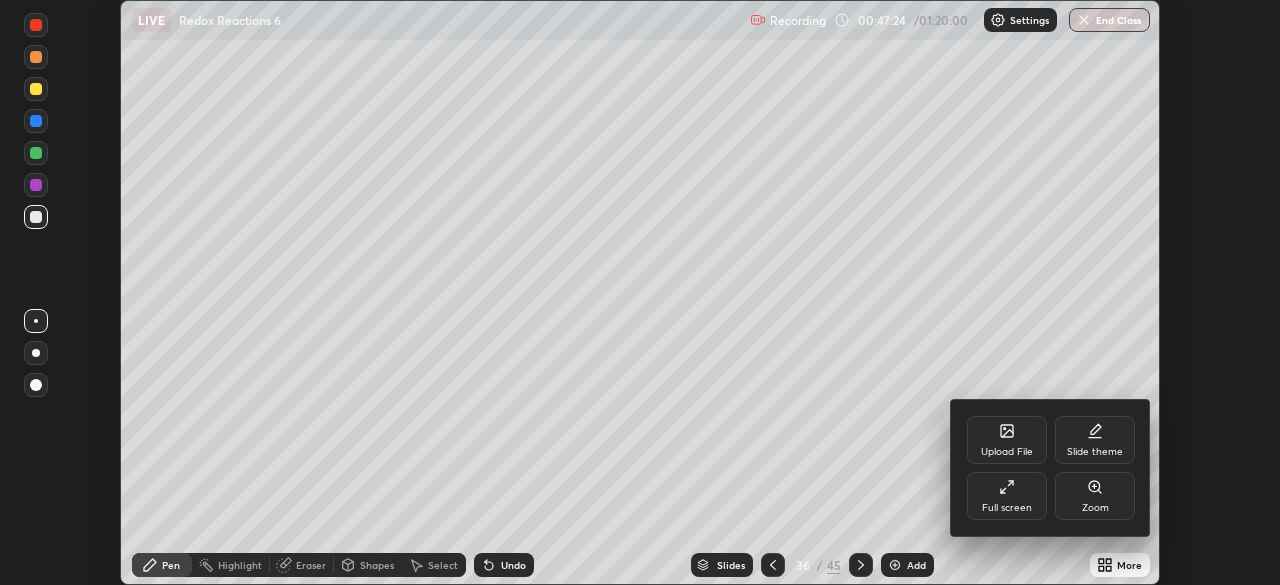 click on "Full screen" at bounding box center [1007, 496] 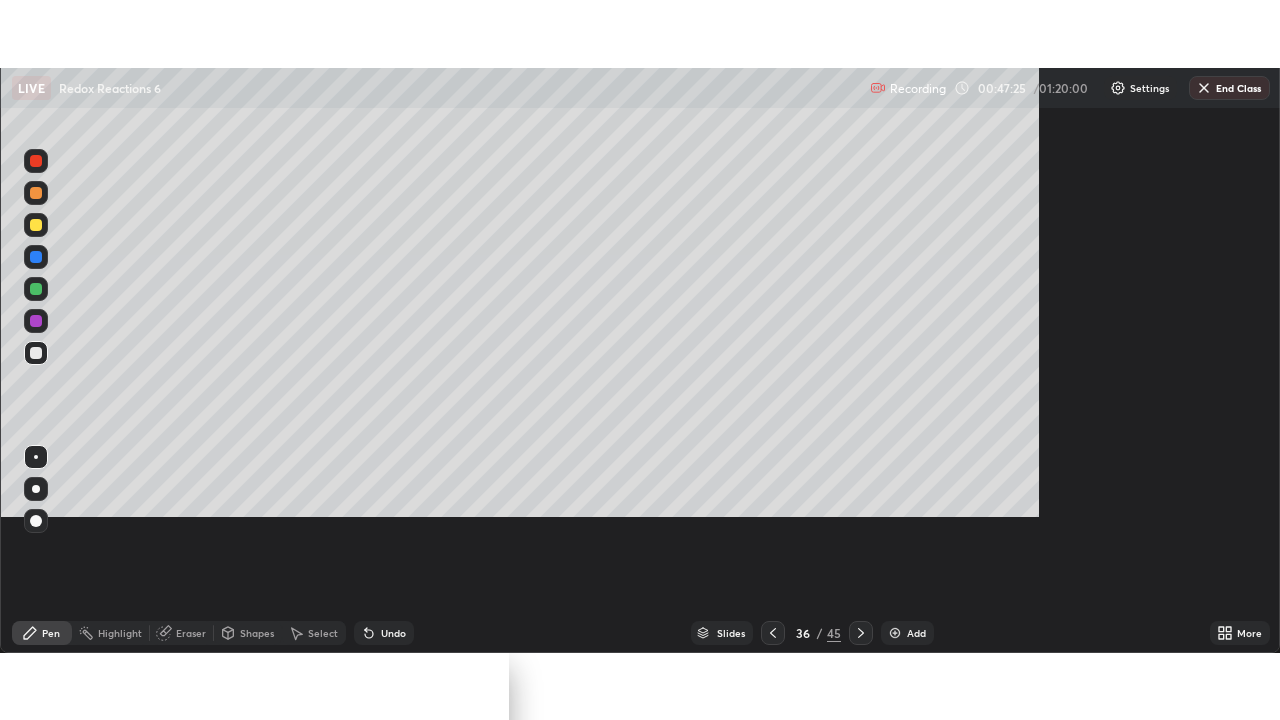 scroll, scrollTop: 99280, scrollLeft: 98720, axis: both 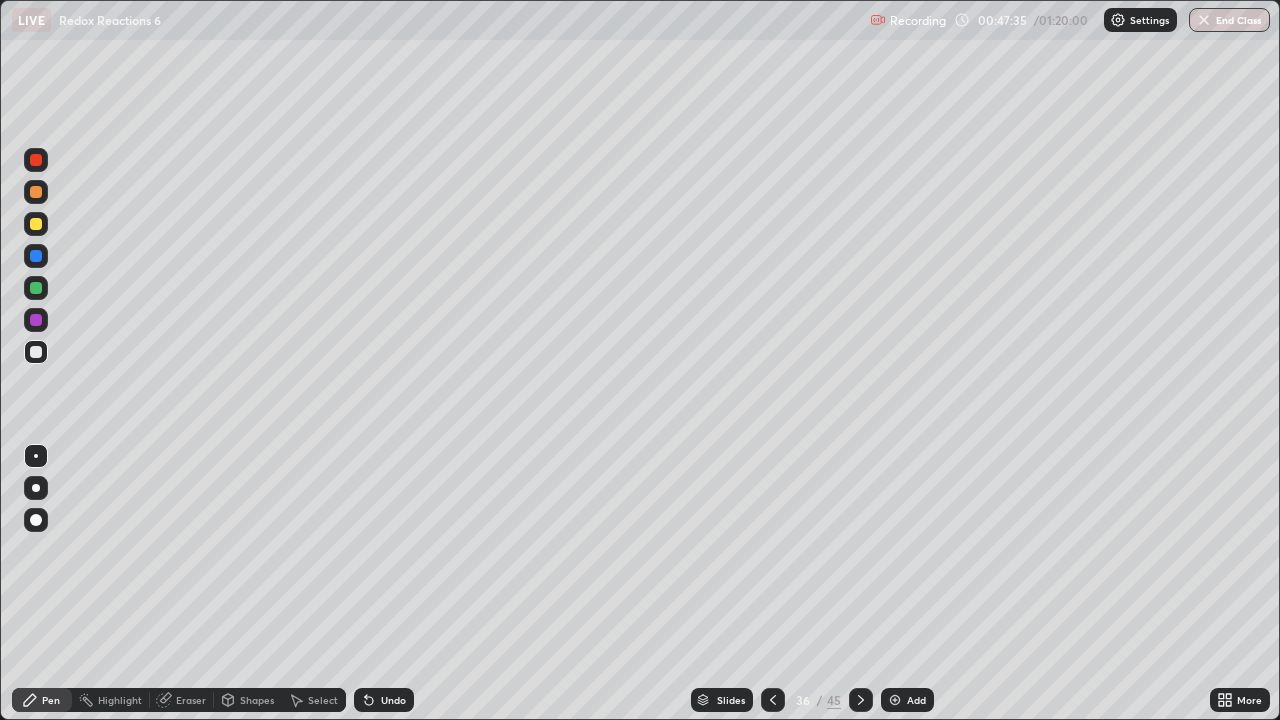 click on "Add" at bounding box center [907, 700] 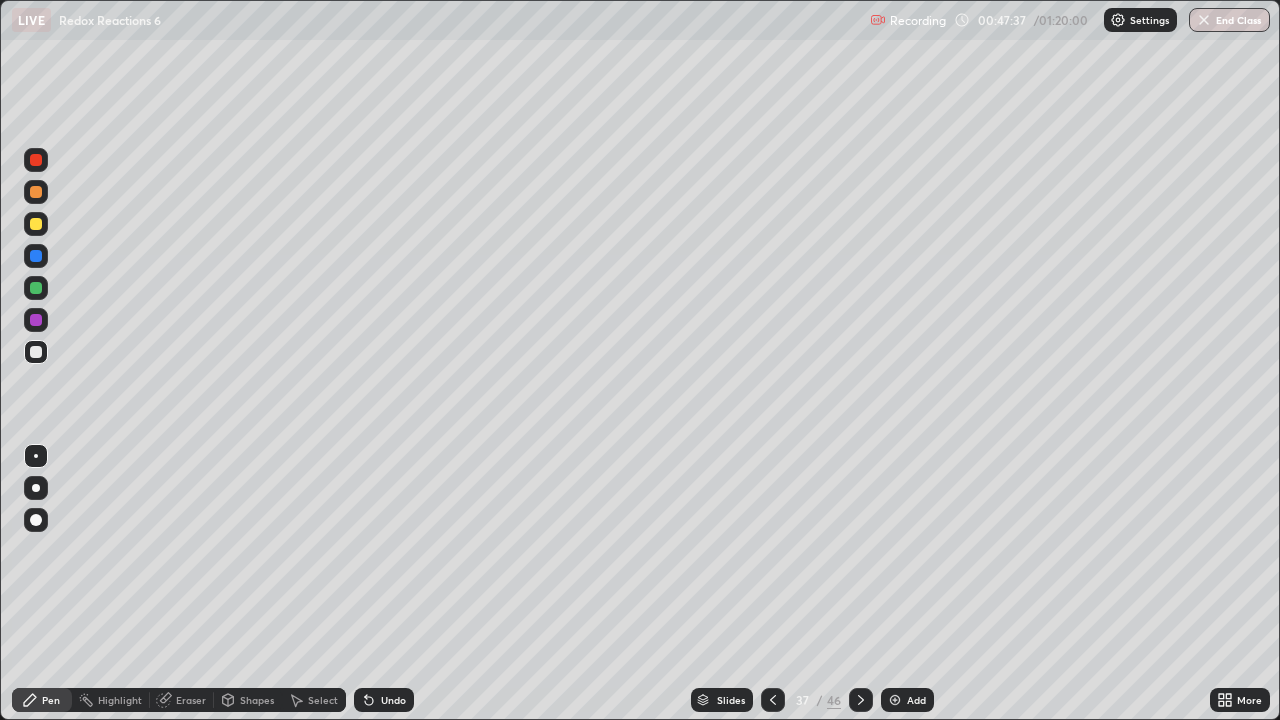 click 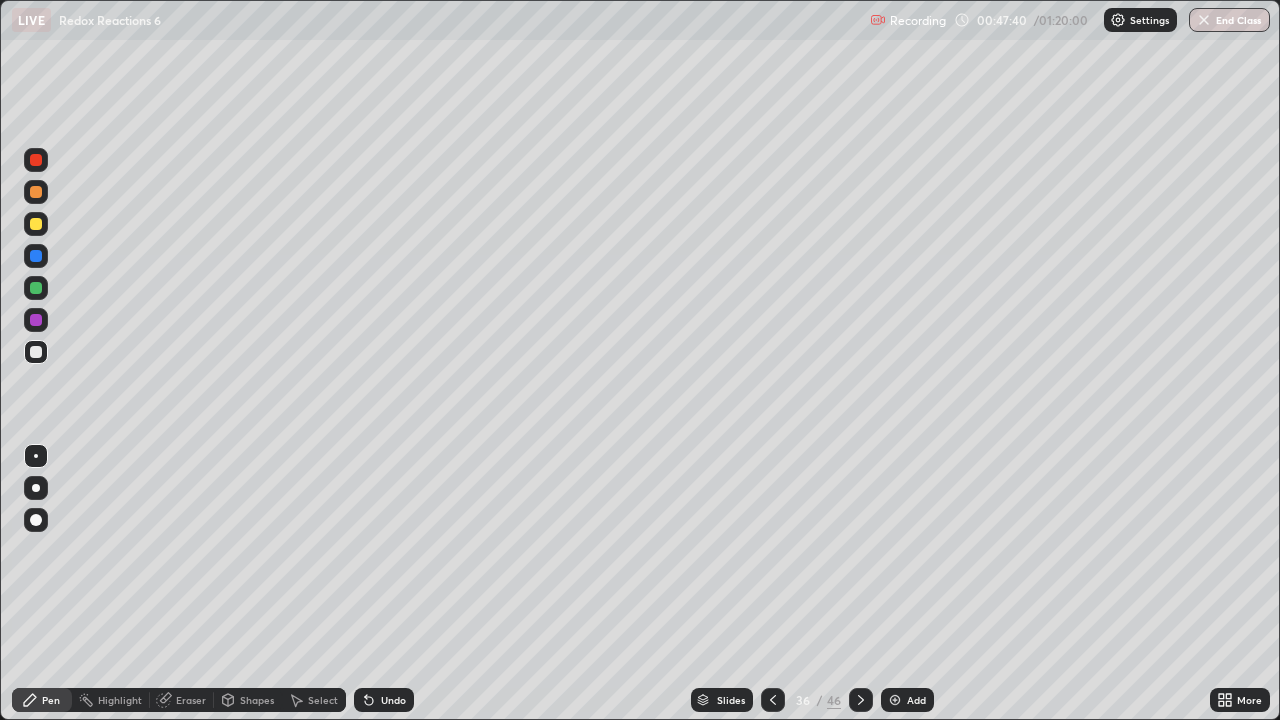 click 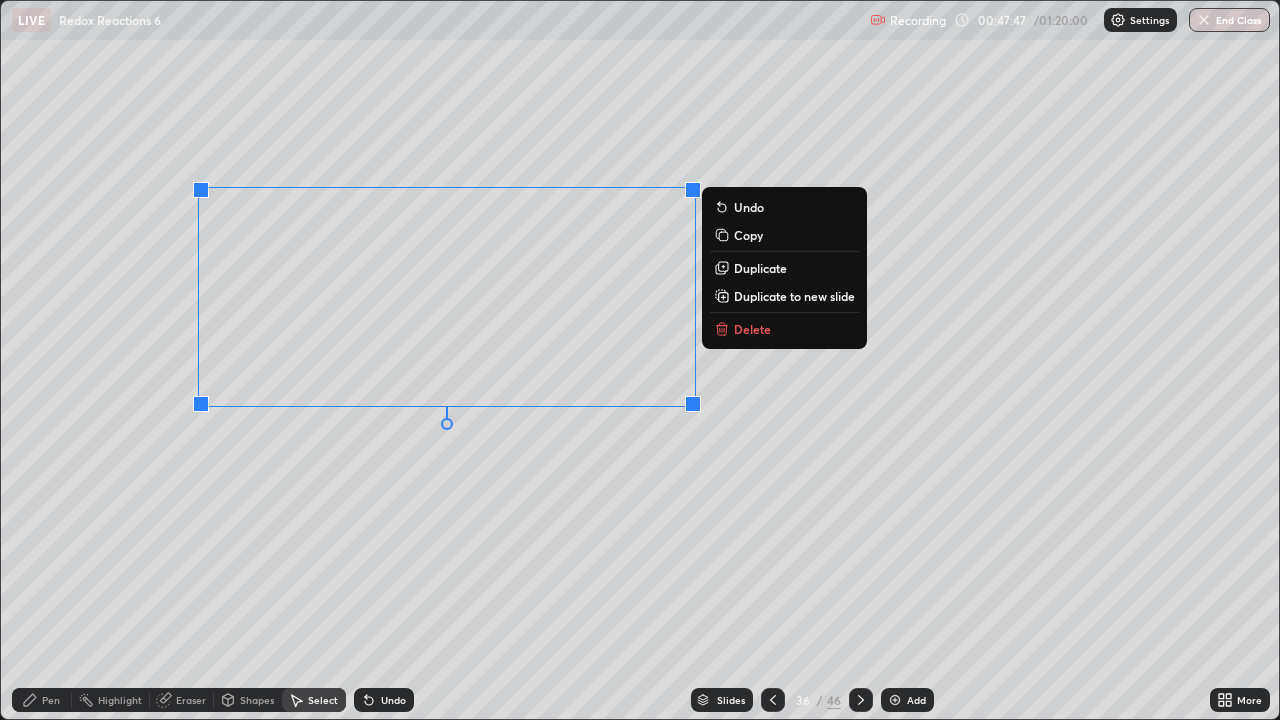 click on "Duplicate to new slide" at bounding box center (794, 296) 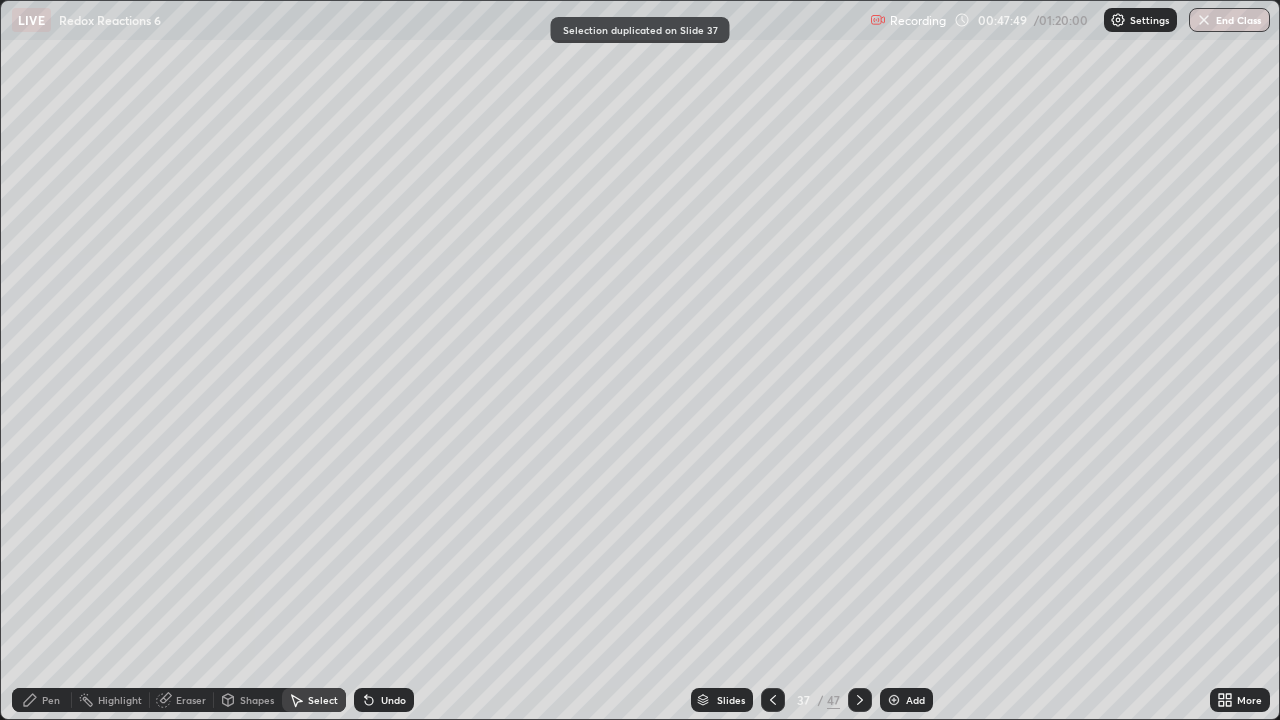 click on "Pen" at bounding box center [51, 700] 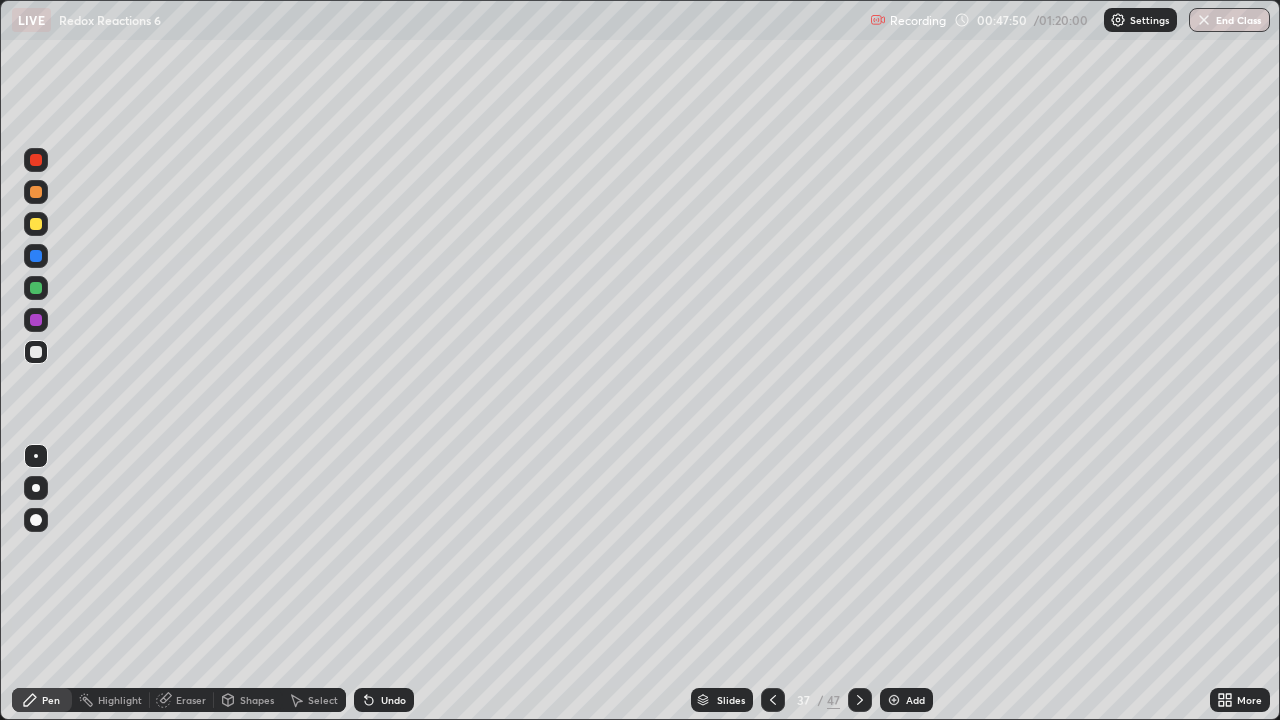 click on "Eraser" at bounding box center (191, 700) 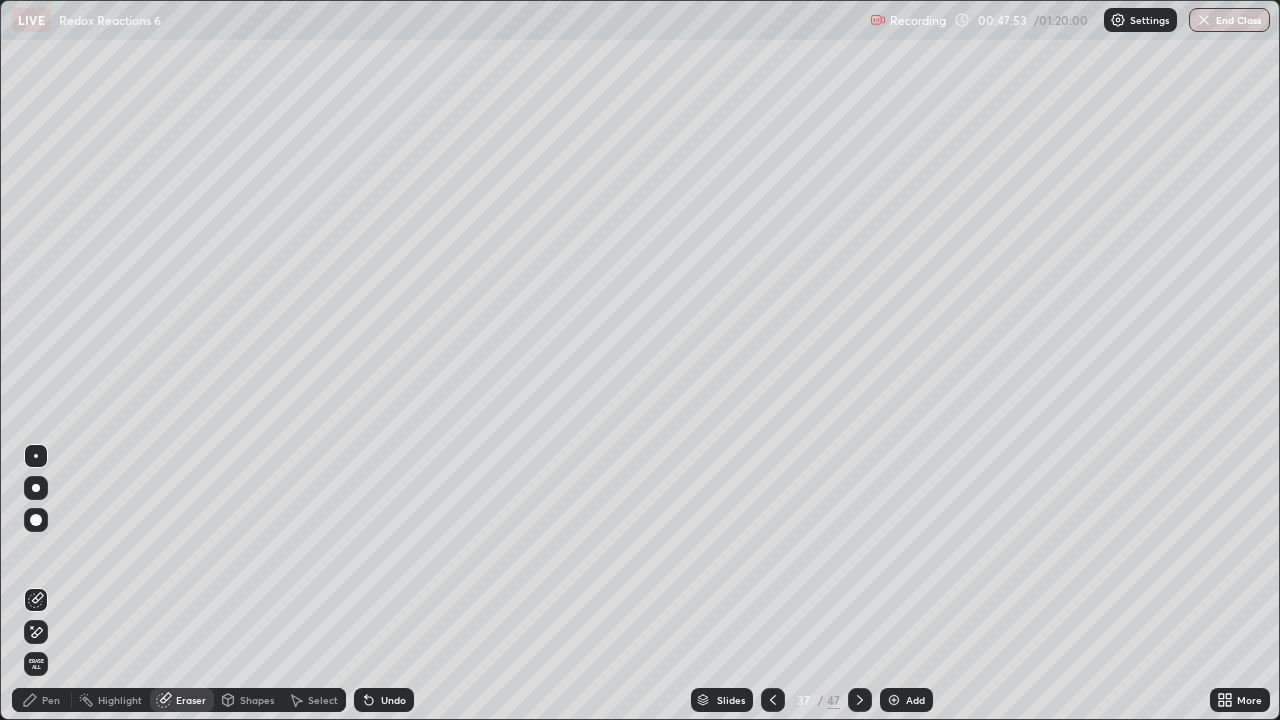 click on "Pen" at bounding box center [42, 700] 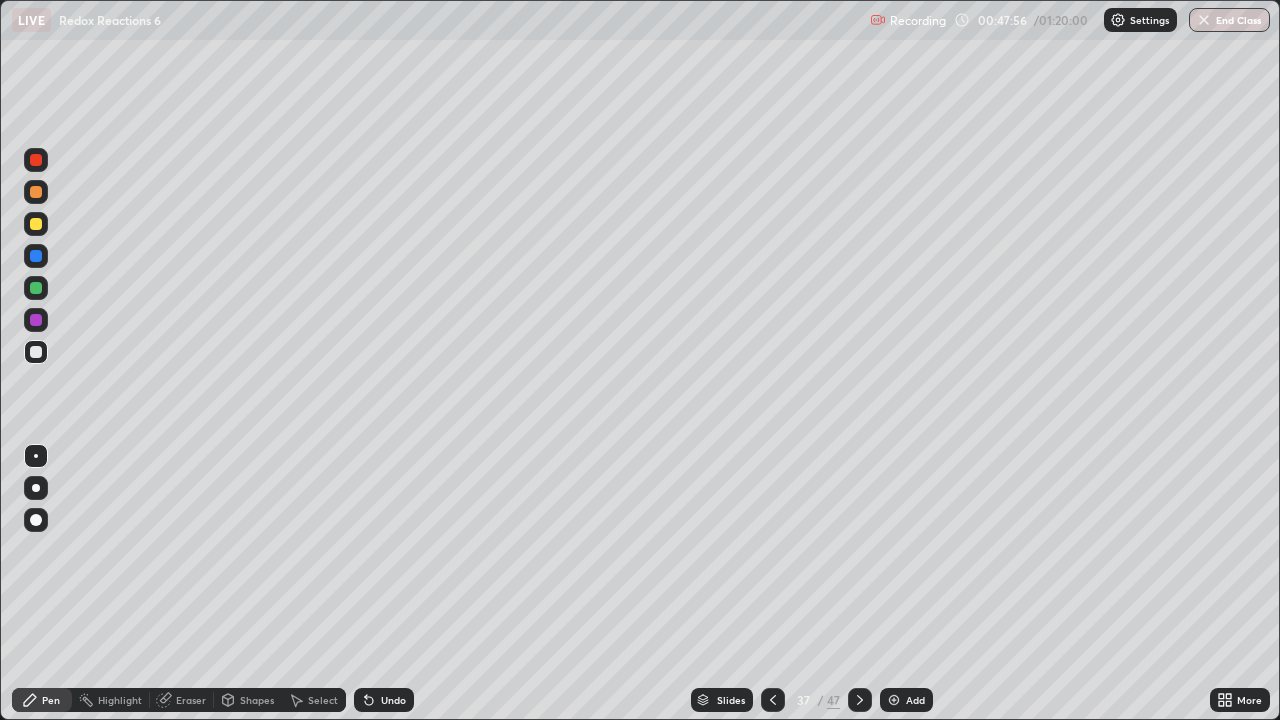 click at bounding box center [36, 352] 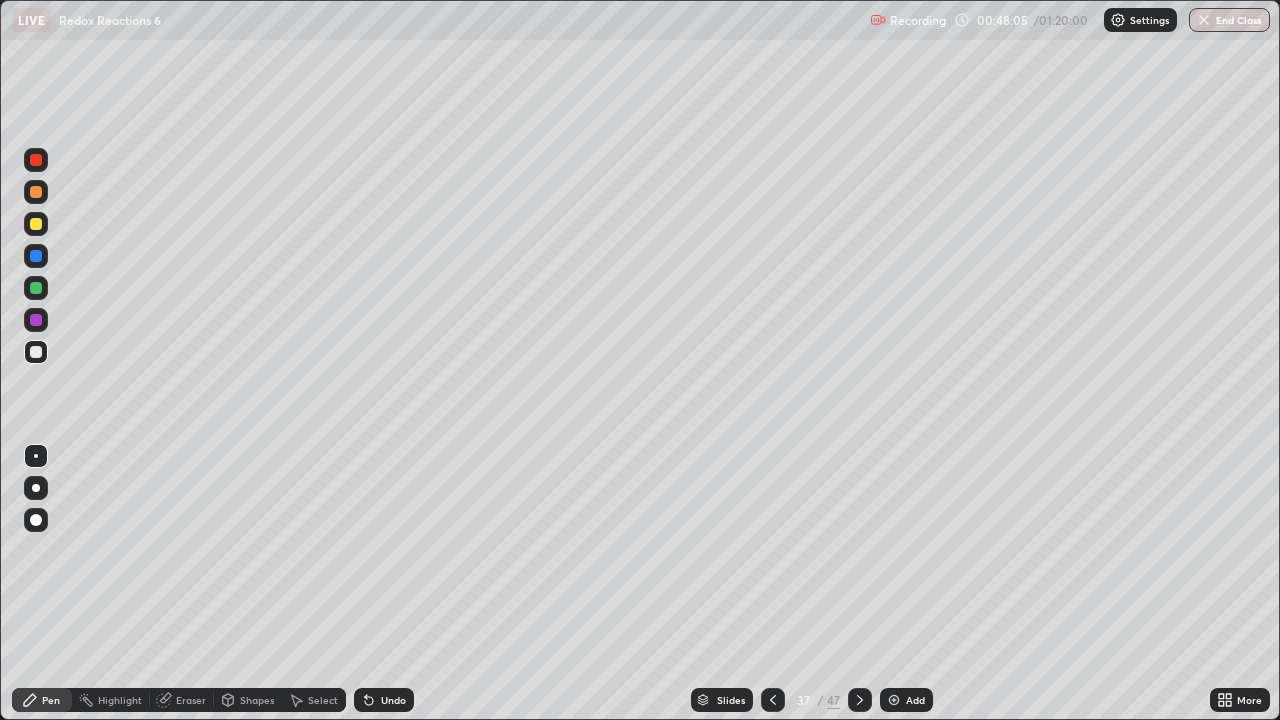 click at bounding box center (36, 352) 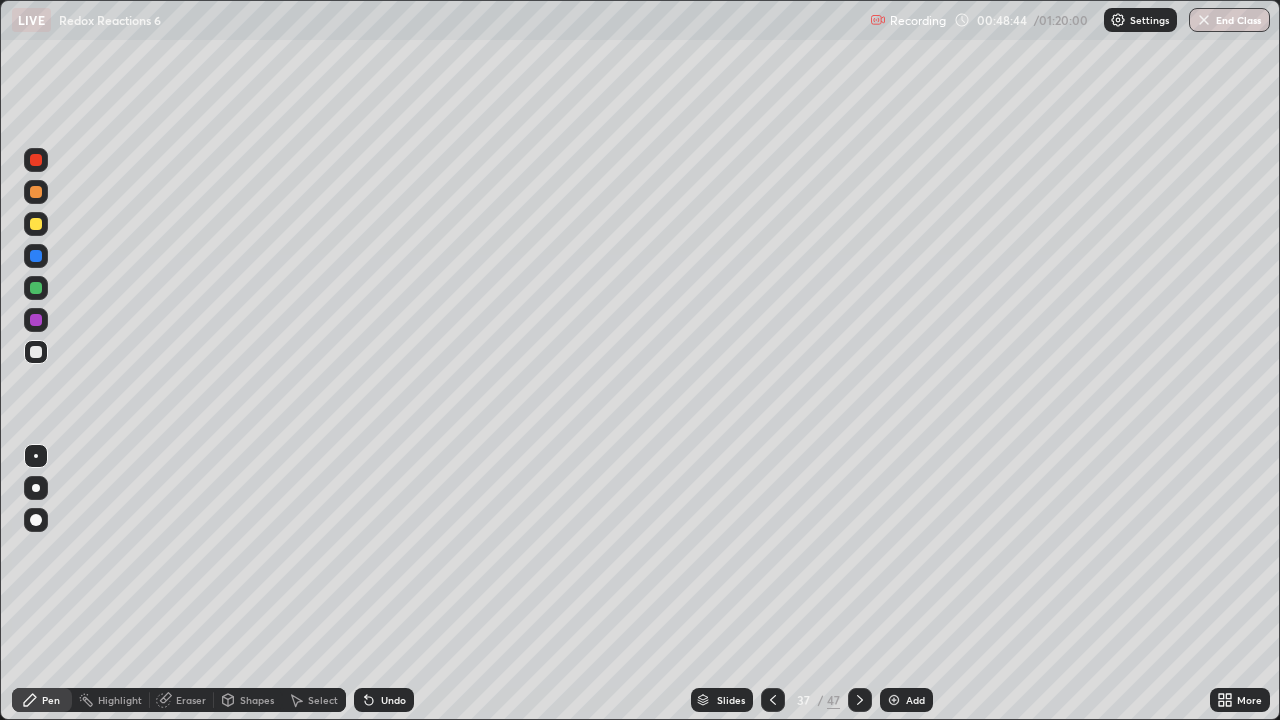 click on "Eraser" at bounding box center (191, 700) 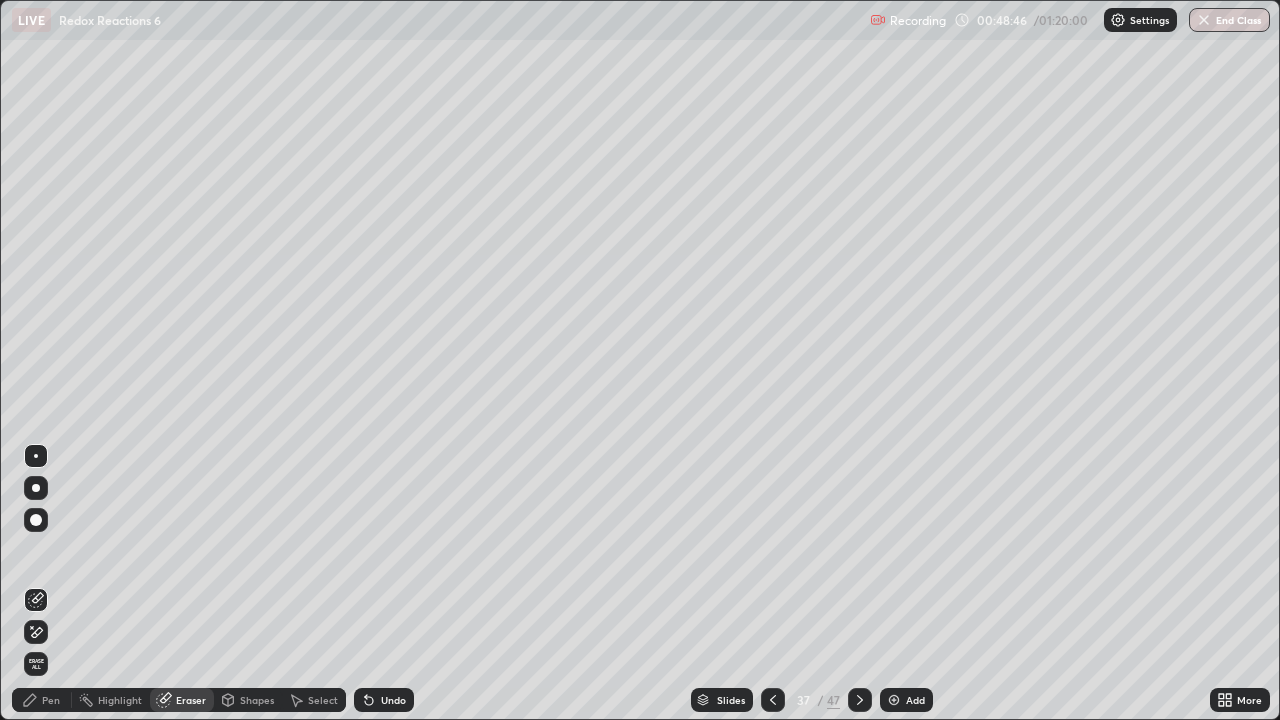 click on "Pen" at bounding box center (42, 700) 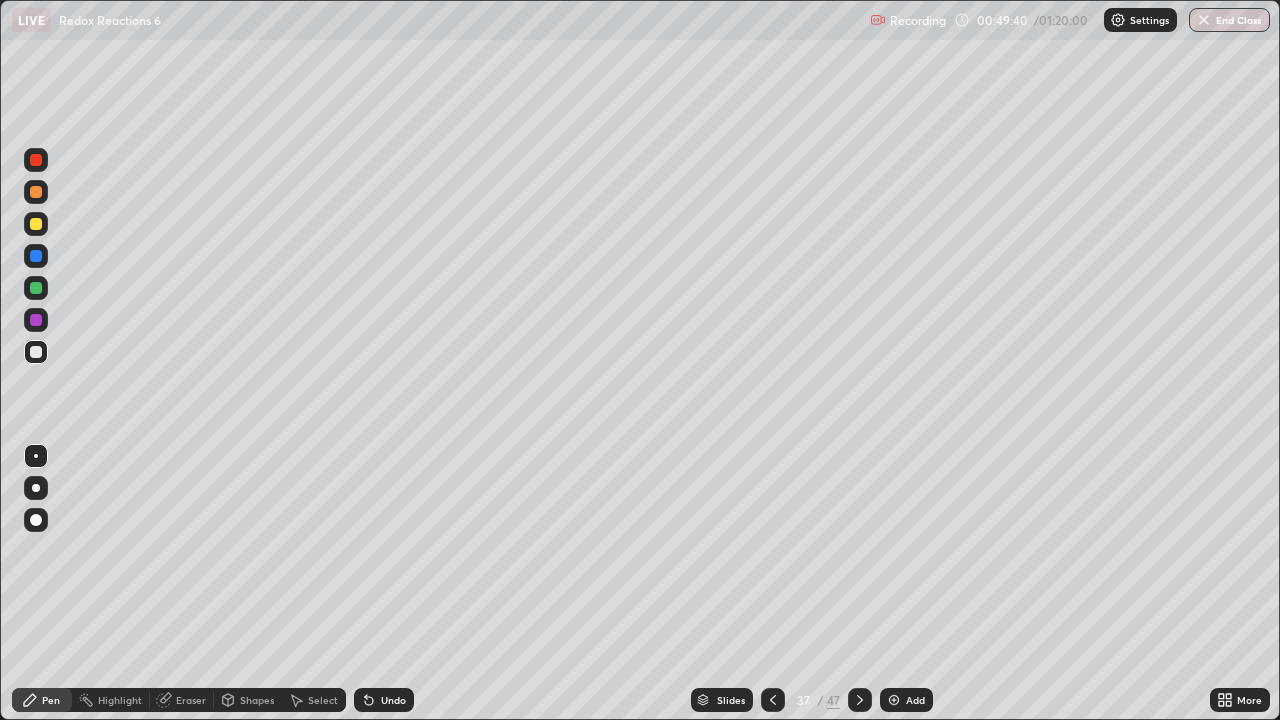 click at bounding box center [860, 700] 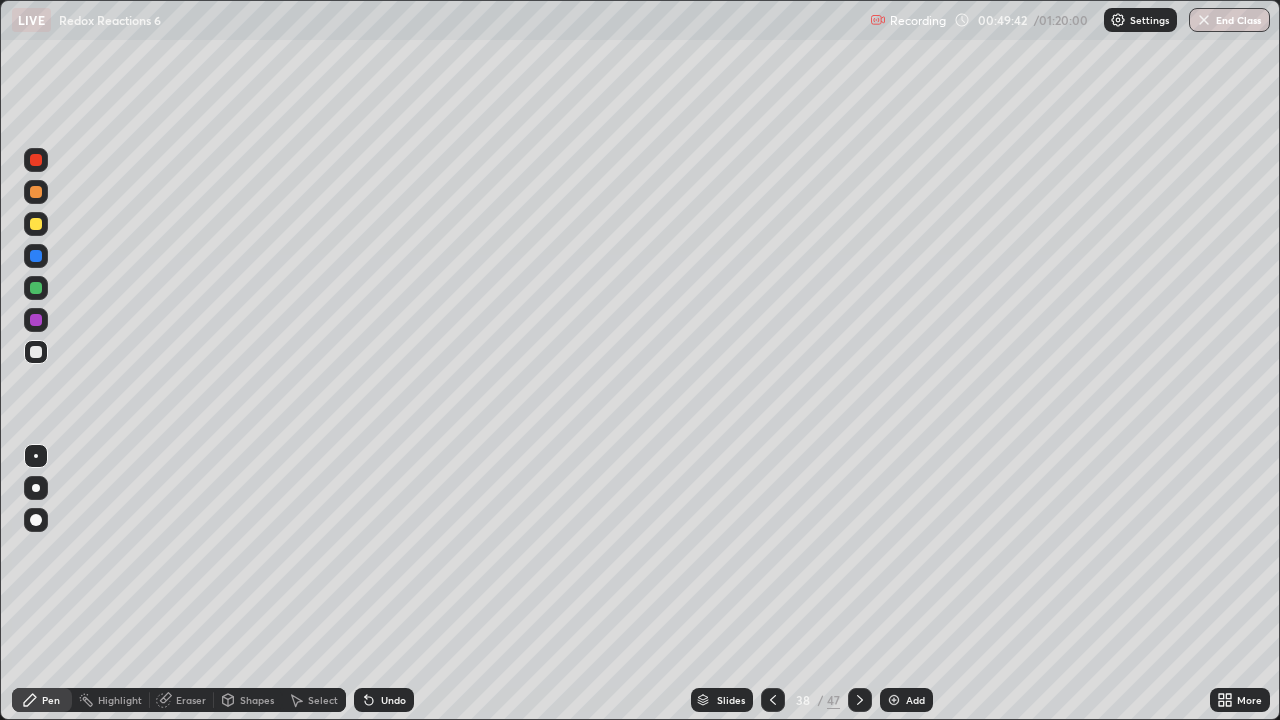 click 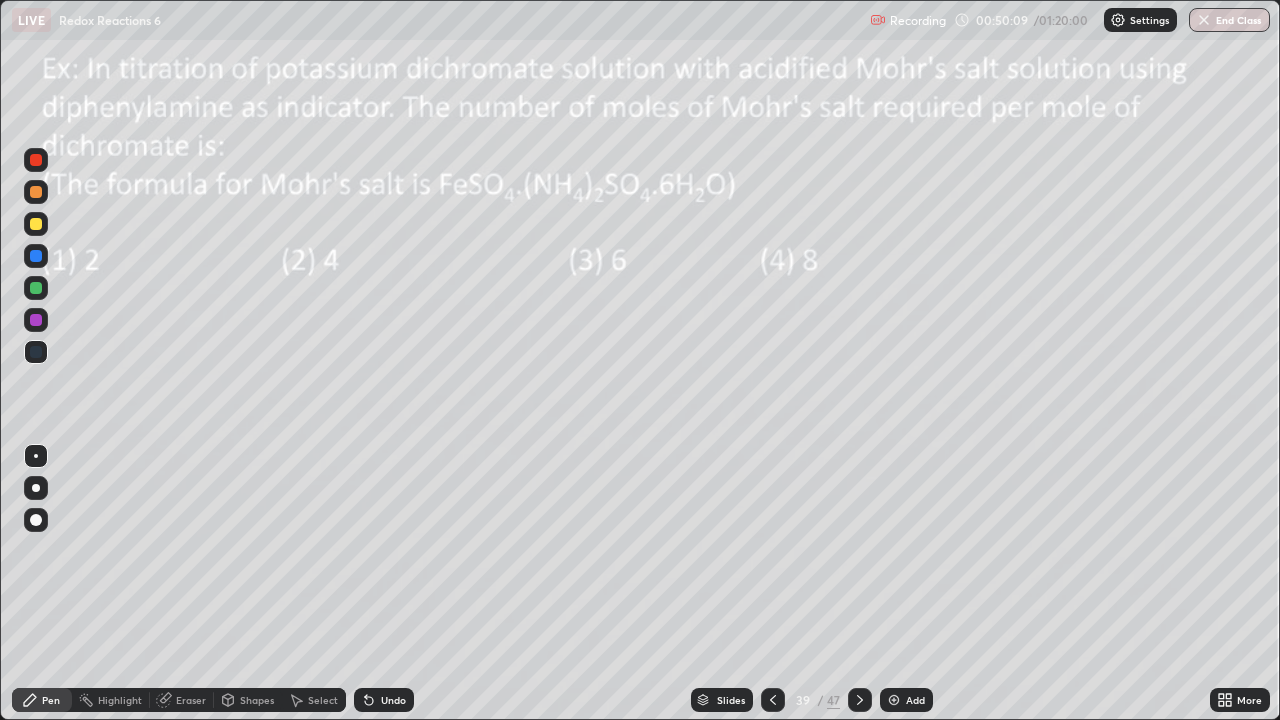 click on "Select" at bounding box center (323, 700) 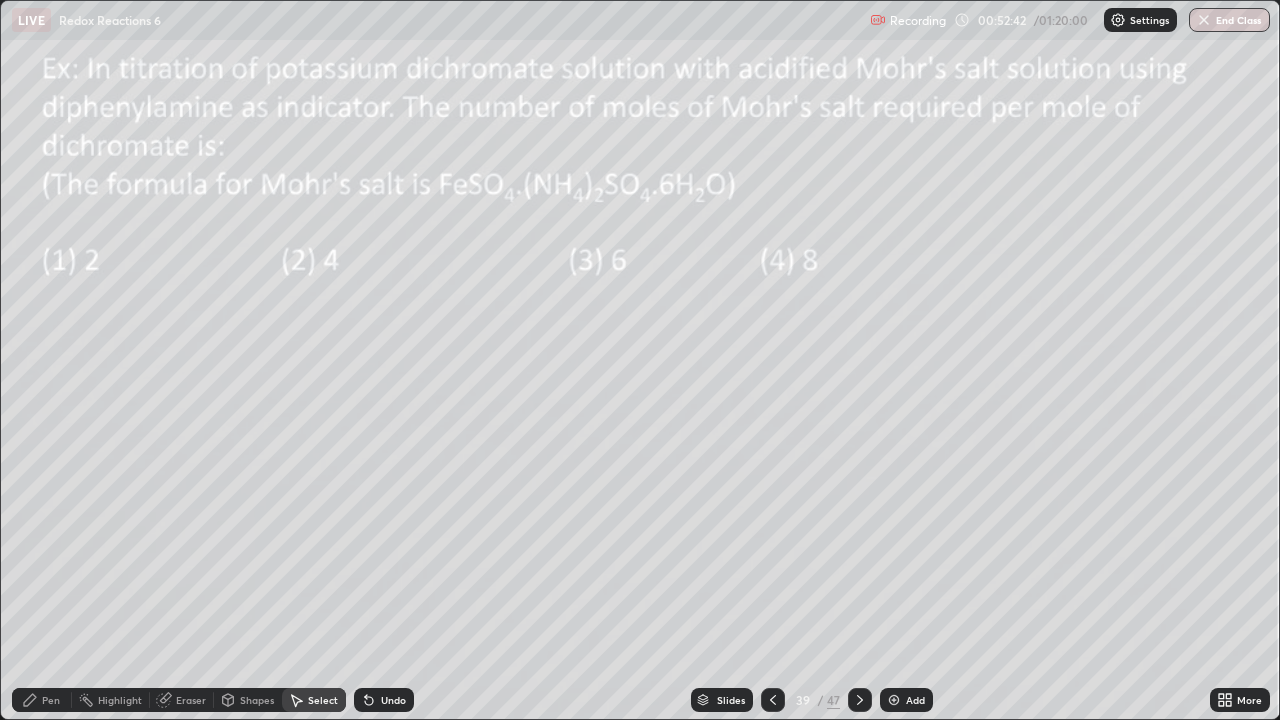 click 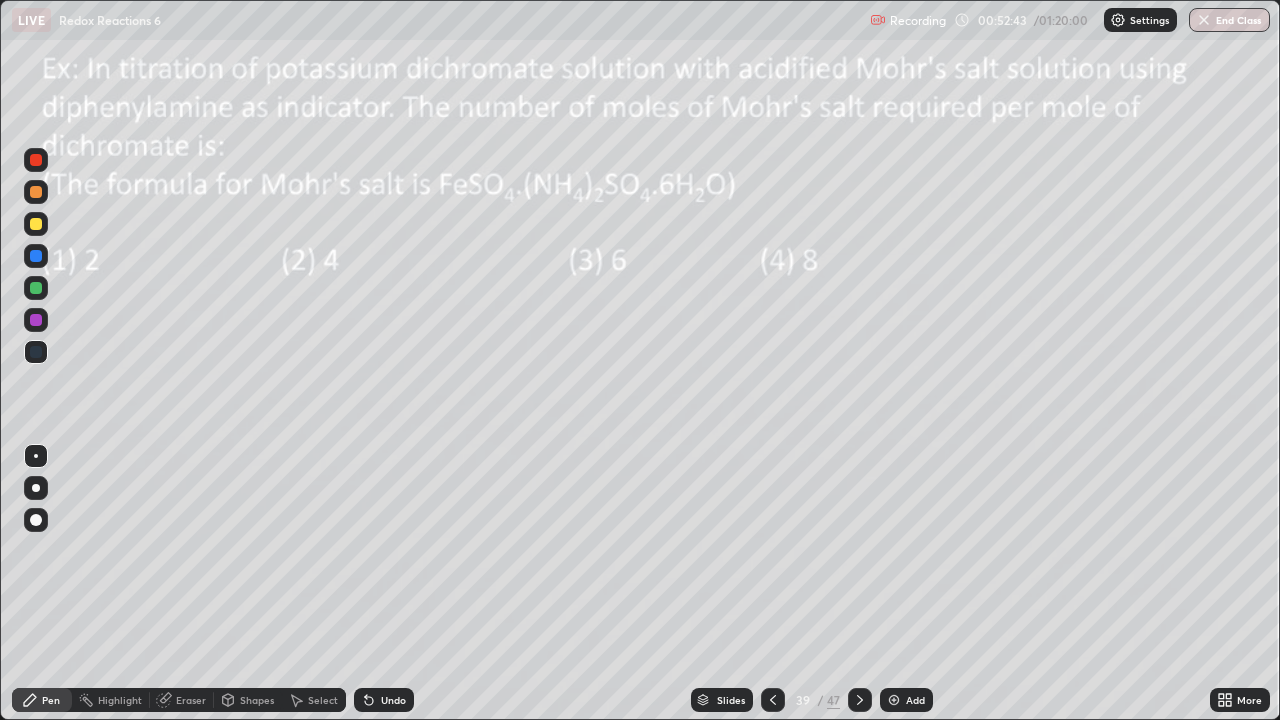 click at bounding box center (36, 224) 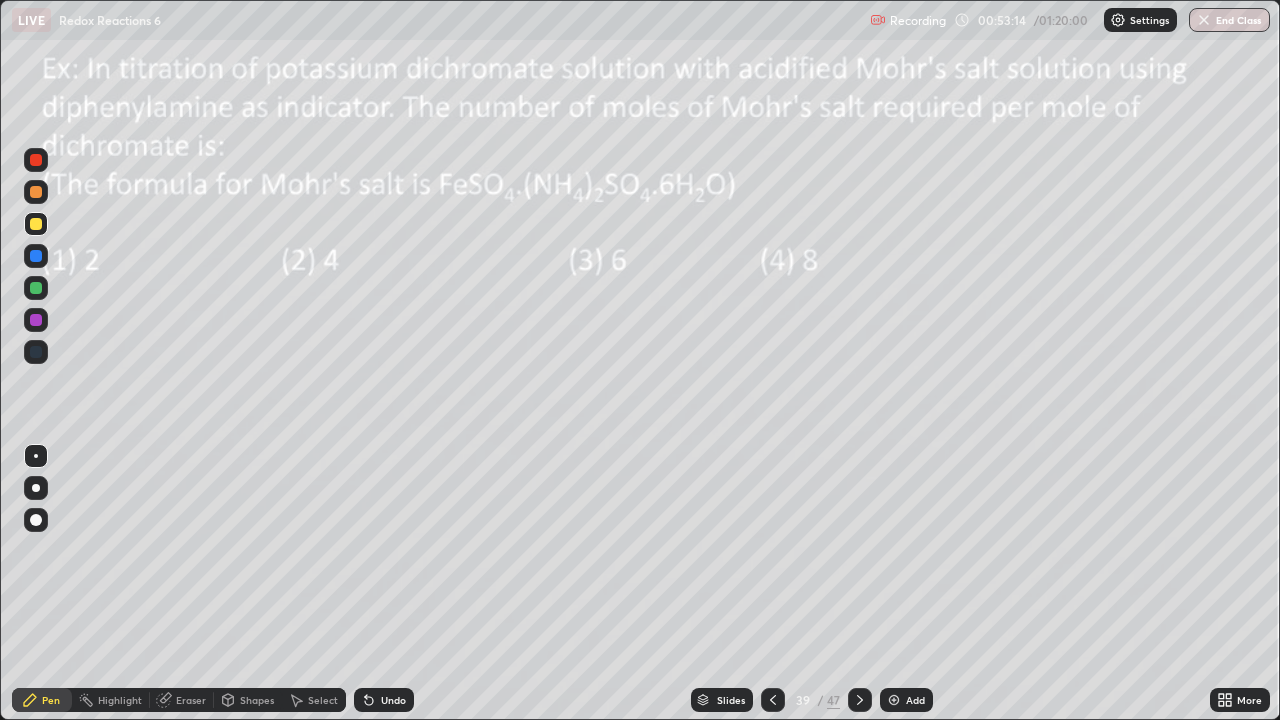 click at bounding box center (36, 288) 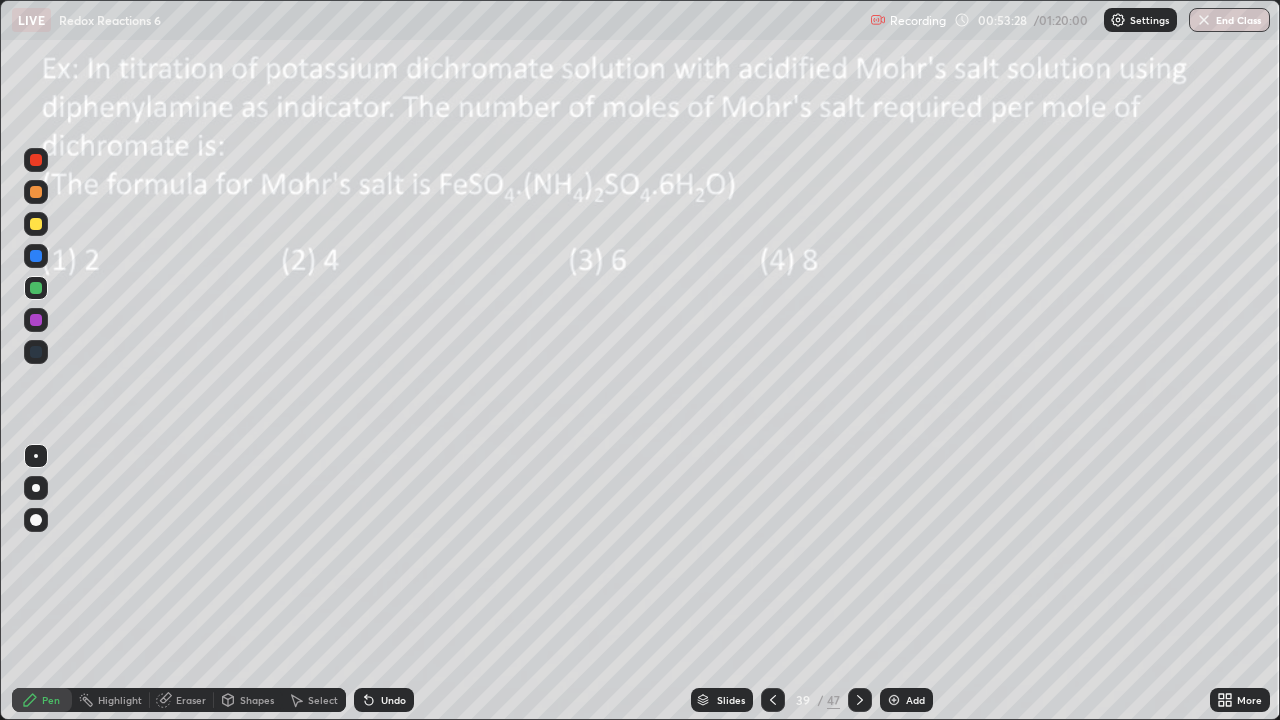 click at bounding box center (36, 320) 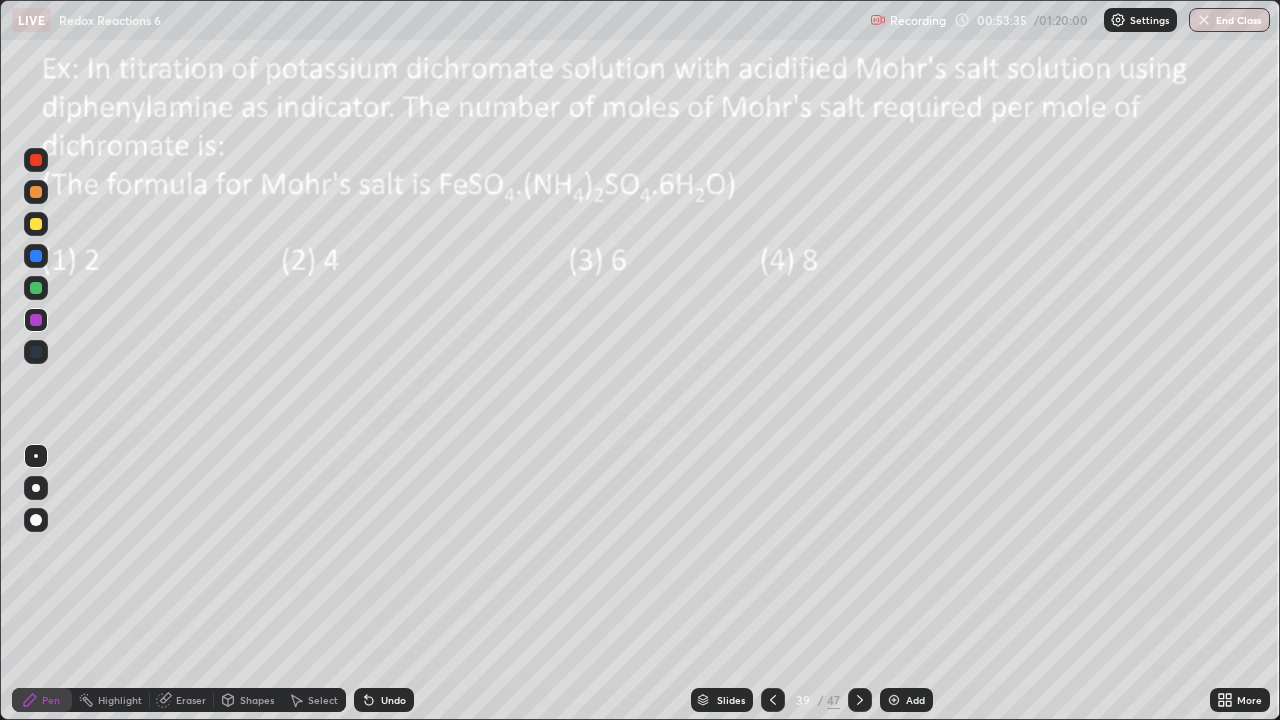 click at bounding box center (36, 224) 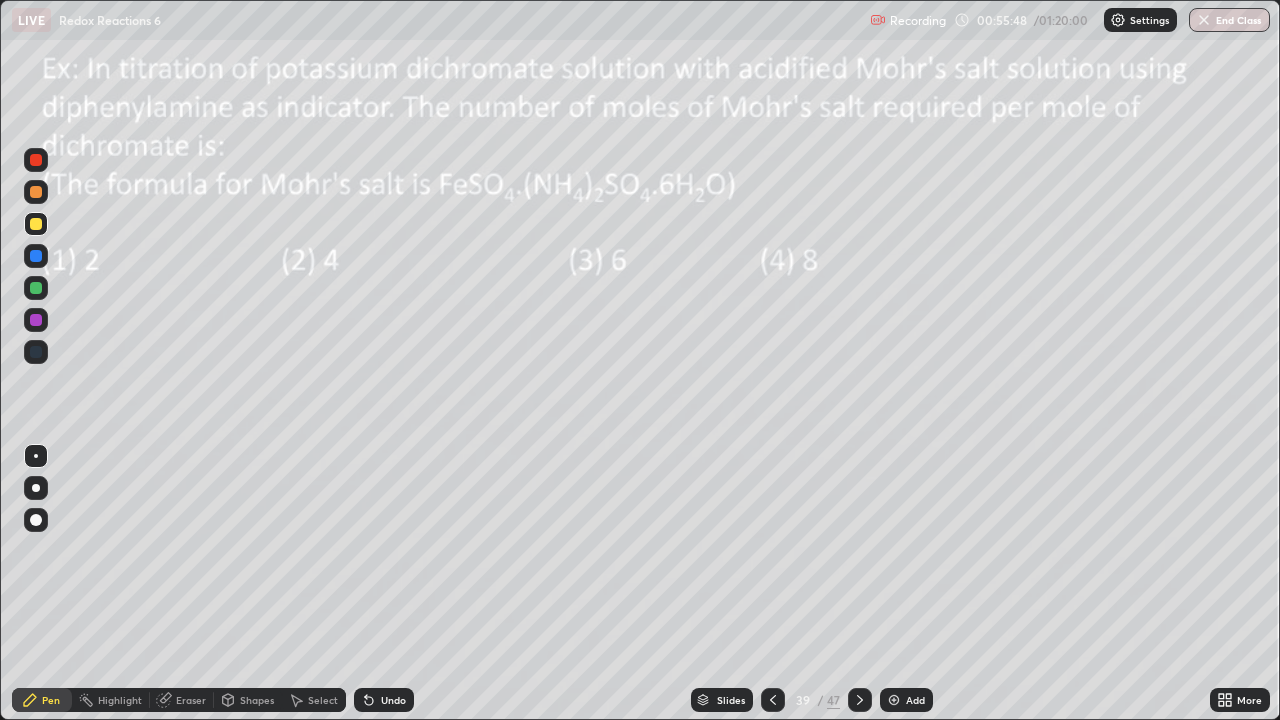 click 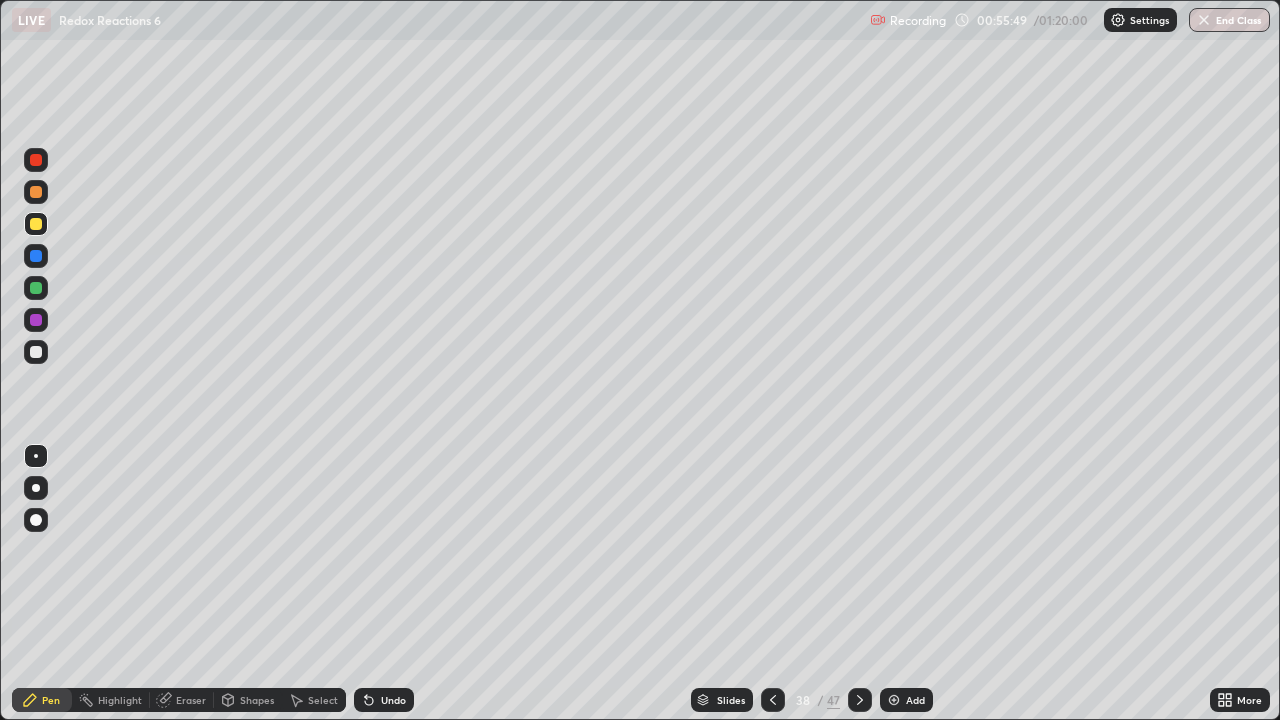 click at bounding box center [894, 700] 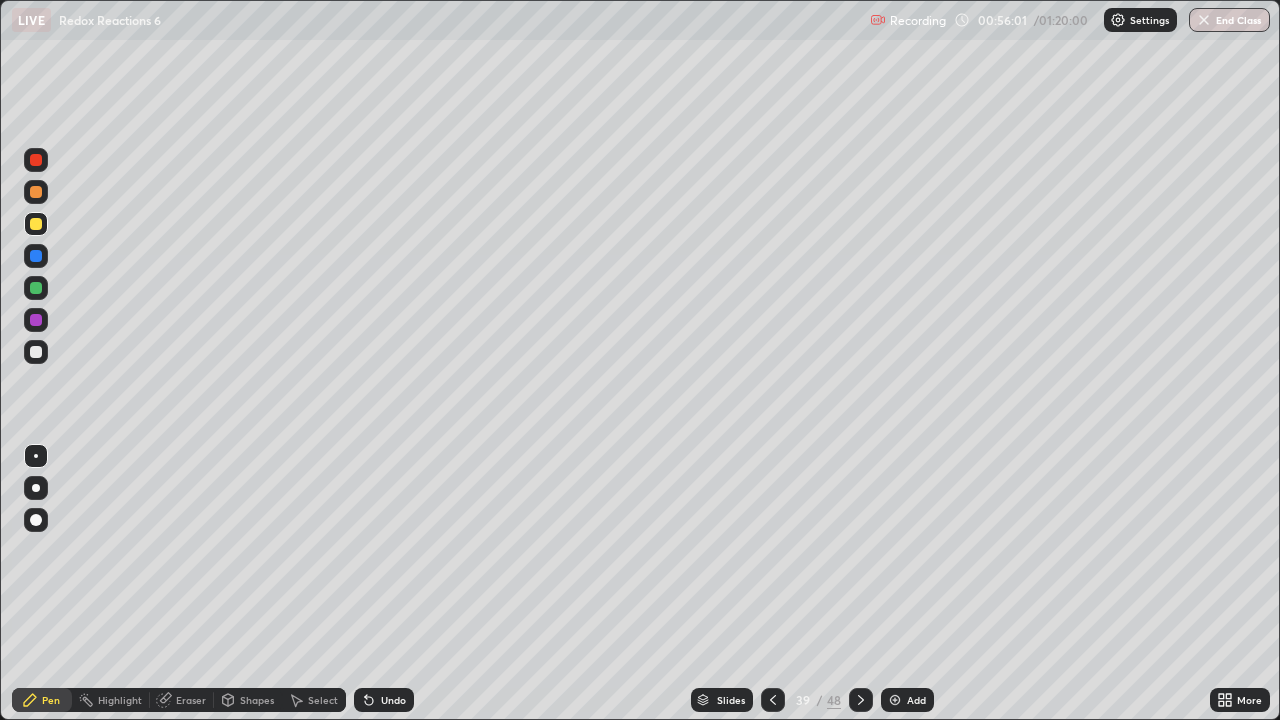 click on "Undo" at bounding box center [384, 700] 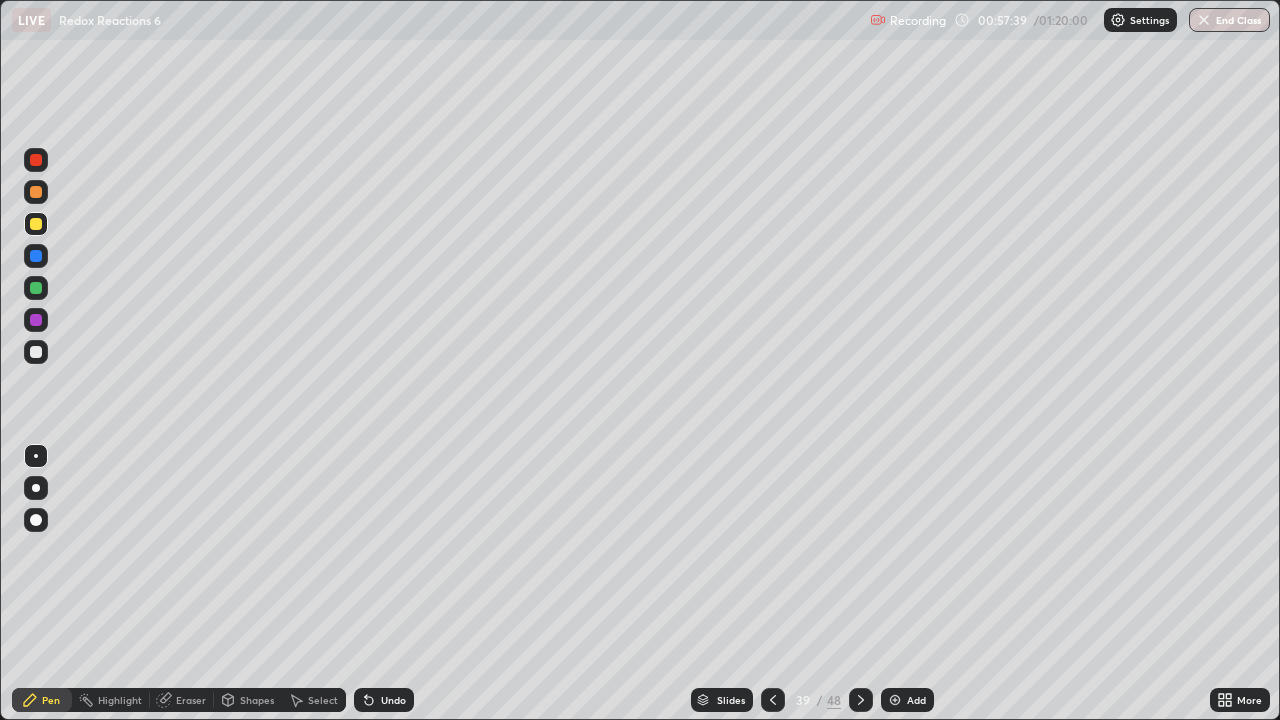 click 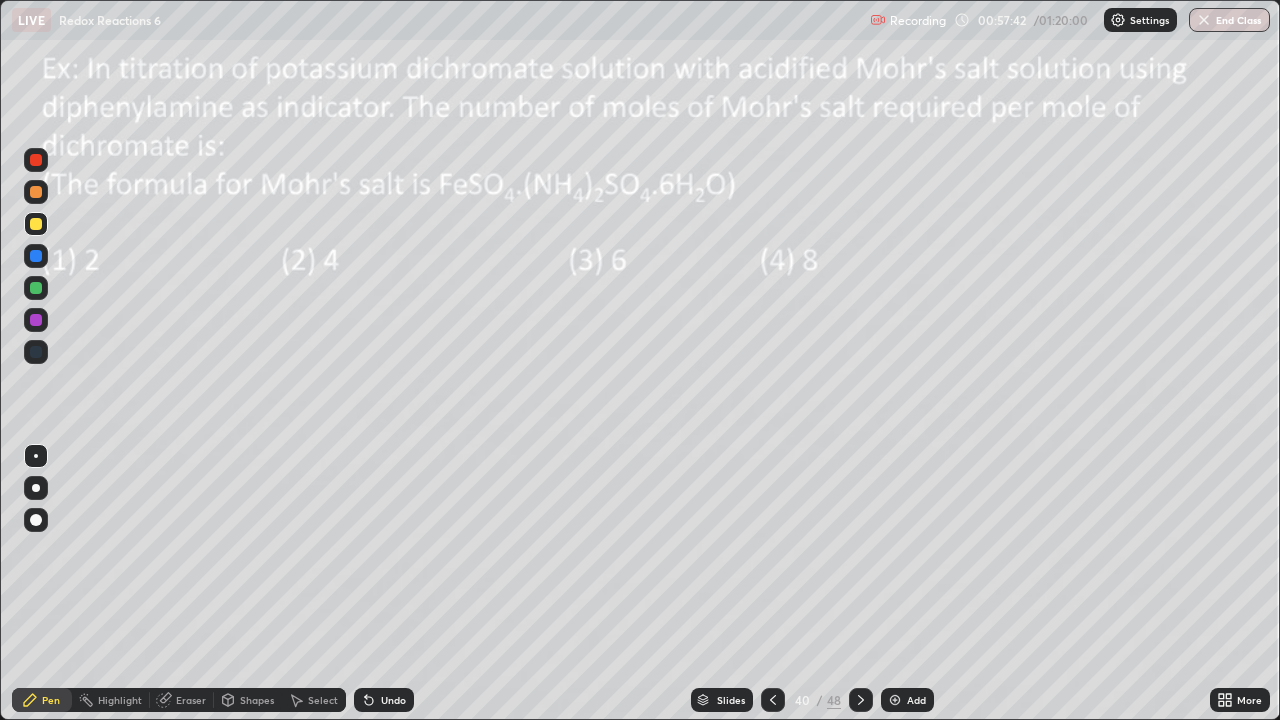 click 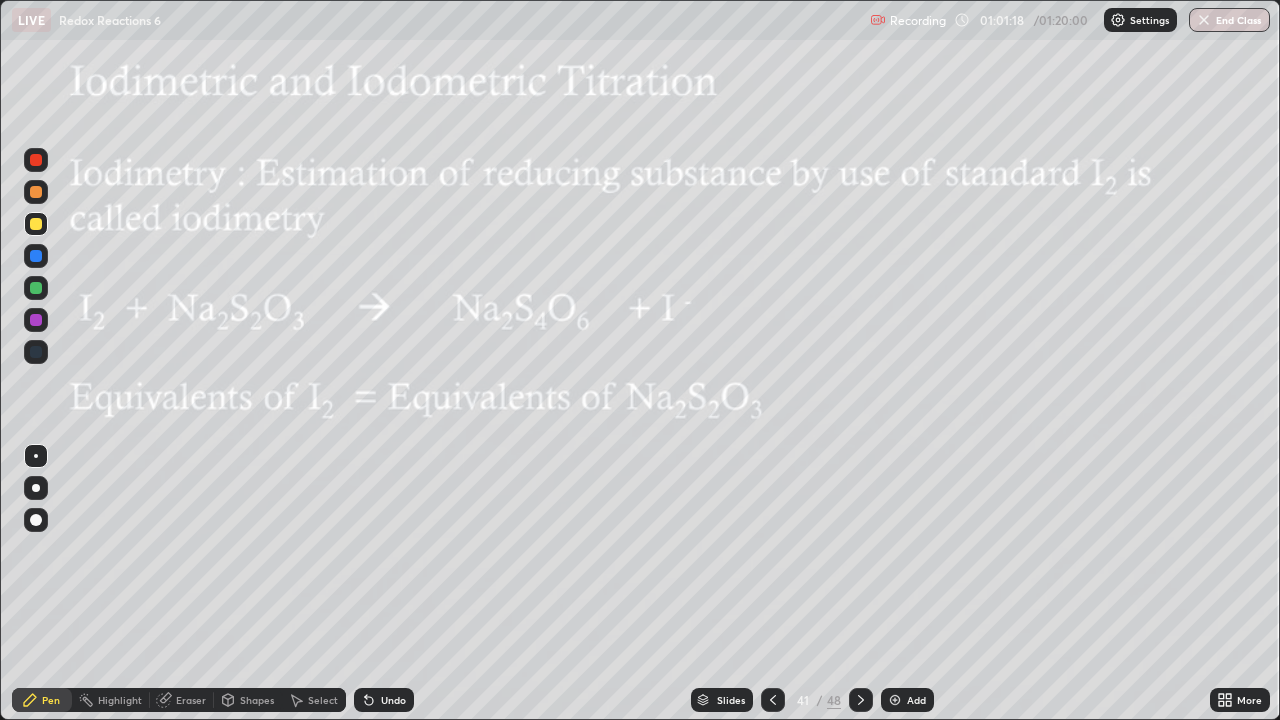 click at bounding box center [36, 224] 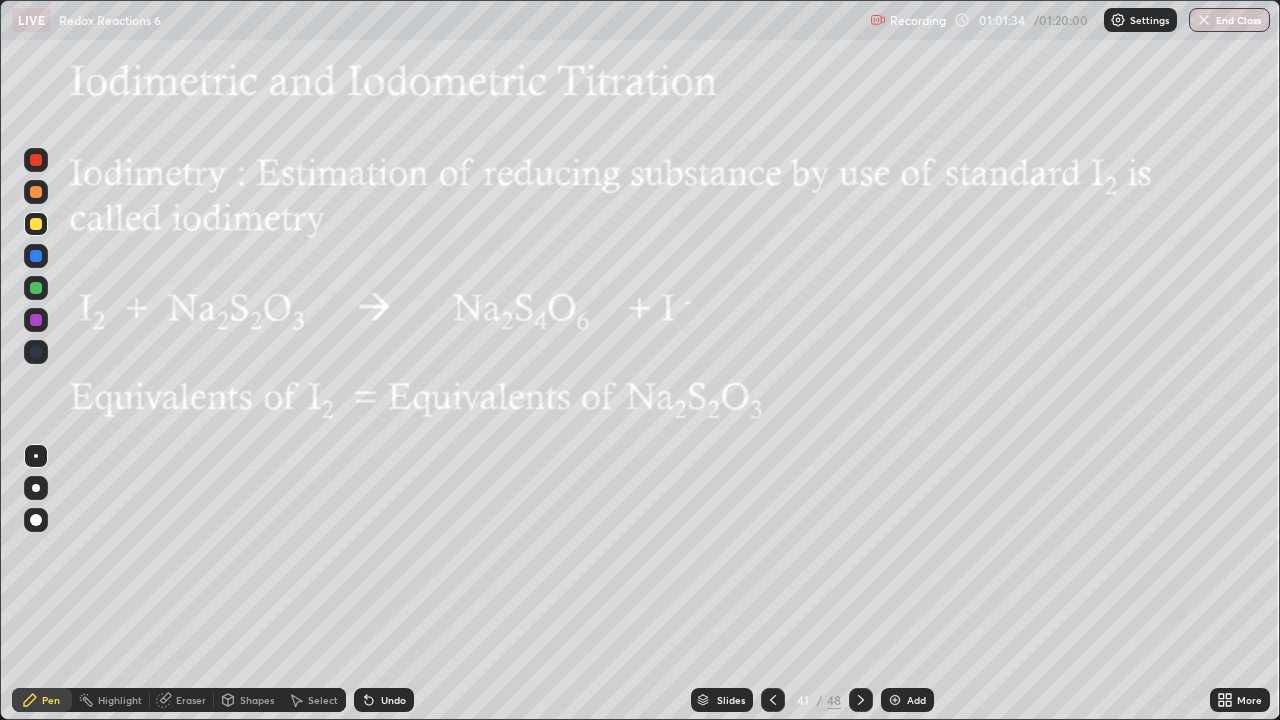 click on "Undo" at bounding box center [384, 700] 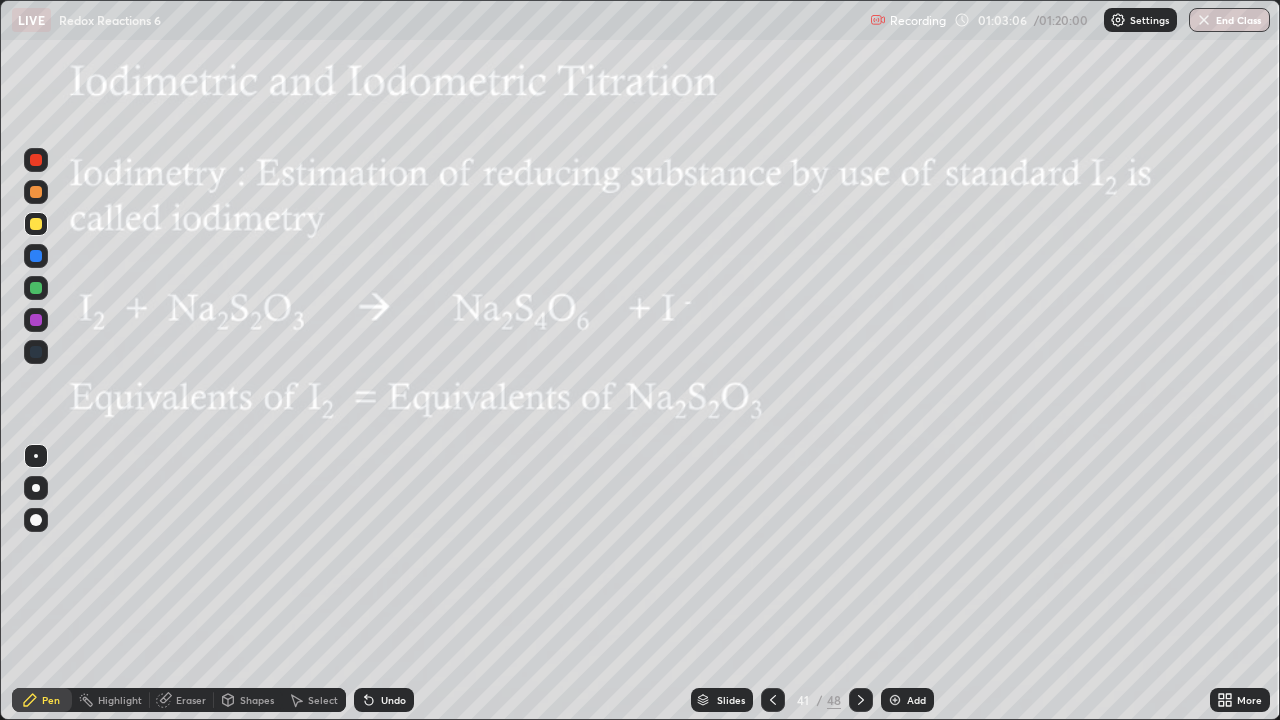 click 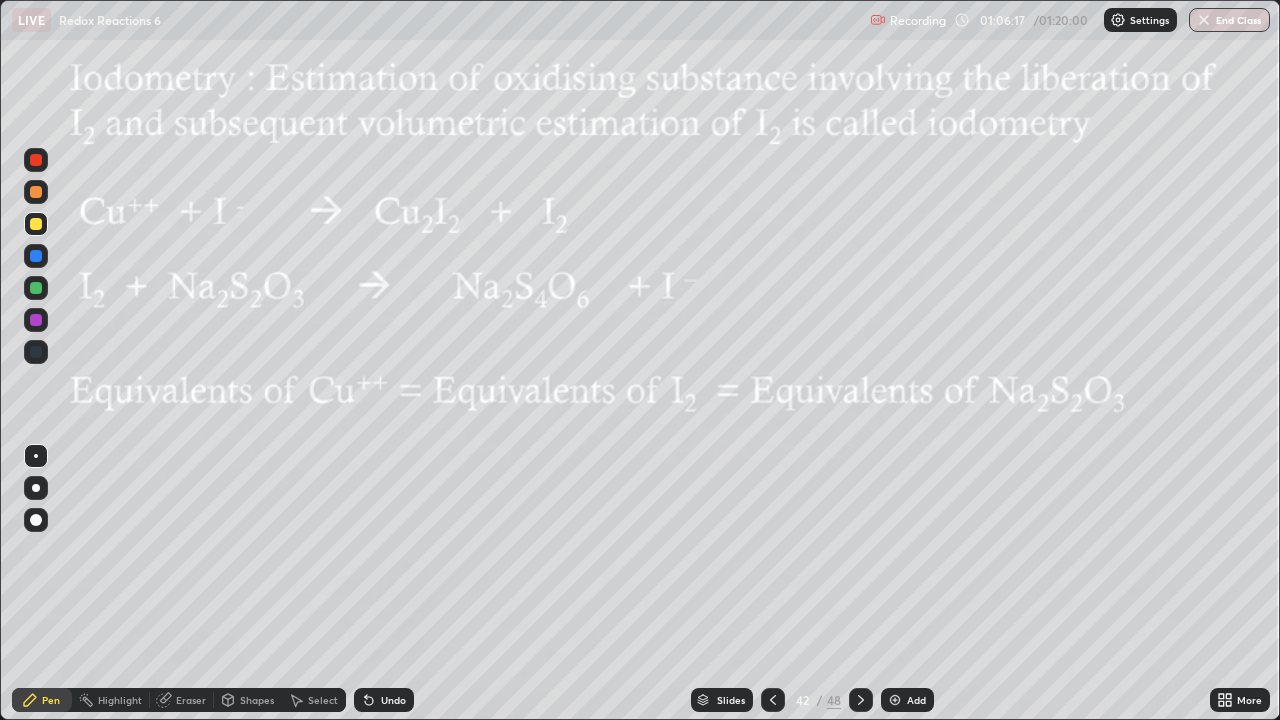 click on "Select" at bounding box center (323, 700) 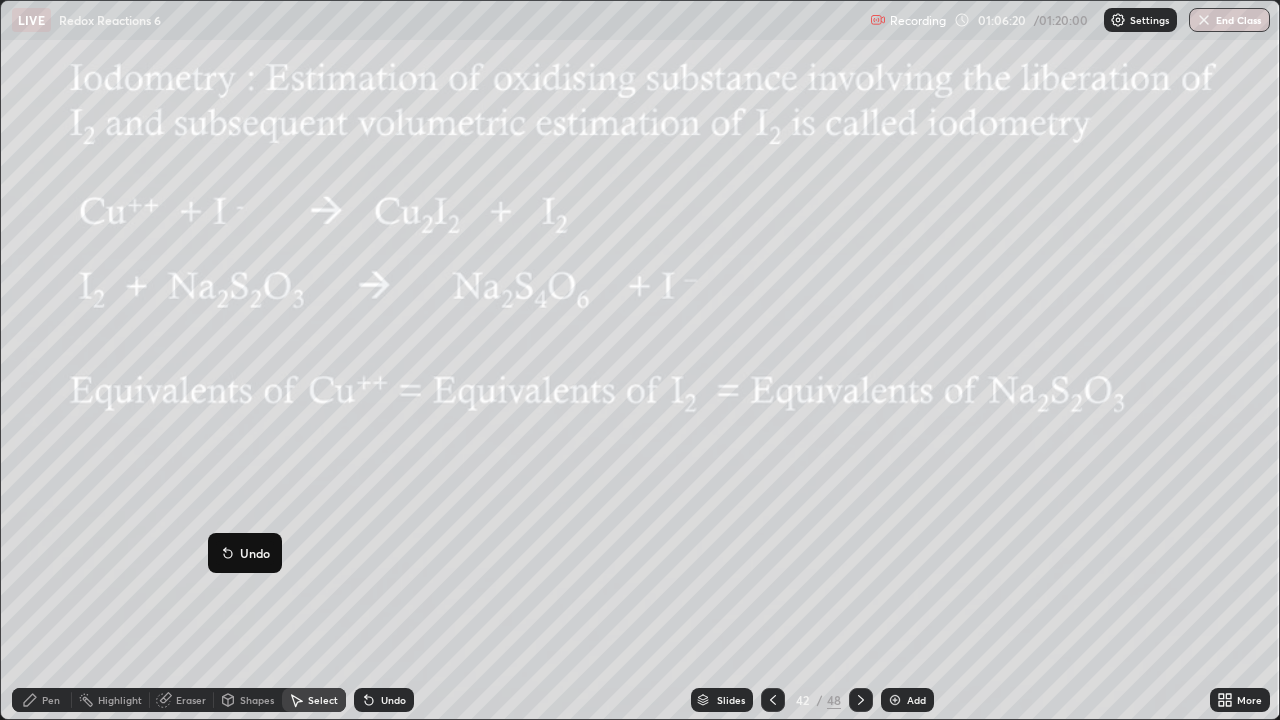 click 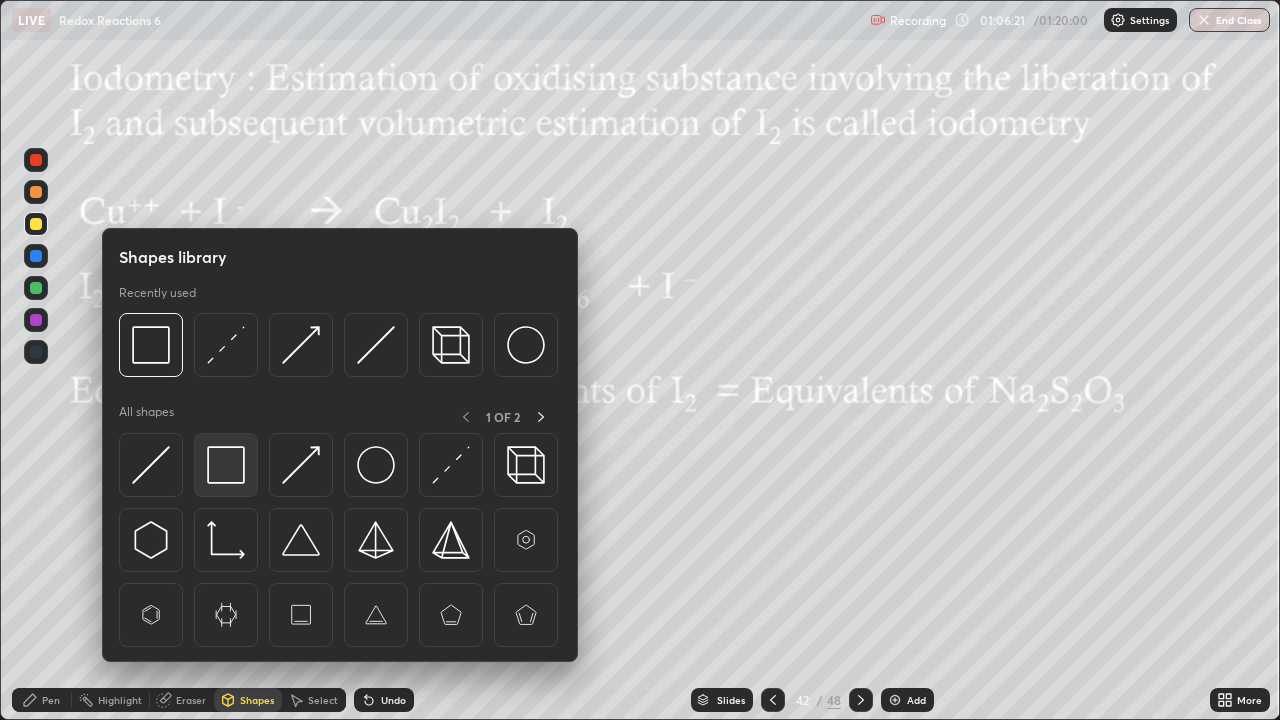 click at bounding box center (226, 465) 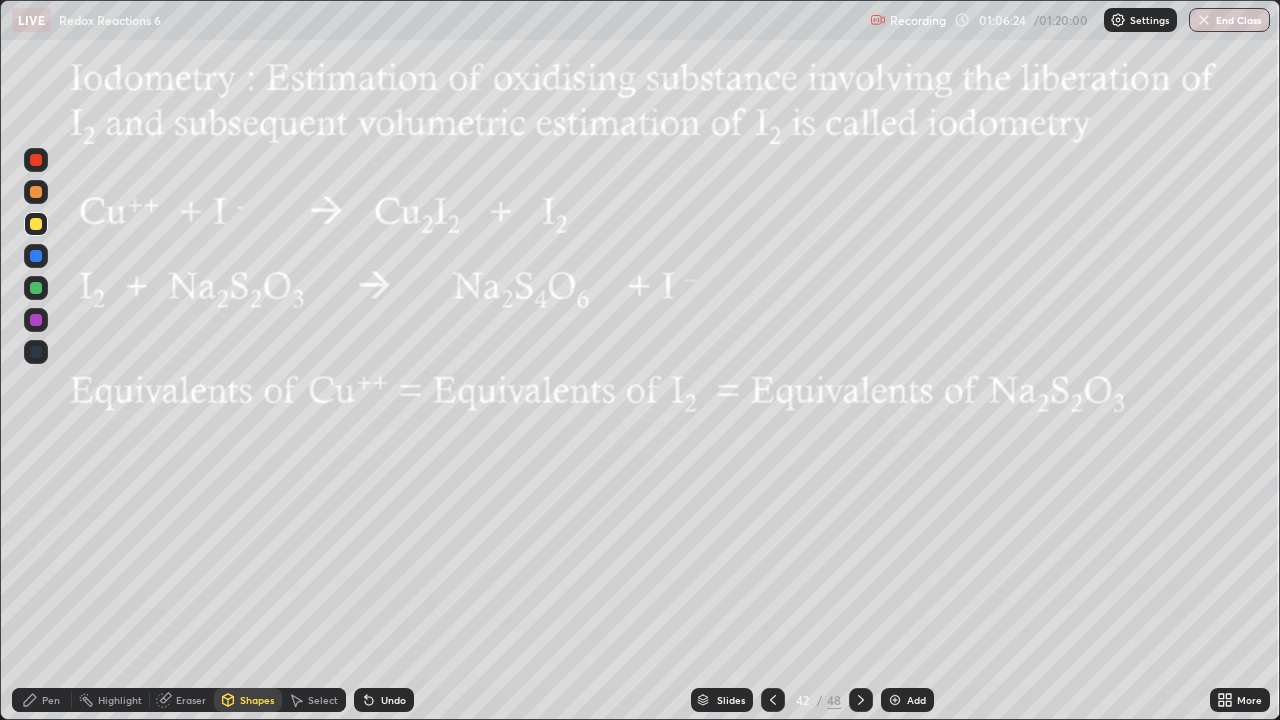 click at bounding box center [36, 256] 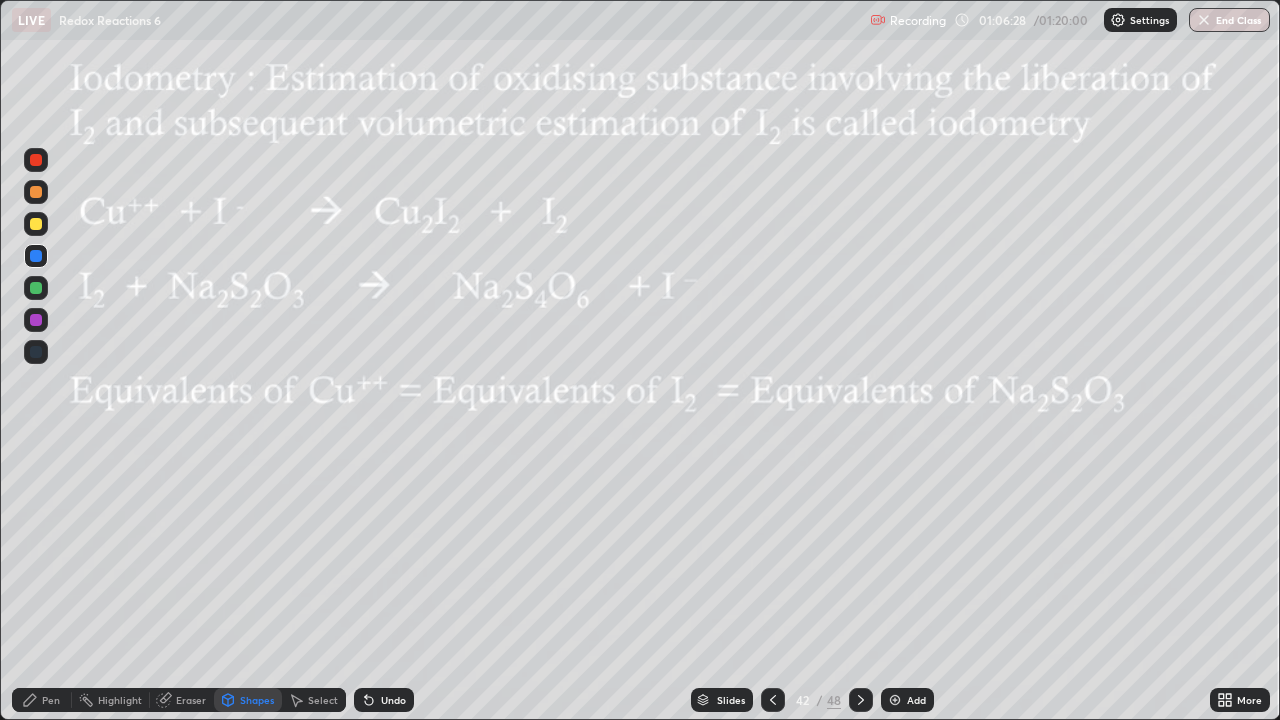 click on "Eraser" at bounding box center (182, 700) 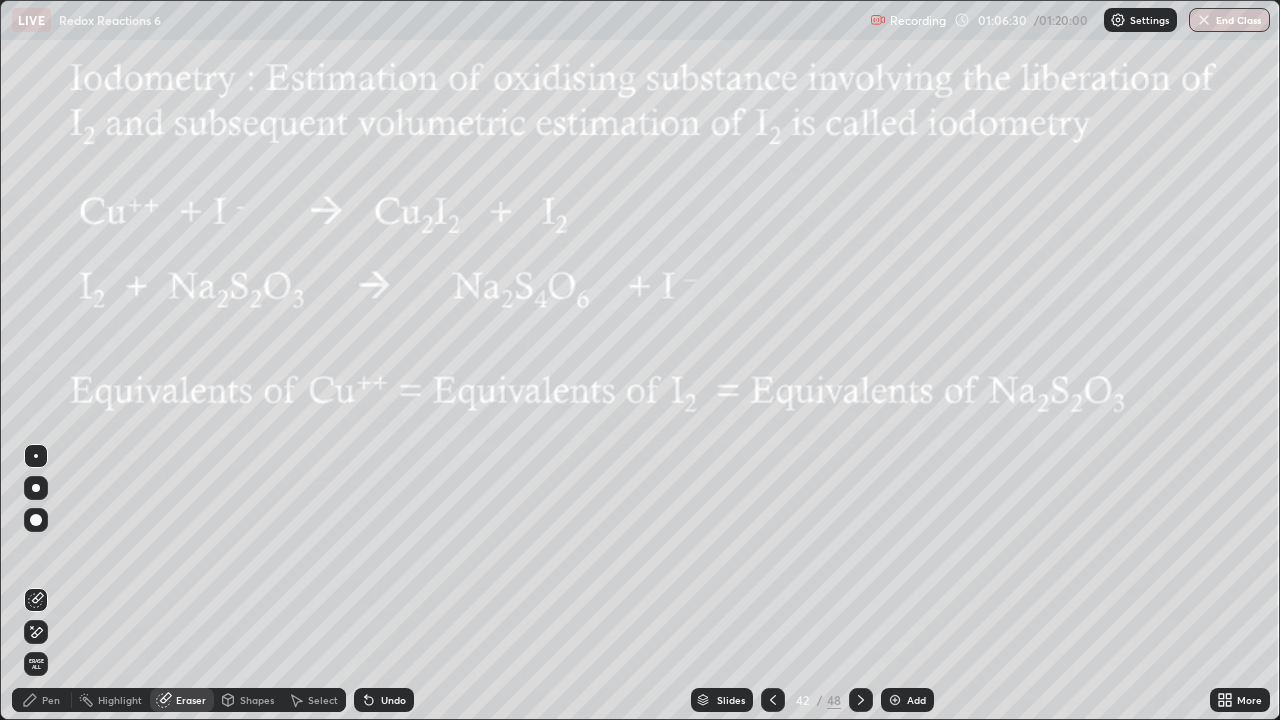 click on "Pen" at bounding box center (51, 700) 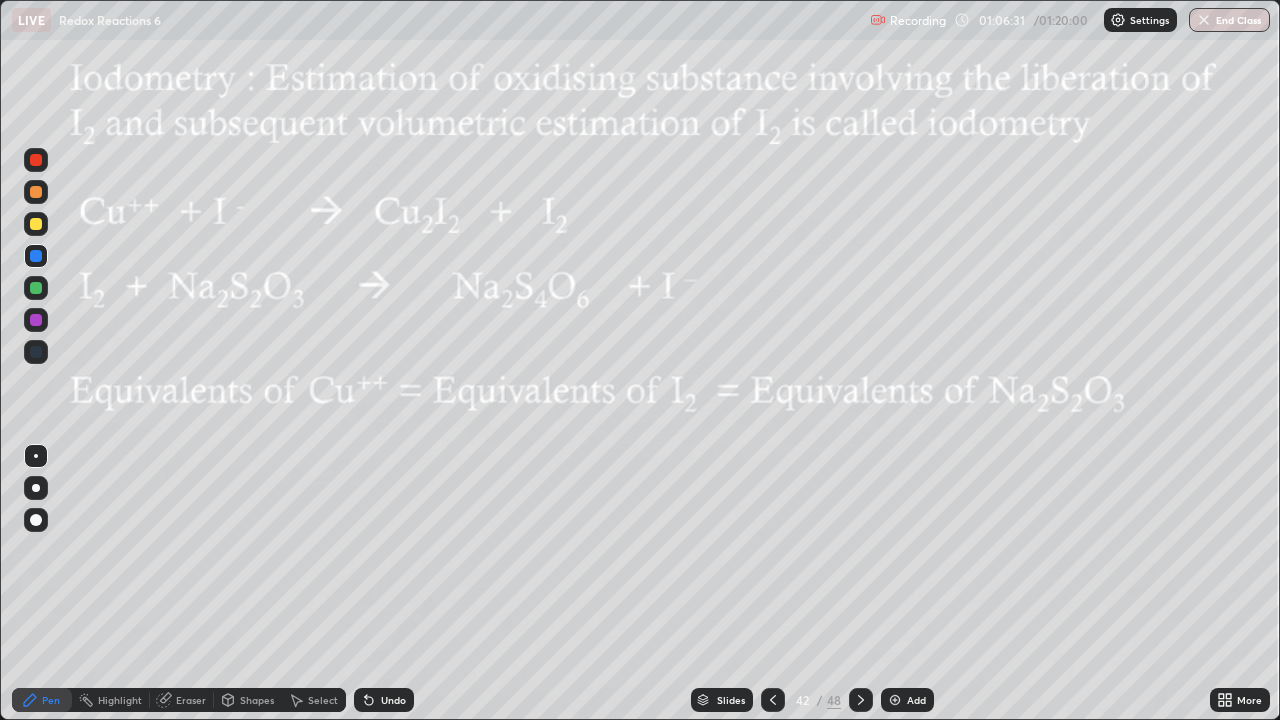 click at bounding box center [36, 224] 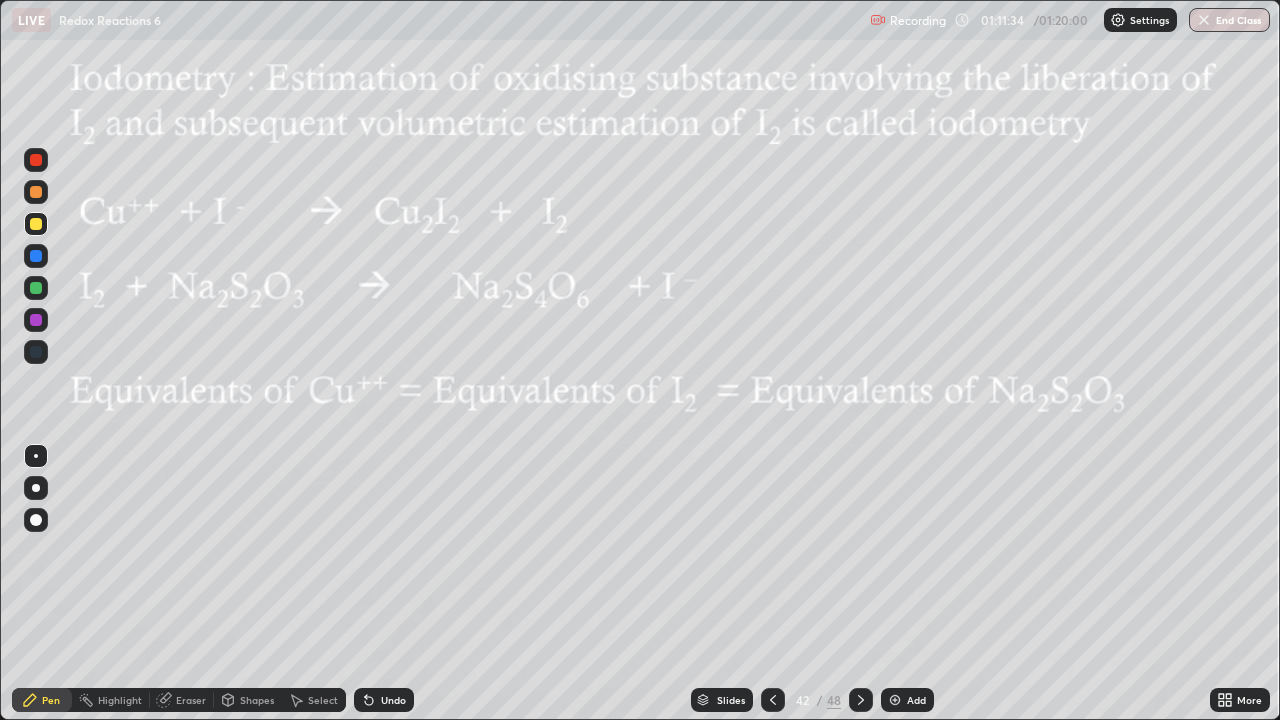click at bounding box center (36, 192) 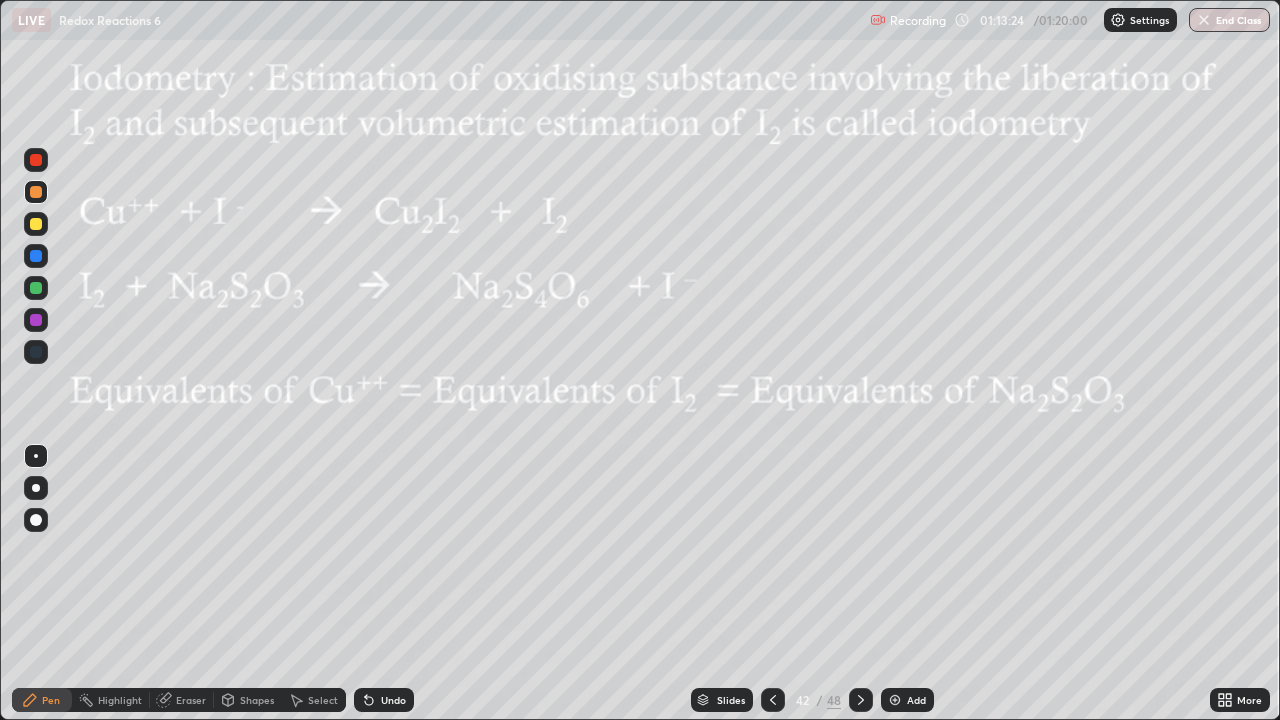 click at bounding box center (1204, 20) 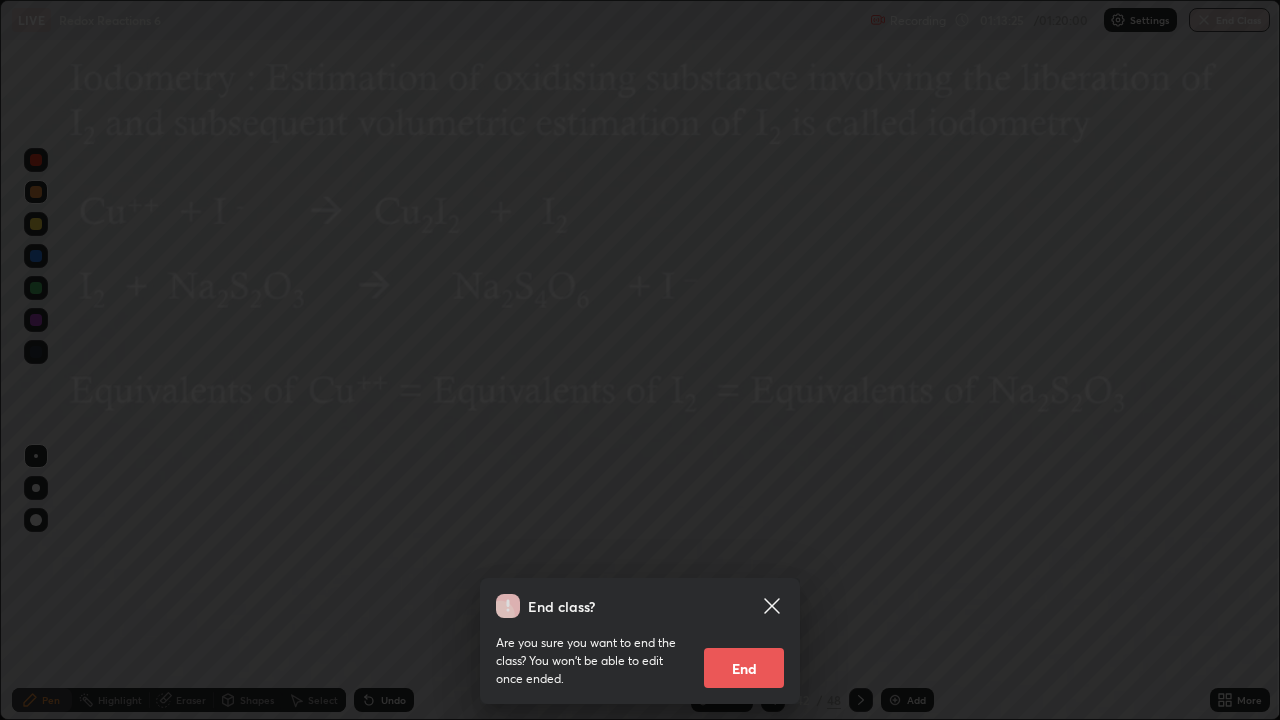 click on "End" at bounding box center [744, 668] 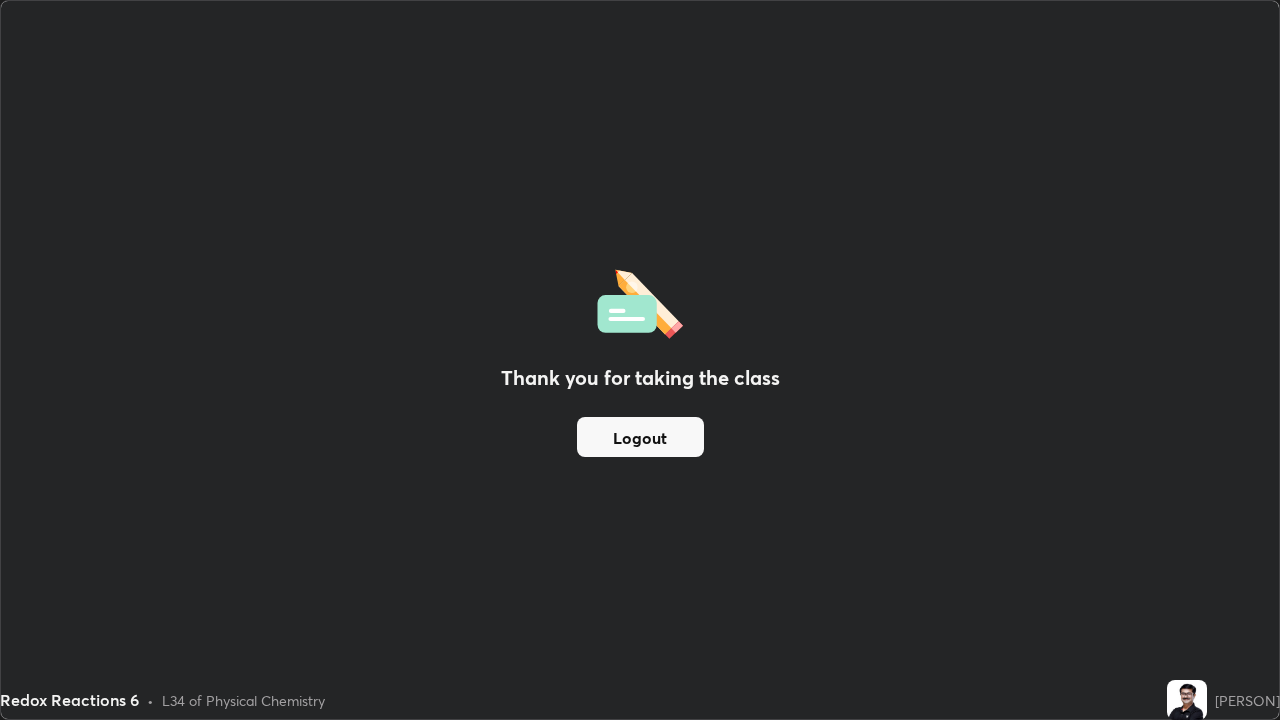 click on "Logout" at bounding box center [640, 437] 